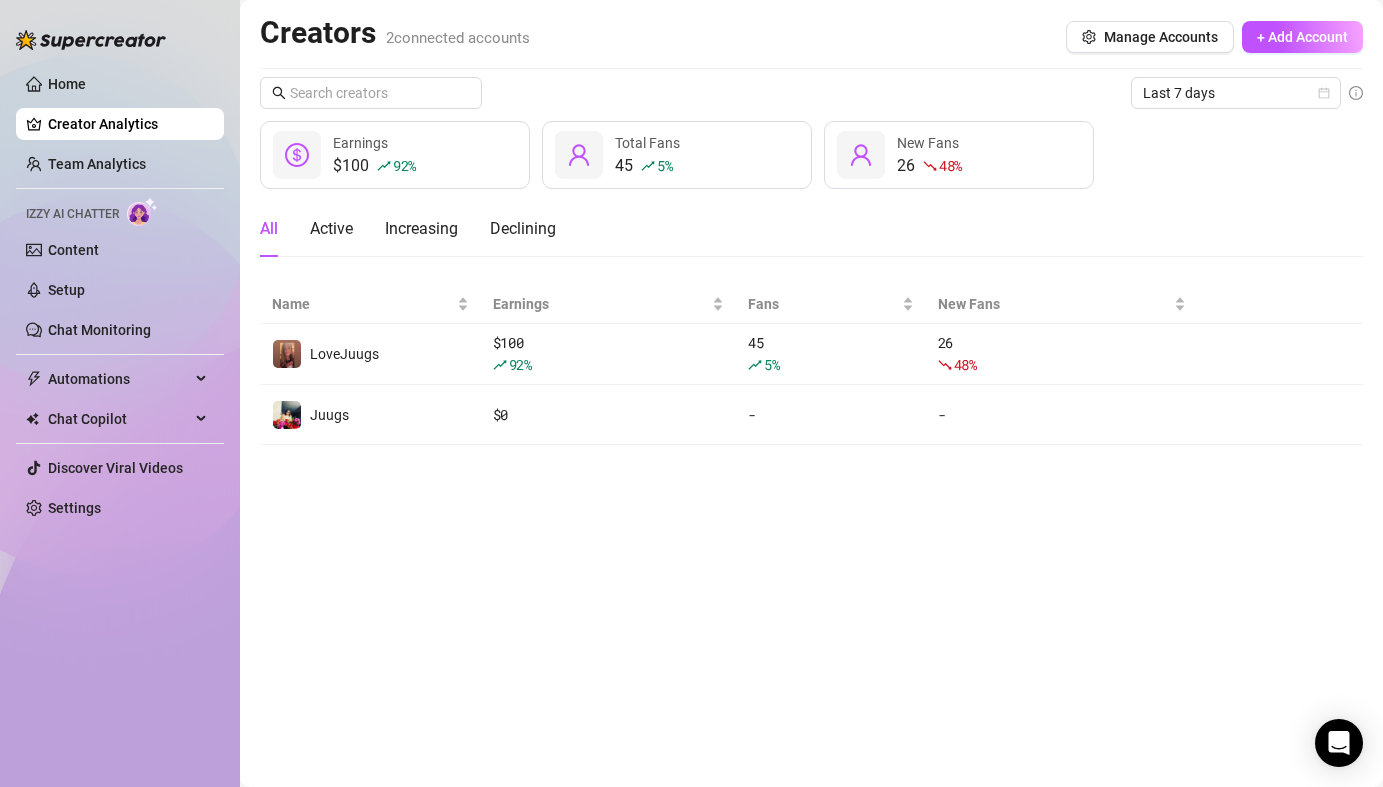 scroll, scrollTop: 0, scrollLeft: 0, axis: both 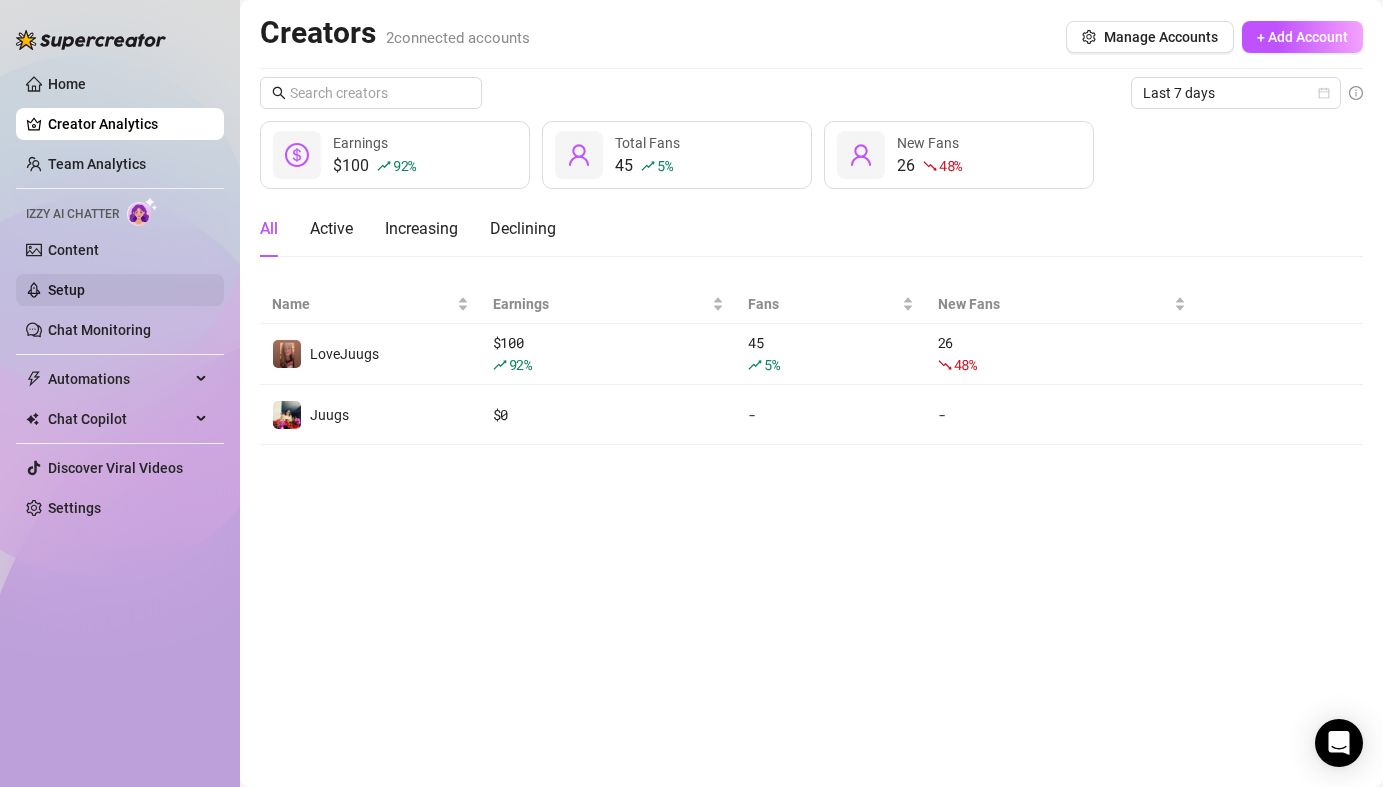 click on "Setup" at bounding box center [66, 290] 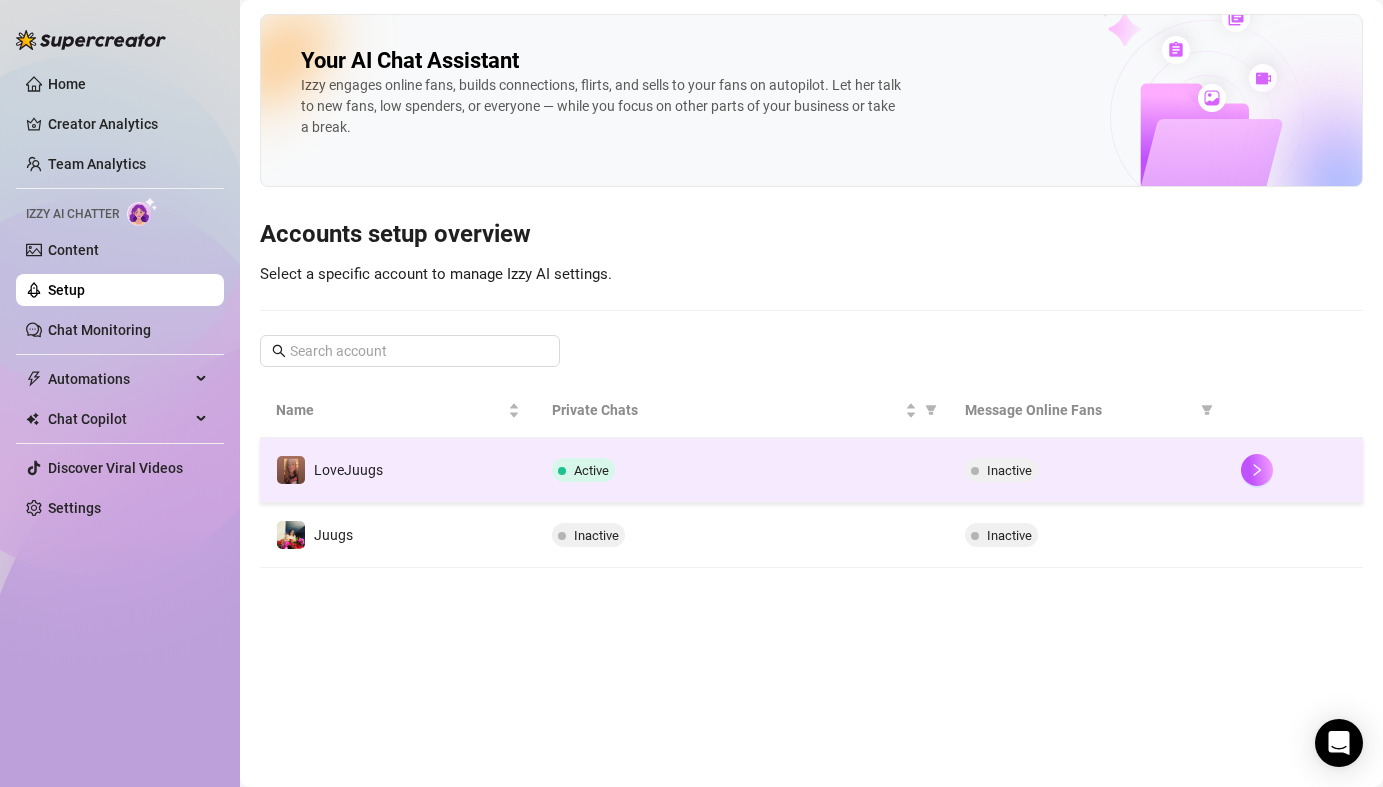 click on "Active" at bounding box center (743, 470) 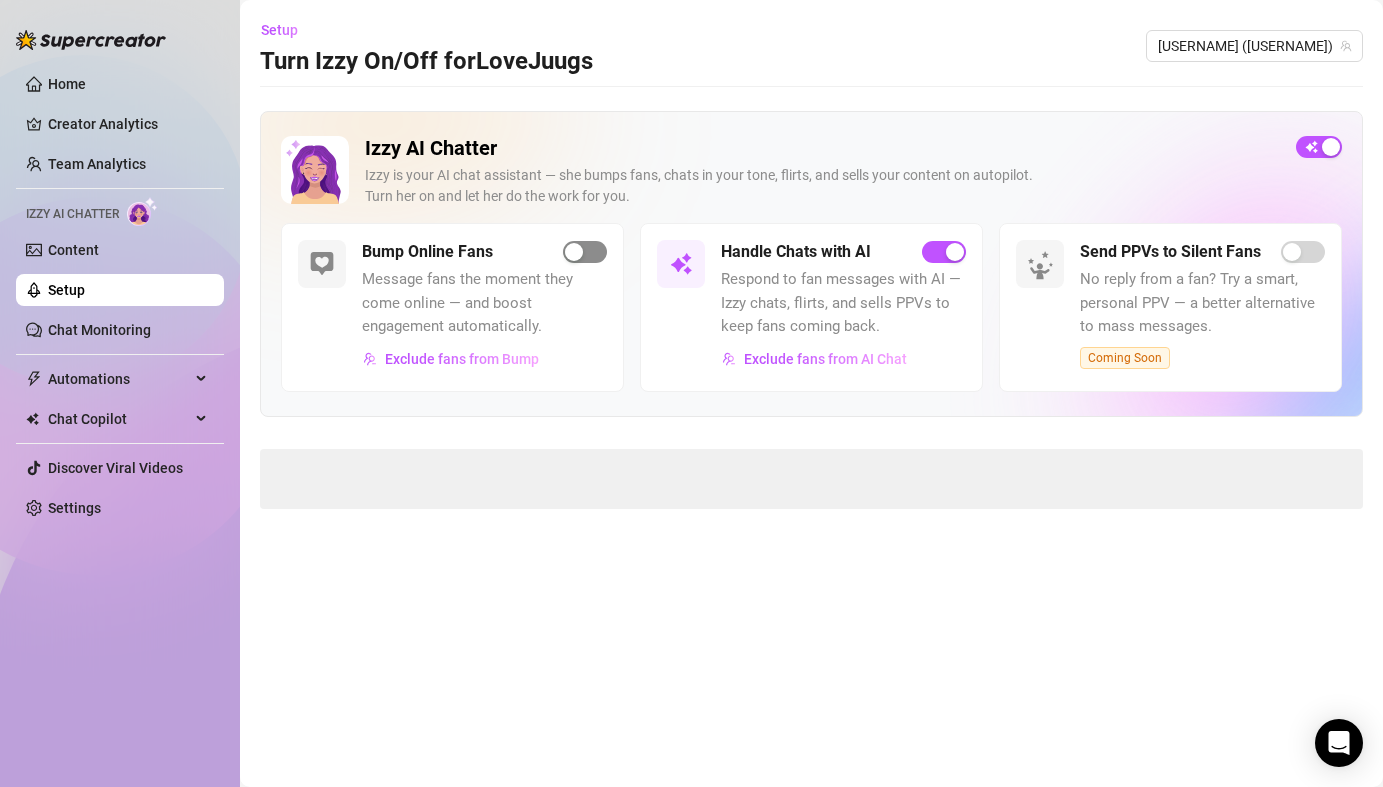 click at bounding box center (585, 252) 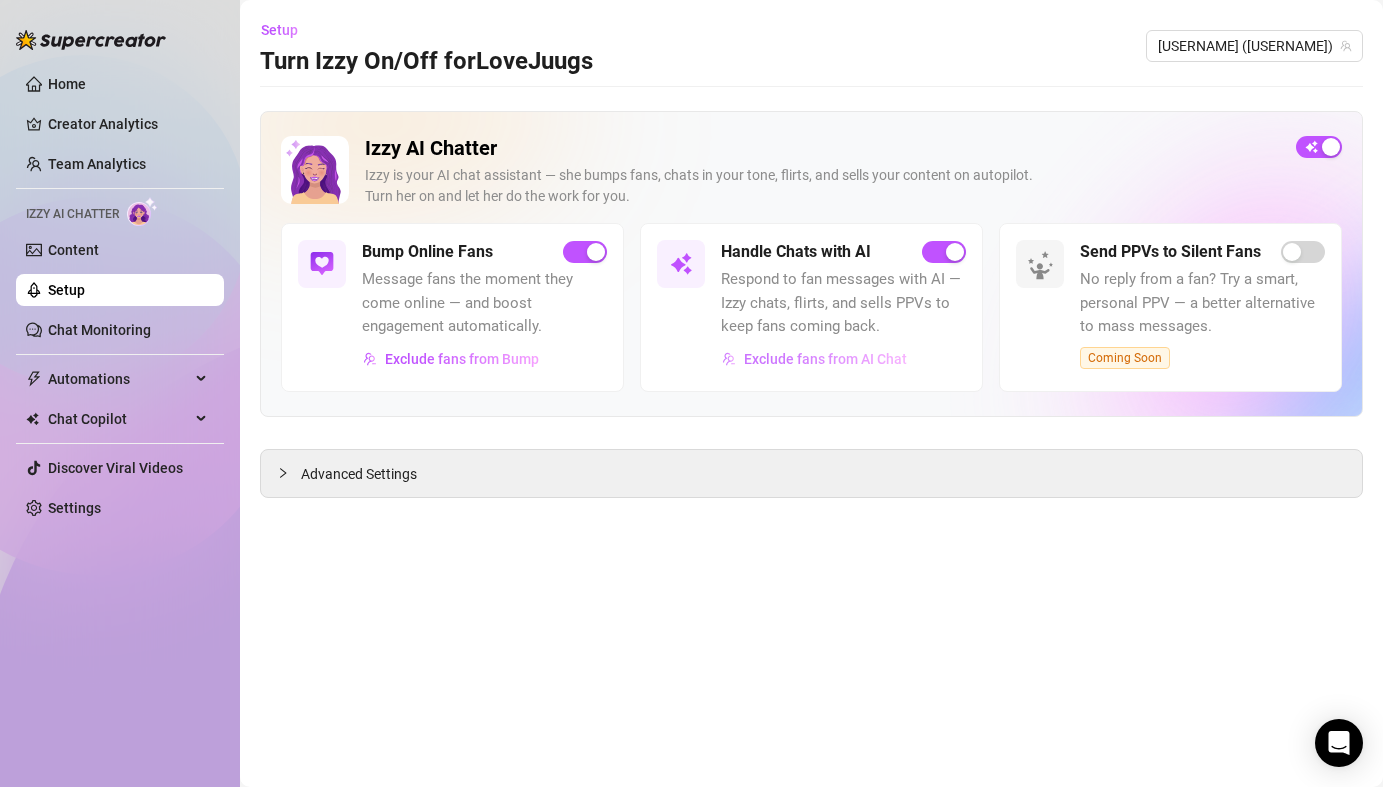 click on "Exclude fans from AI Chat" at bounding box center [825, 359] 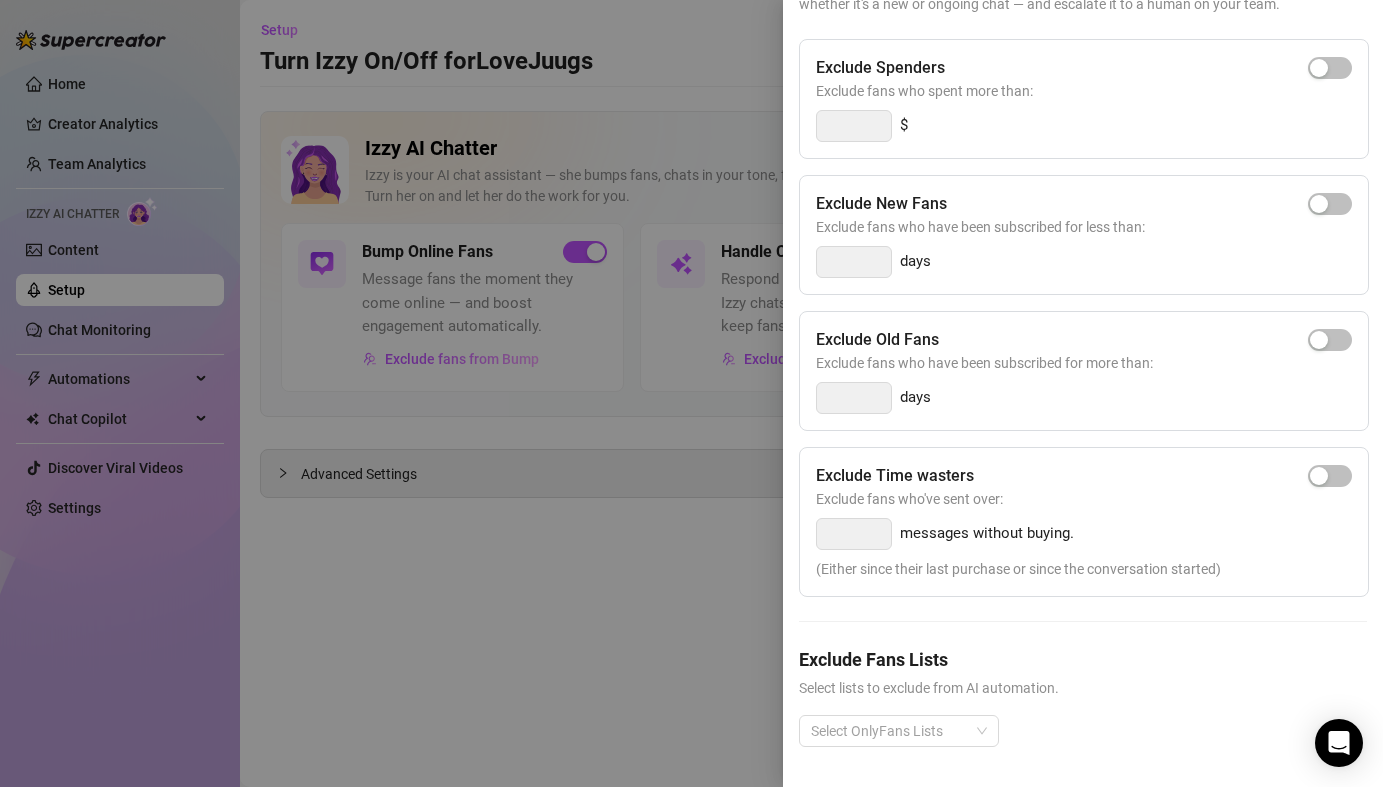 scroll, scrollTop: 0, scrollLeft: 0, axis: both 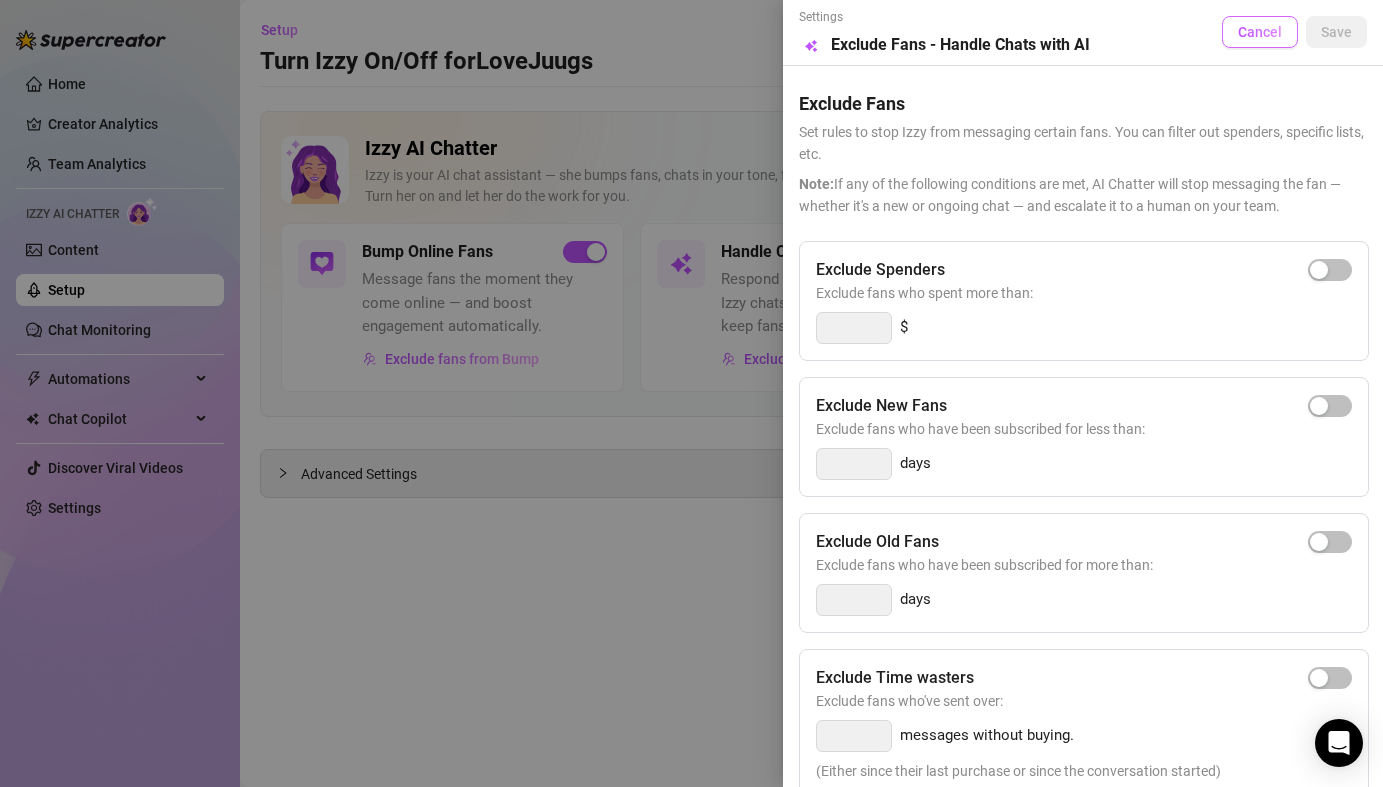click on "Cancel" at bounding box center [1260, 32] 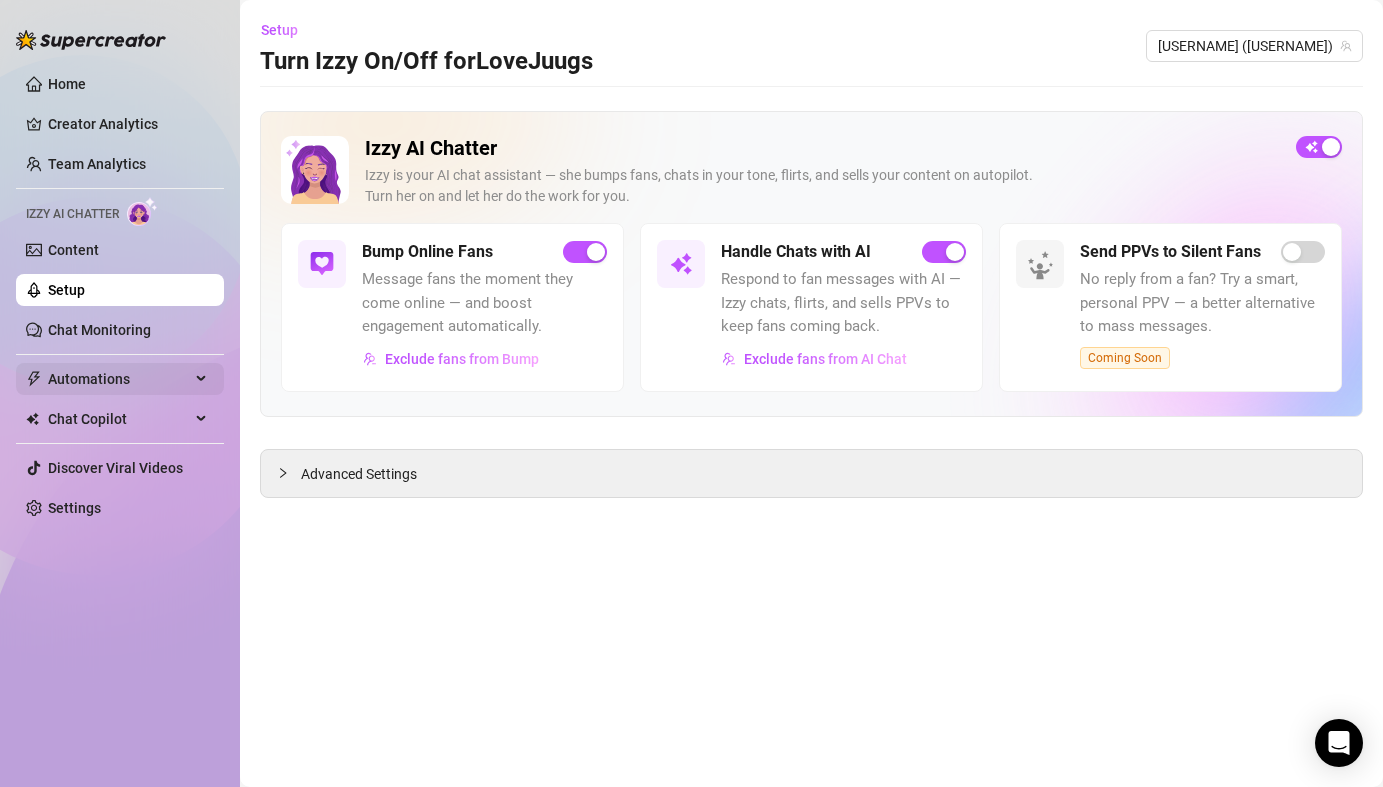 click on "Automations" at bounding box center [119, 379] 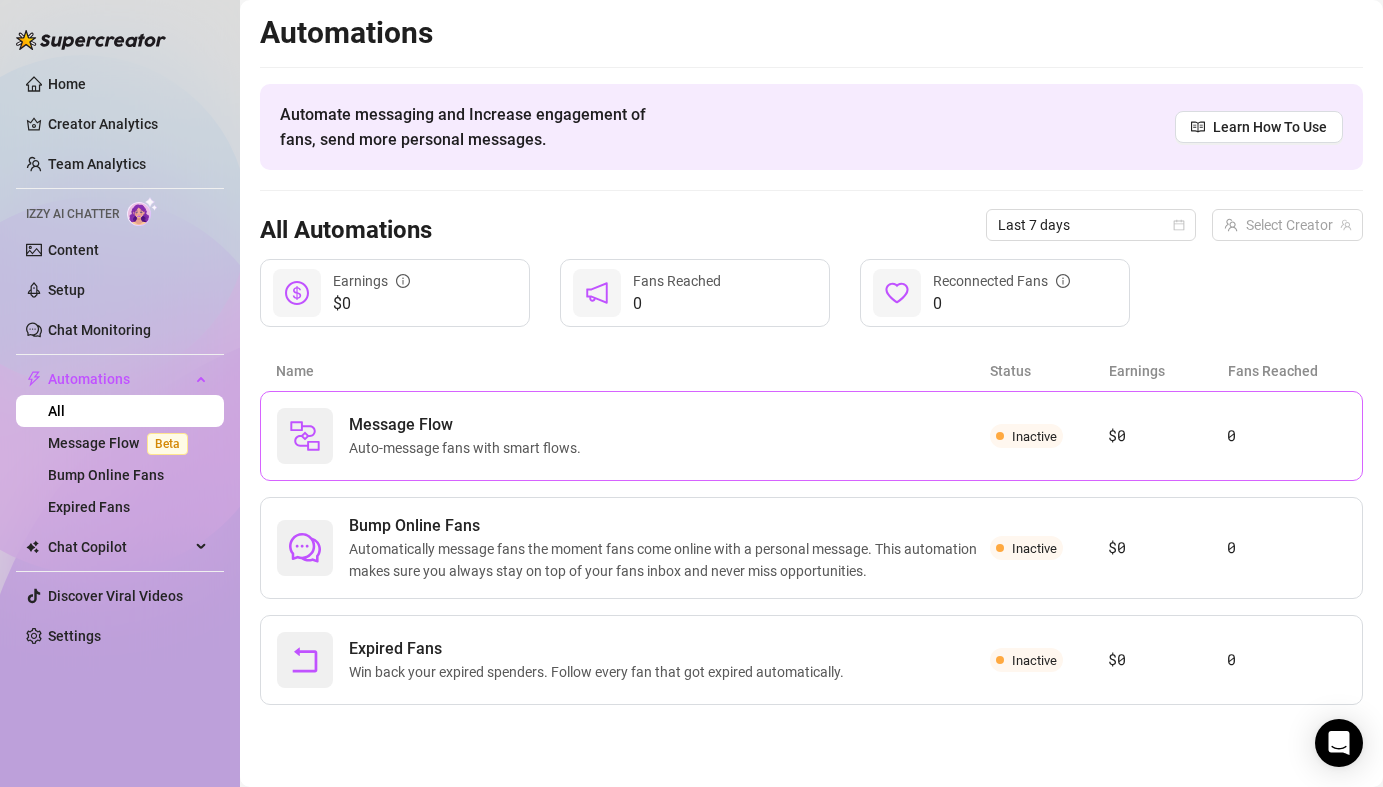 click on "Message Flow" at bounding box center (469, 425) 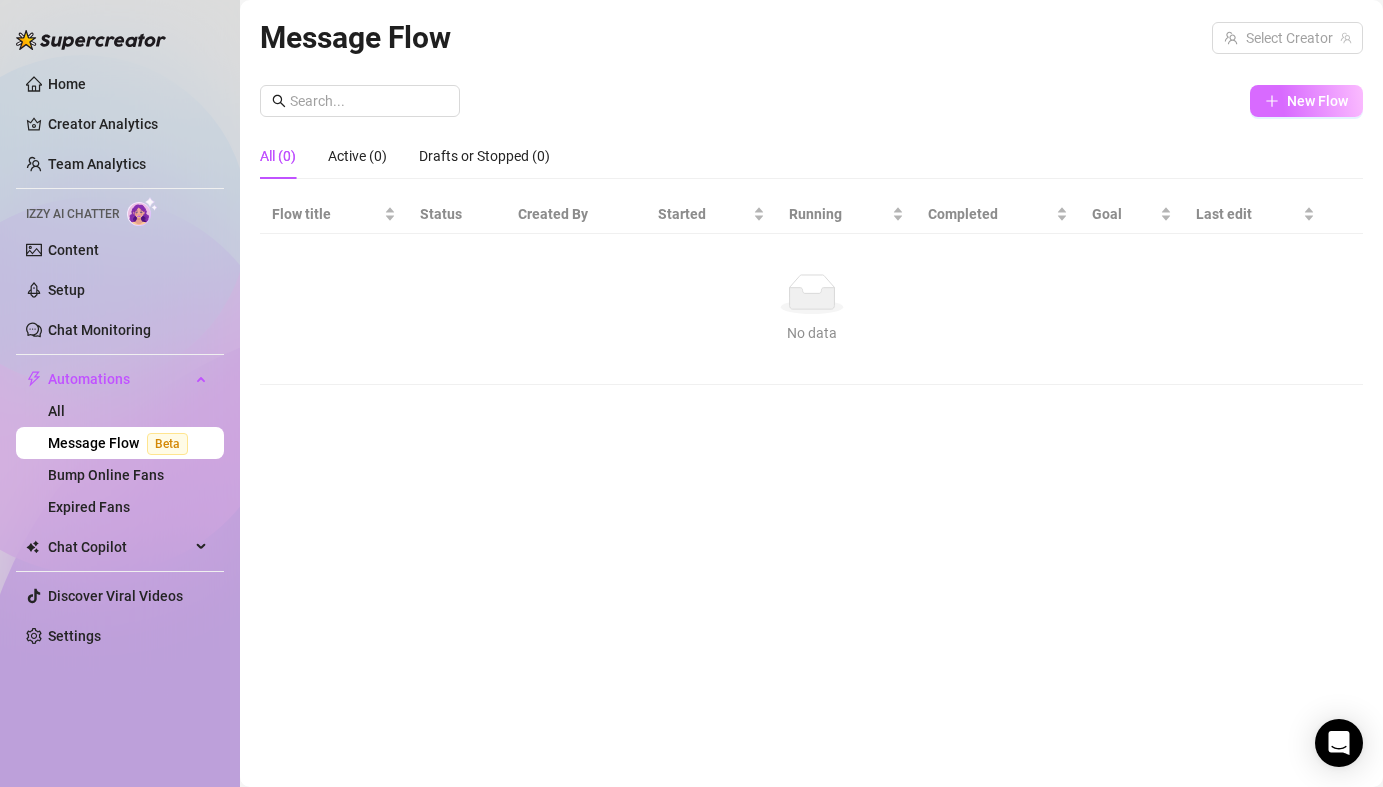 click on "New Flow" at bounding box center (1306, 101) 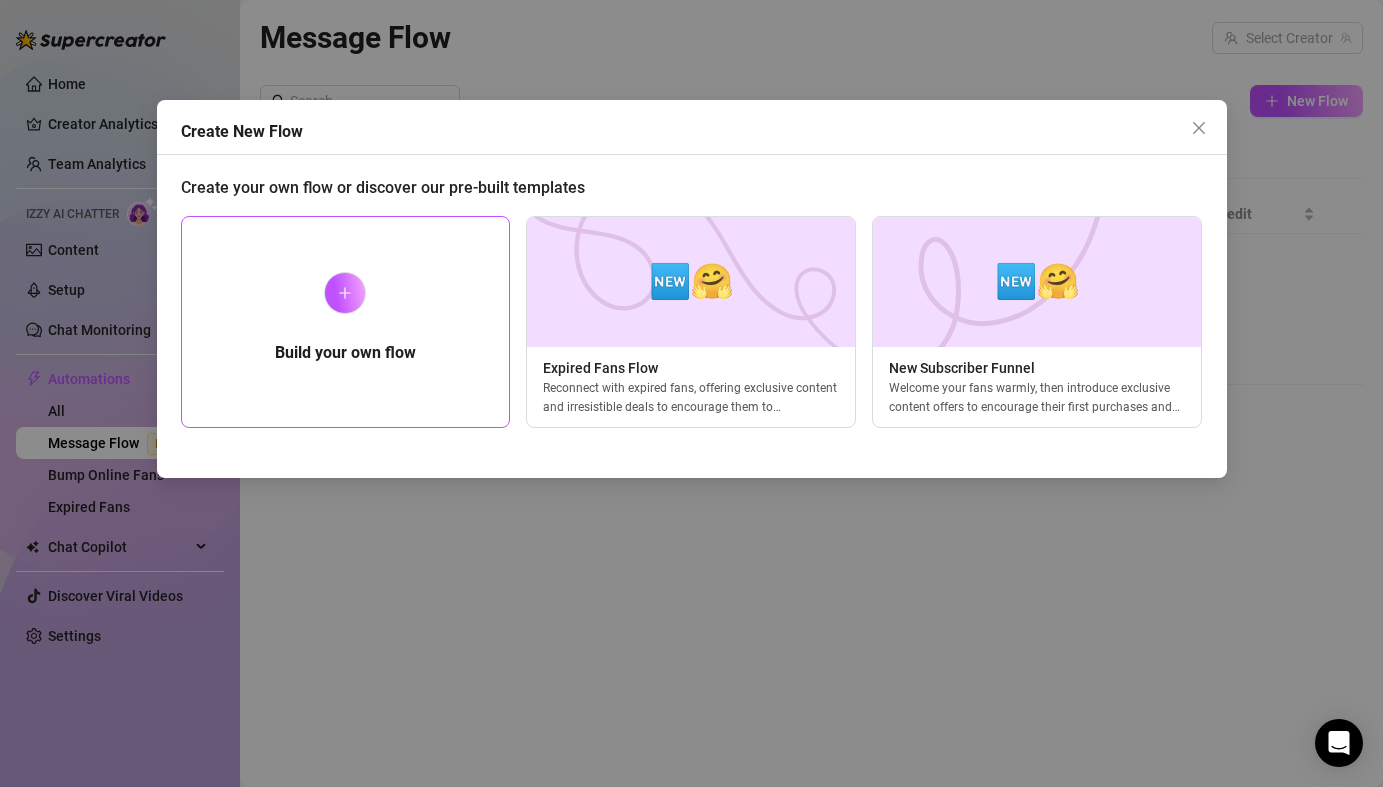 click on "Build your own flow" at bounding box center (346, 322) 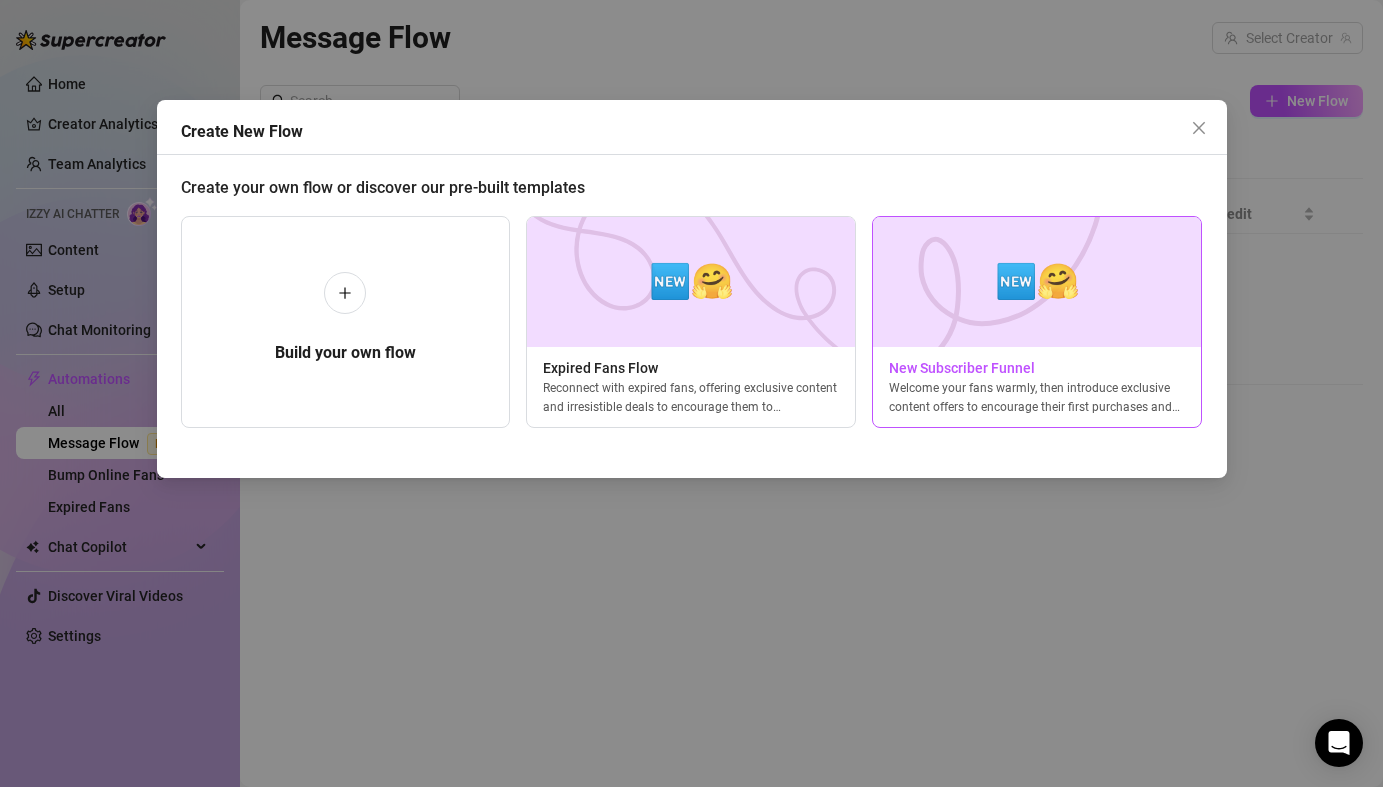 click at bounding box center [1037, 282] 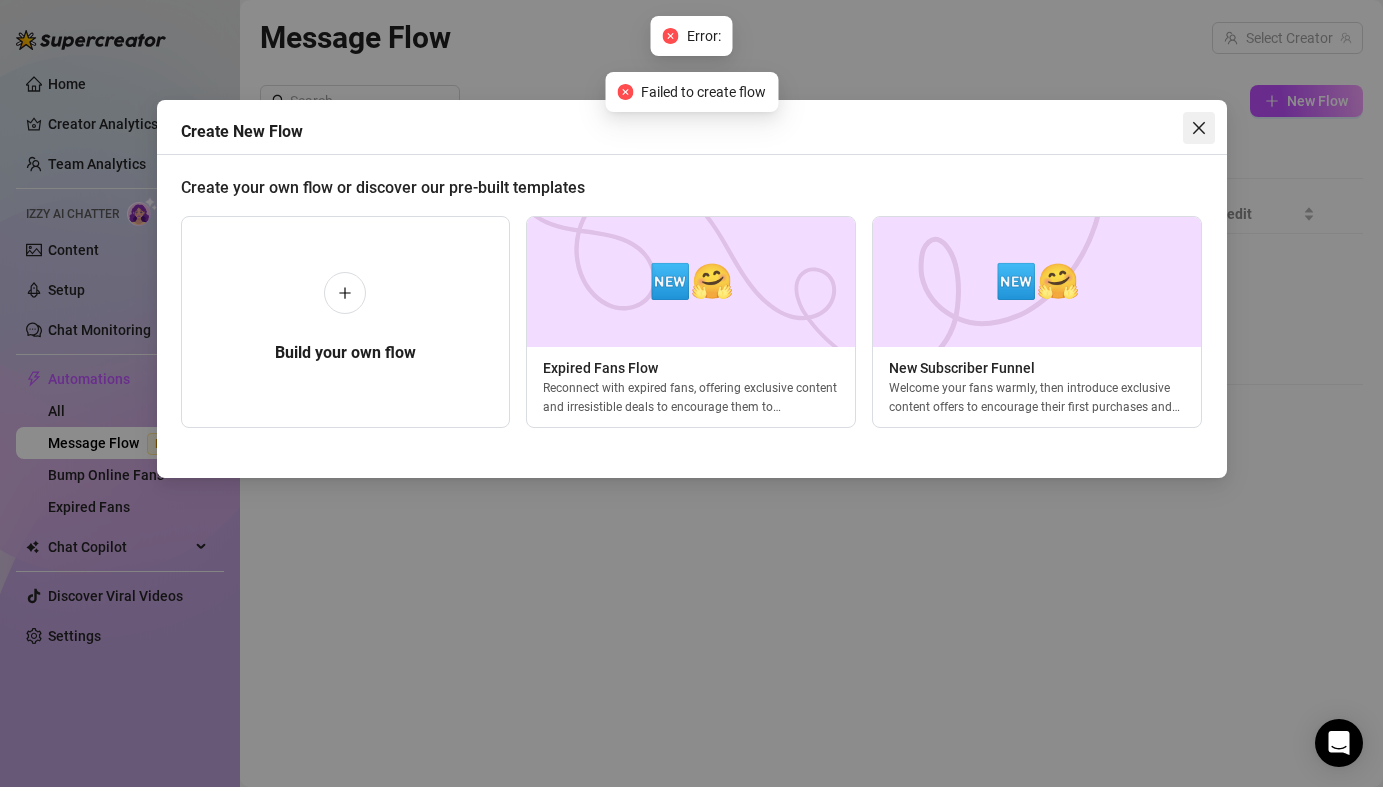 click 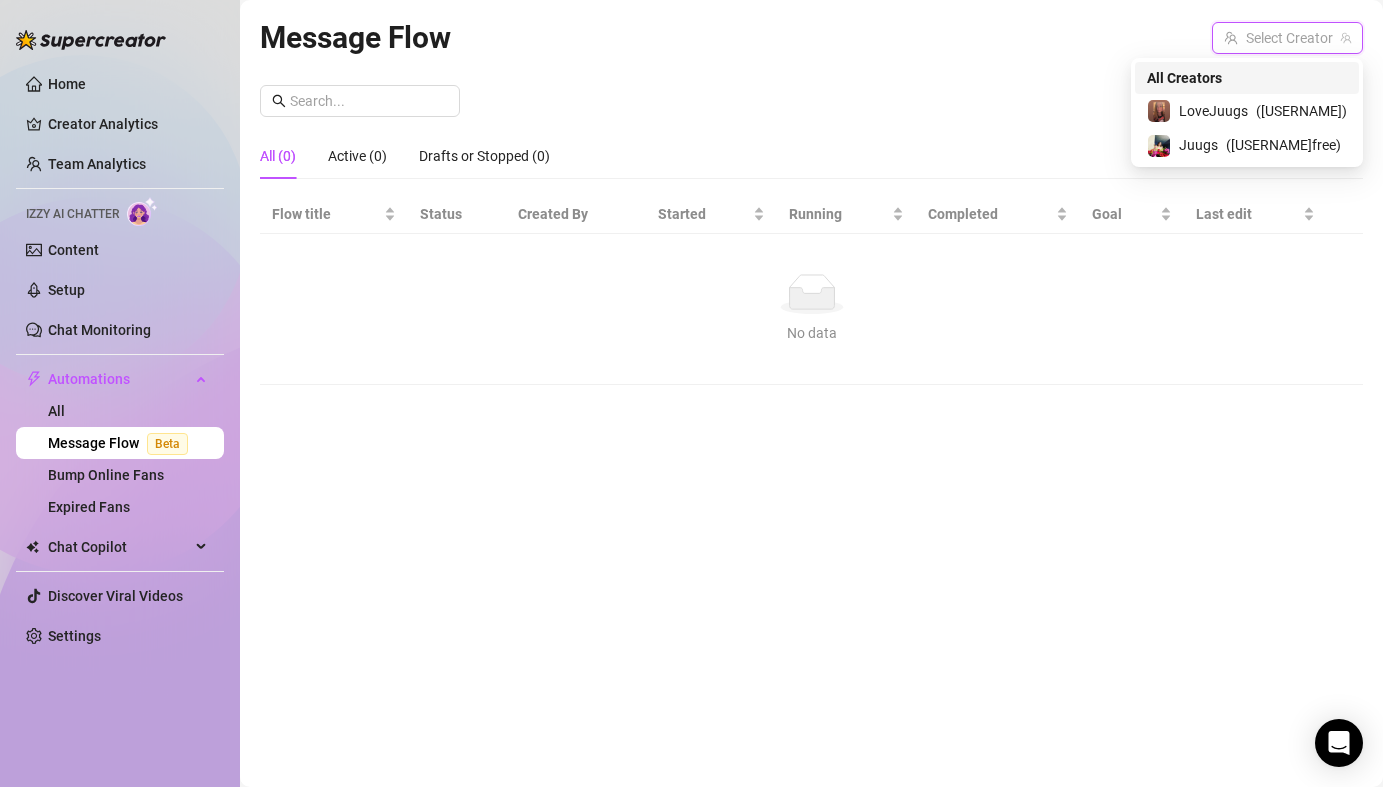 click at bounding box center [1278, 38] 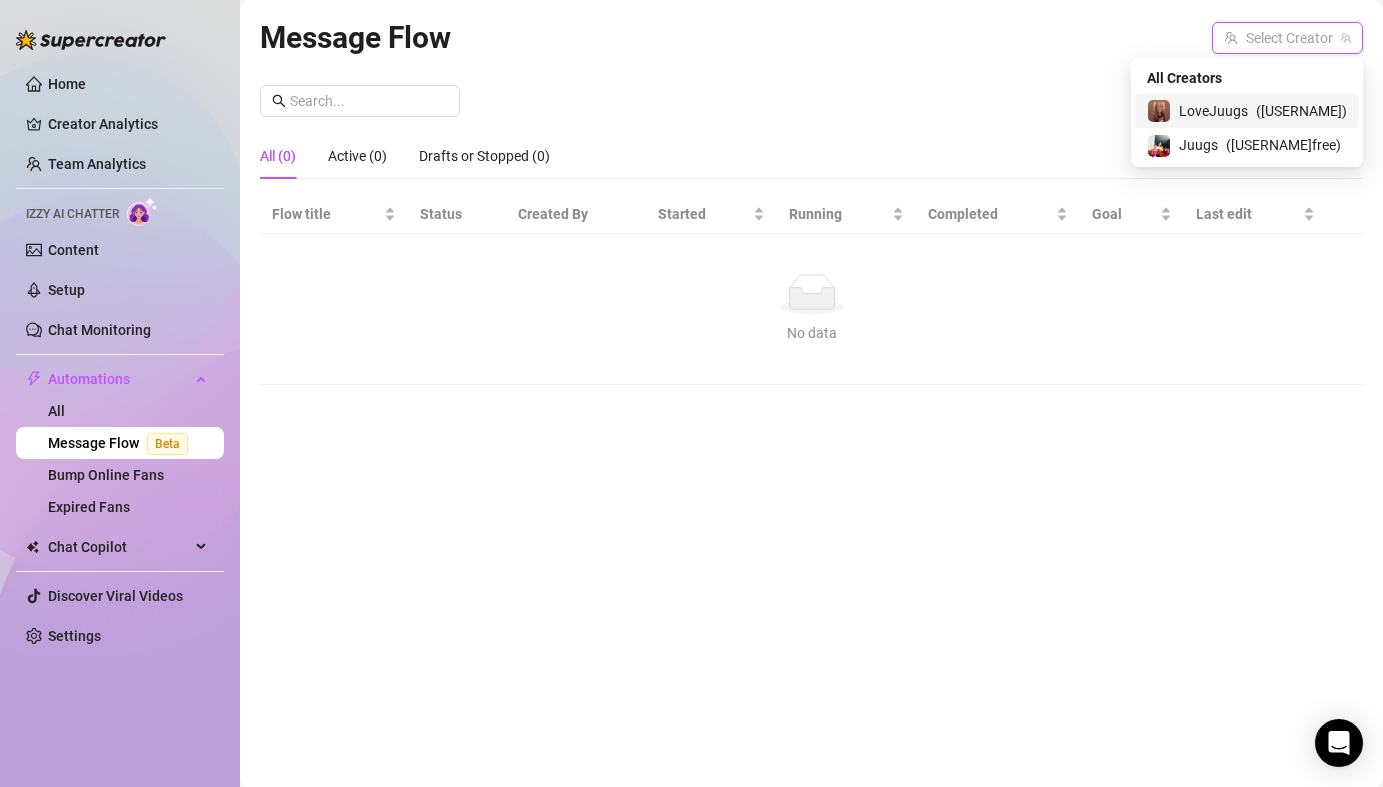 click on "LoveJuugs   ( lovejuugs )" at bounding box center [1247, 111] 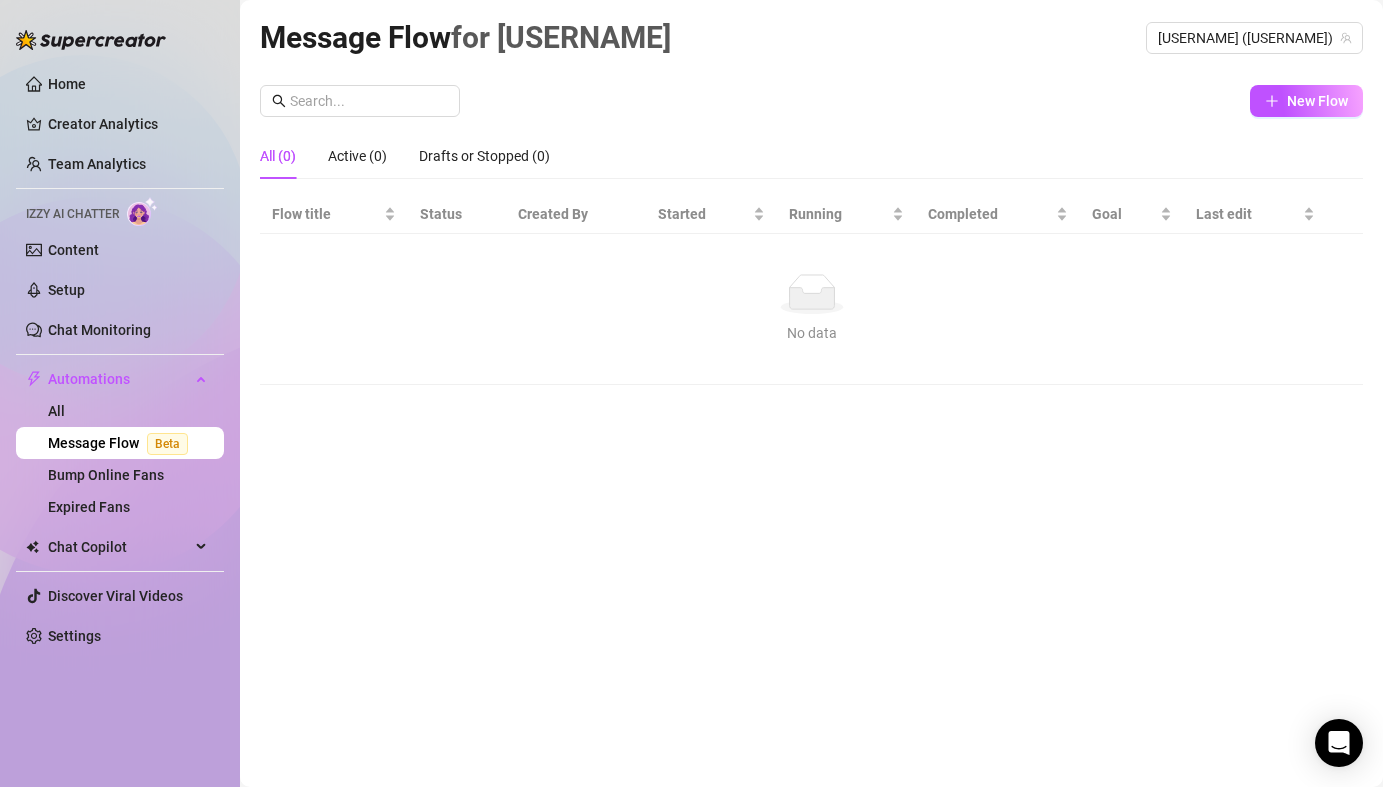 click 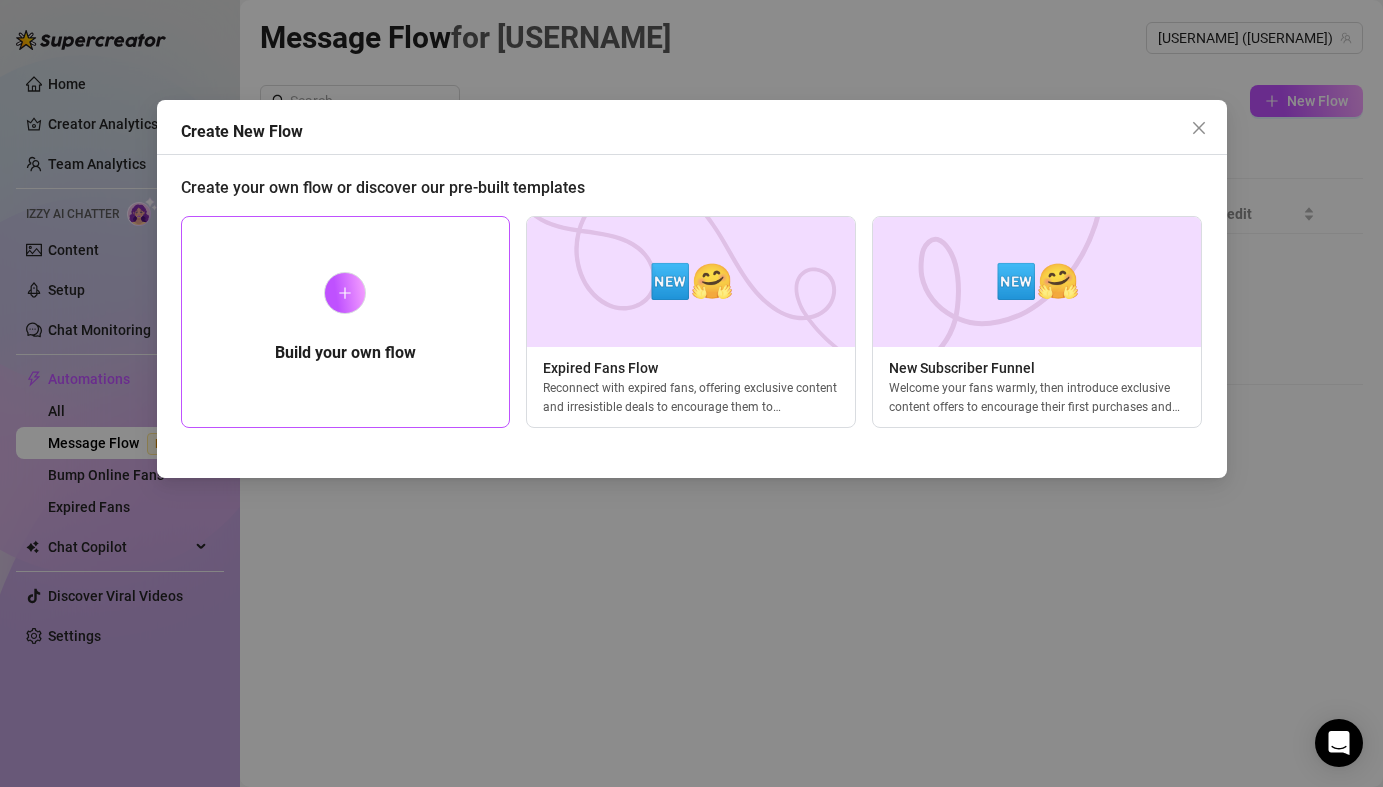 click on "Build your own flow" at bounding box center (346, 322) 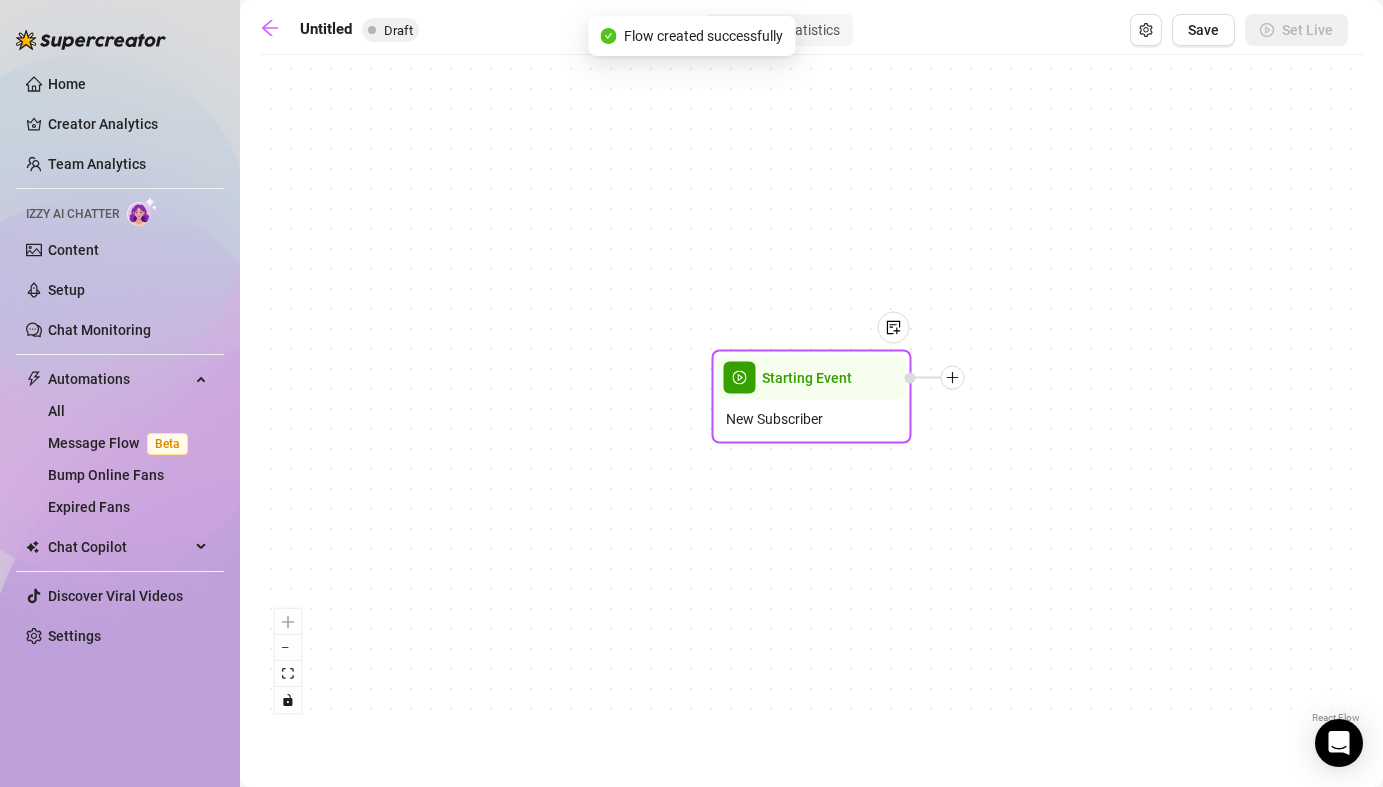 click on "New Subscriber" at bounding box center [774, 419] 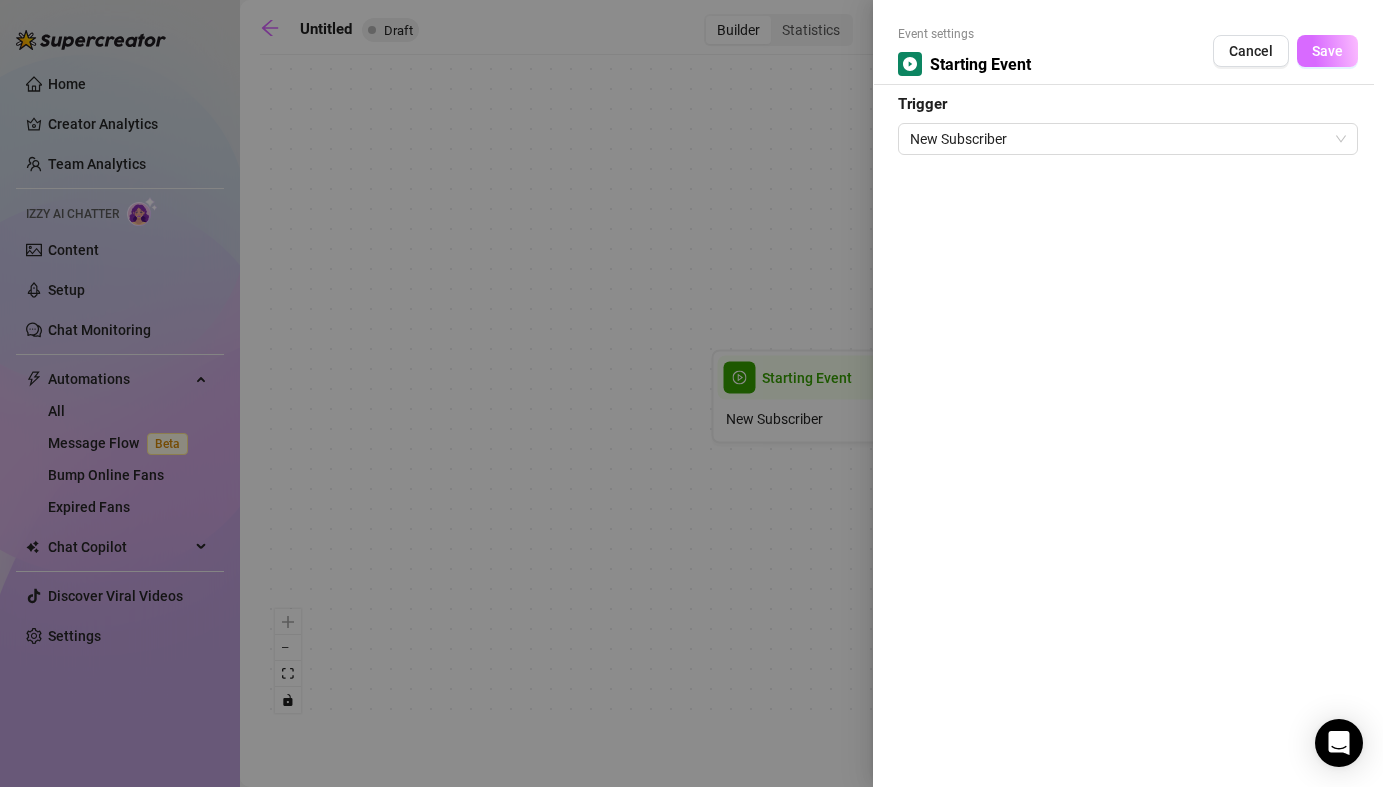 click on "Save" at bounding box center (1327, 51) 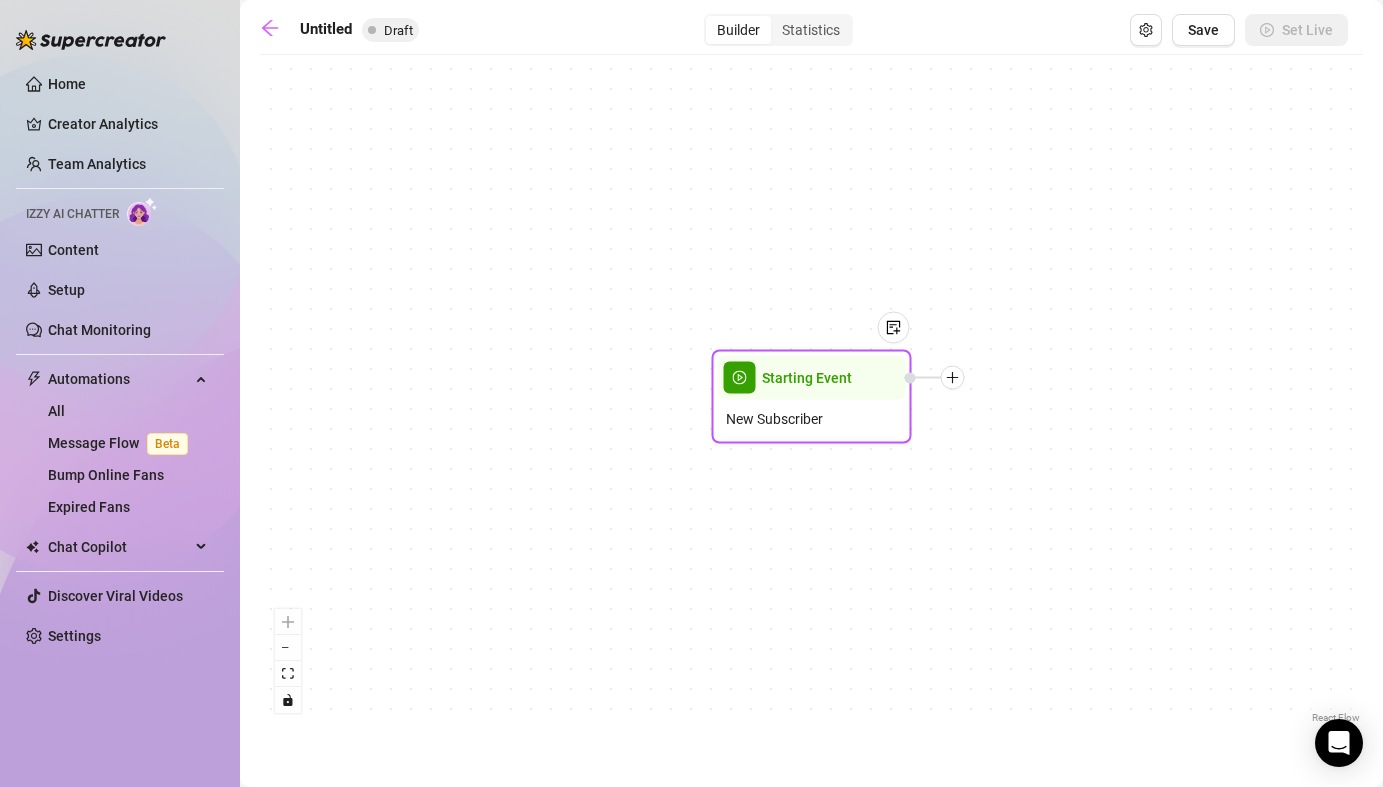 click at bounding box center (953, 378) 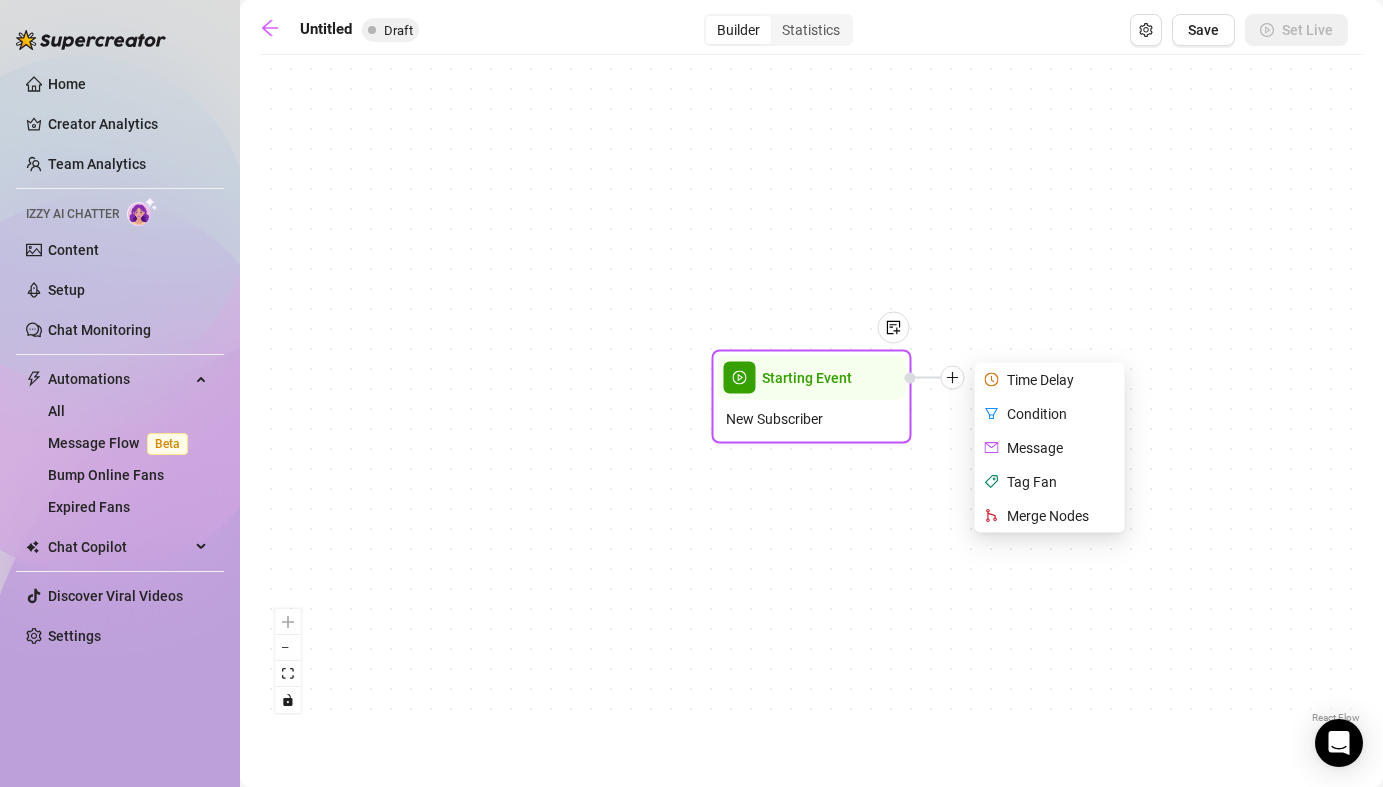 click on "Message" at bounding box center [1052, 448] 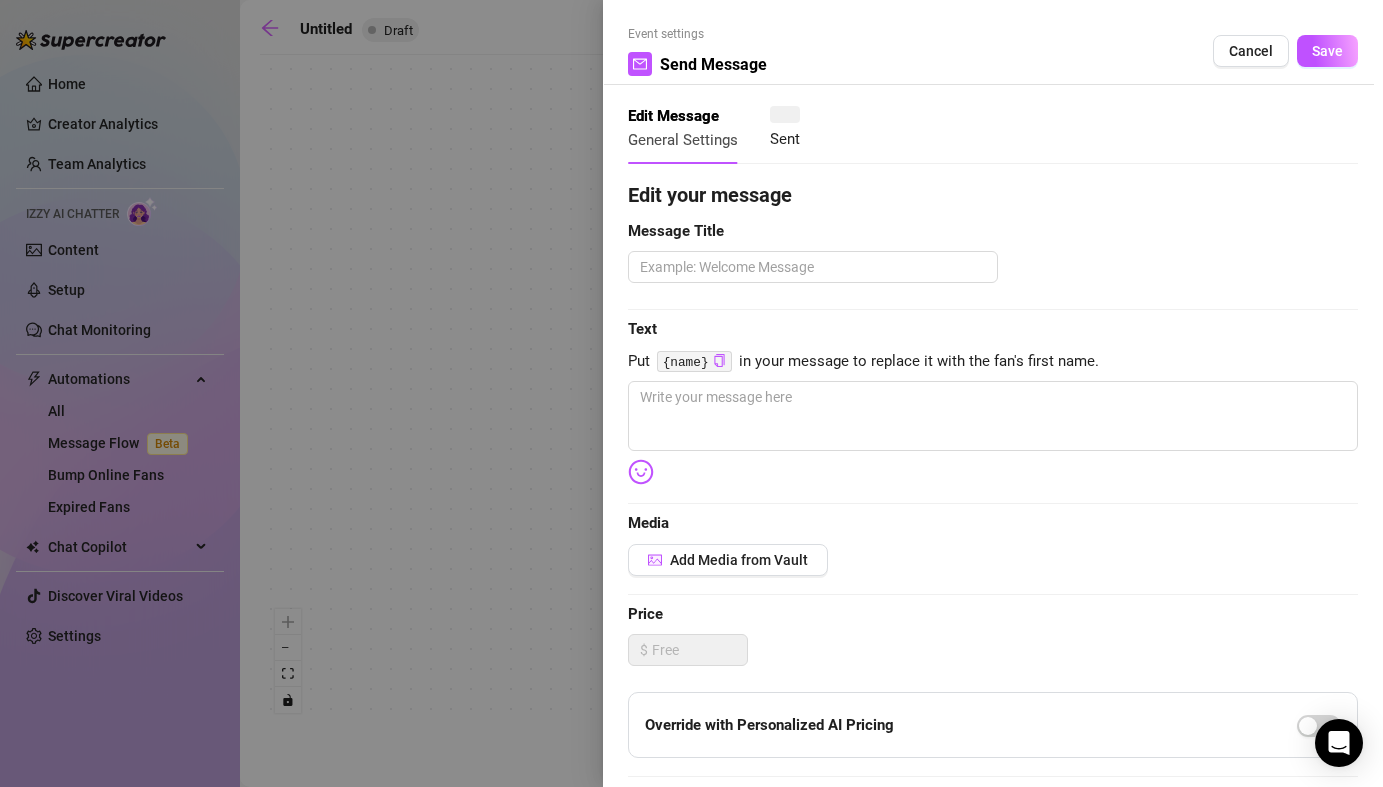 type 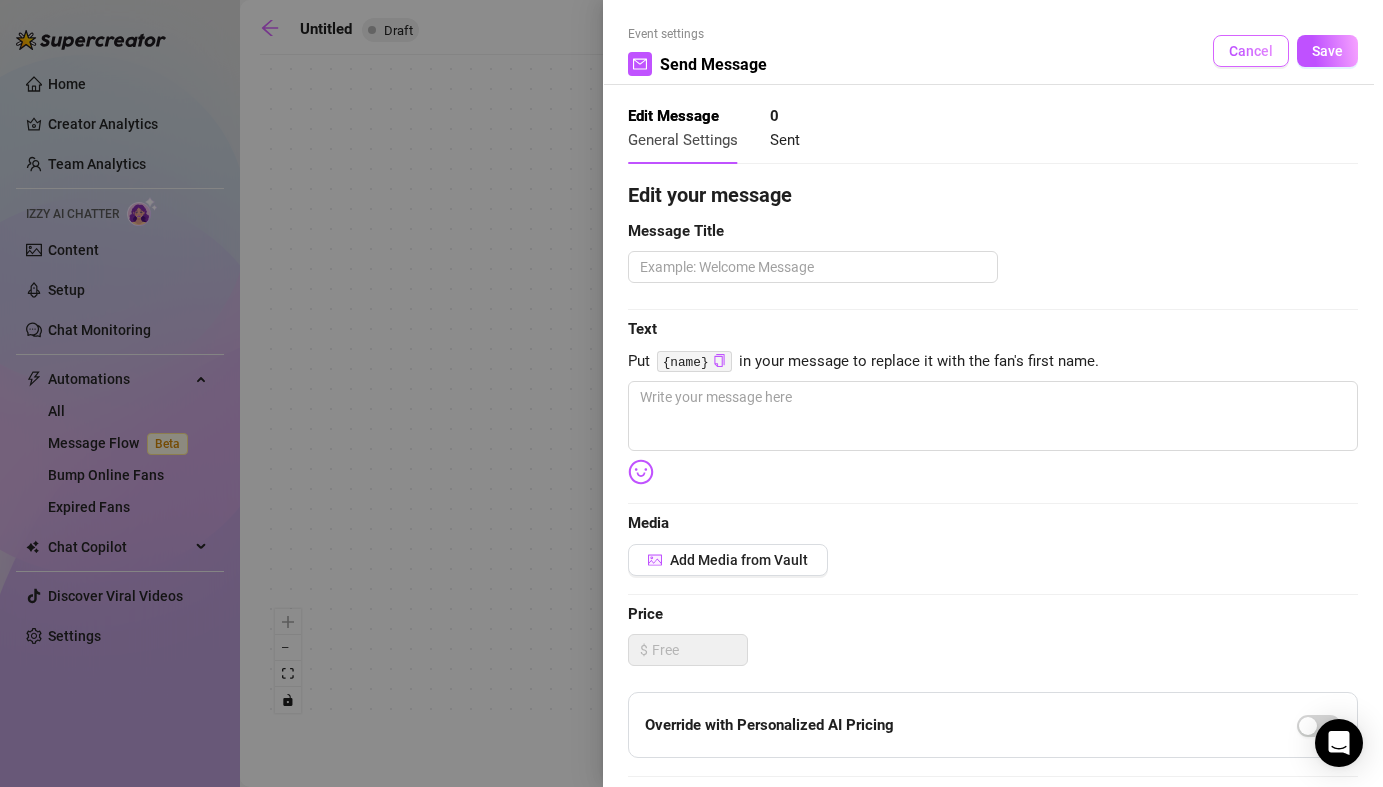 click on "Cancel" at bounding box center [1251, 51] 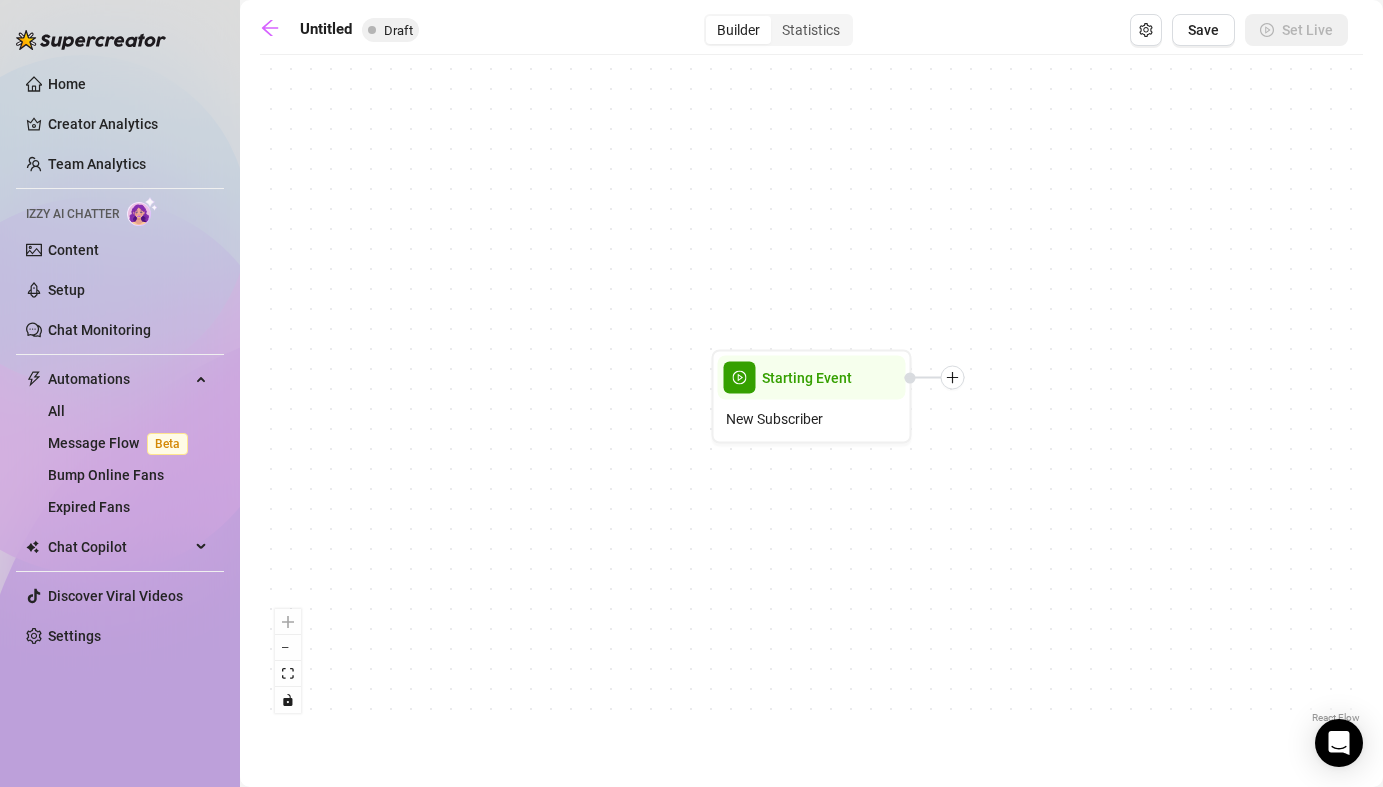 click on "Starting Event New Subscriber" at bounding box center (811, 396) 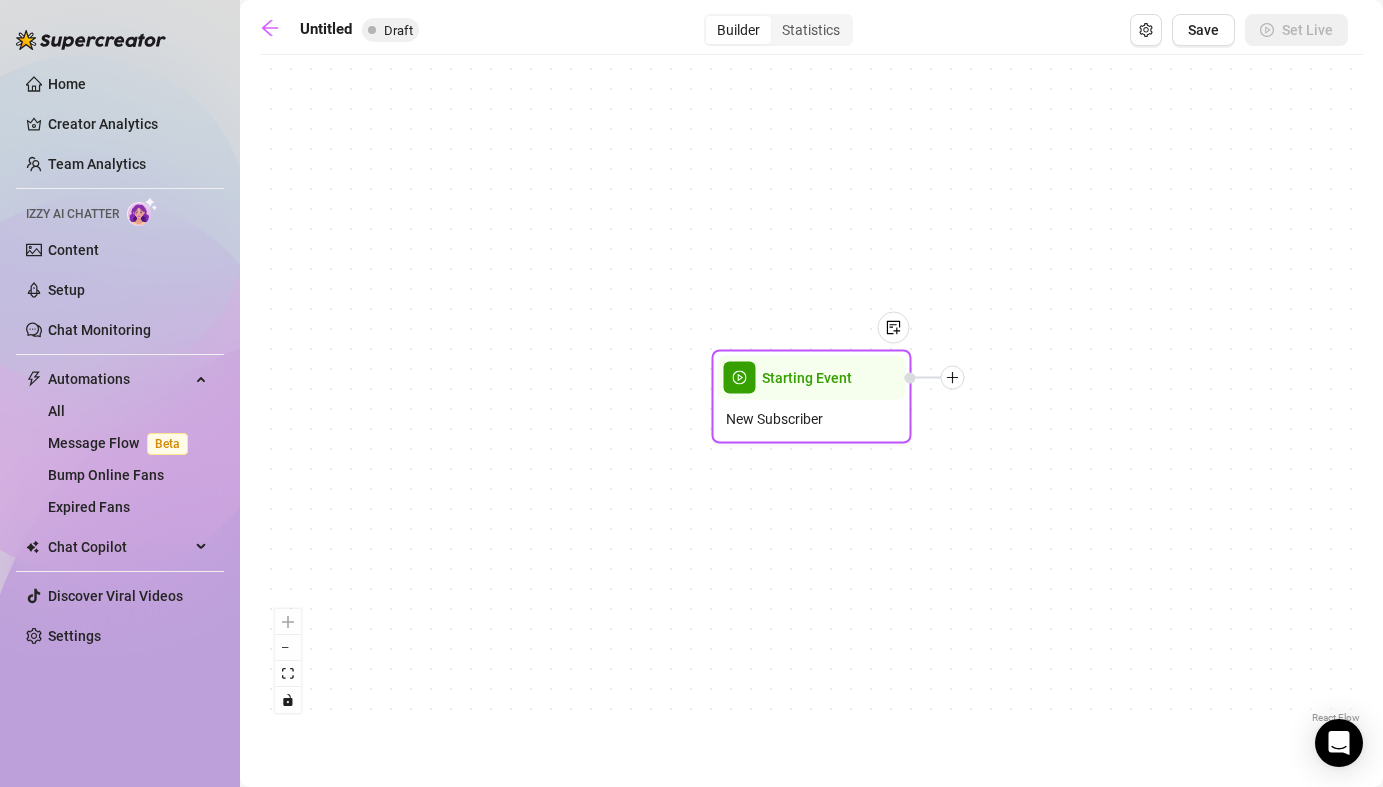 click 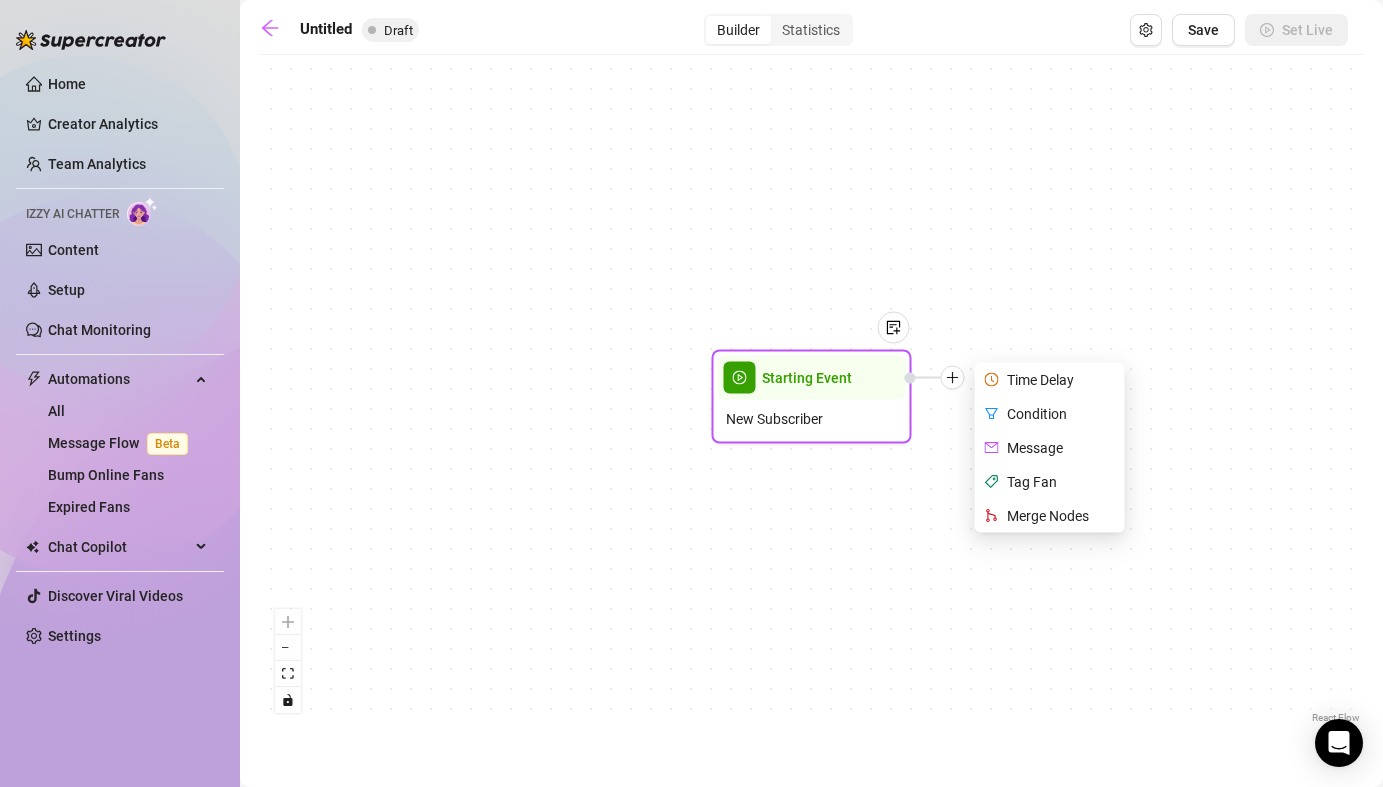 click on "Time Delay" at bounding box center (1052, 380) 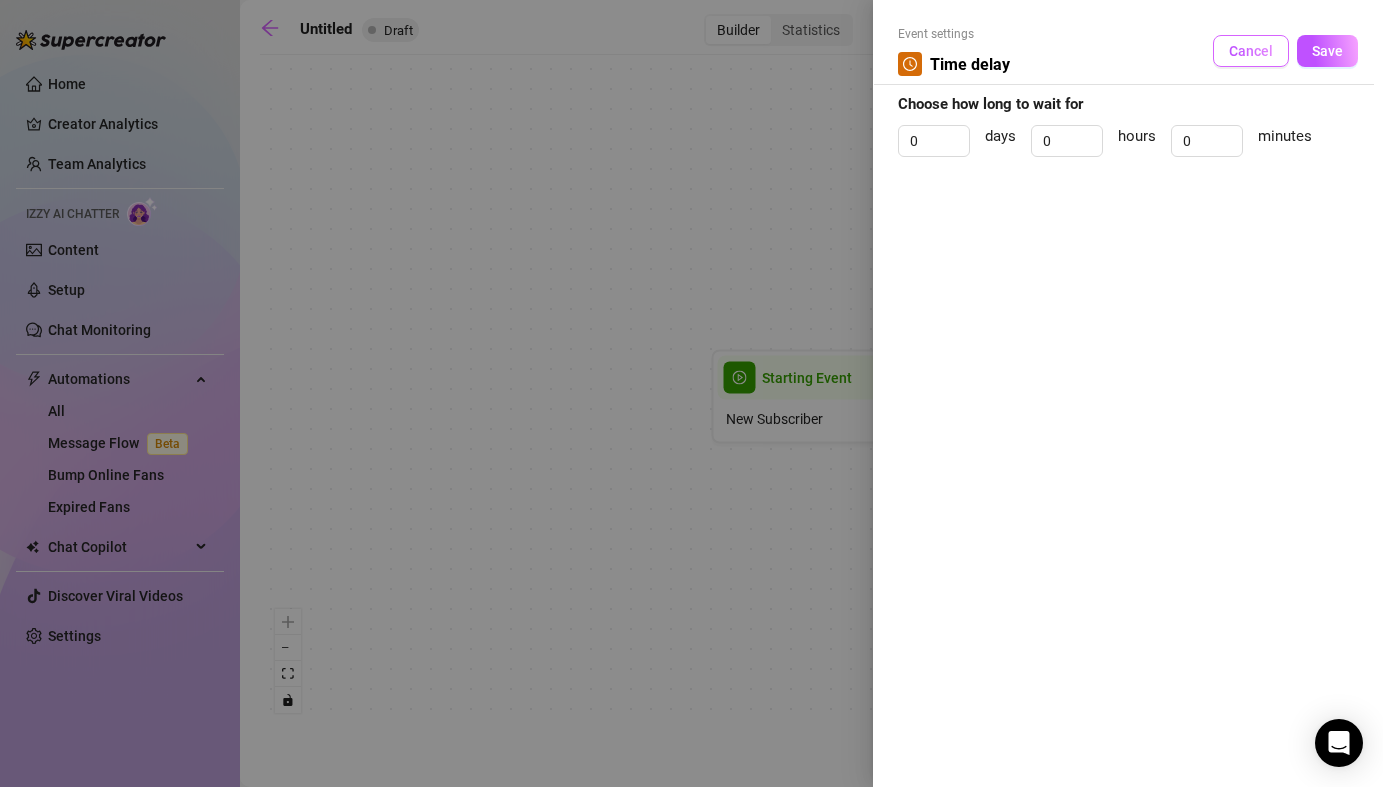 click on "Cancel" at bounding box center (1251, 51) 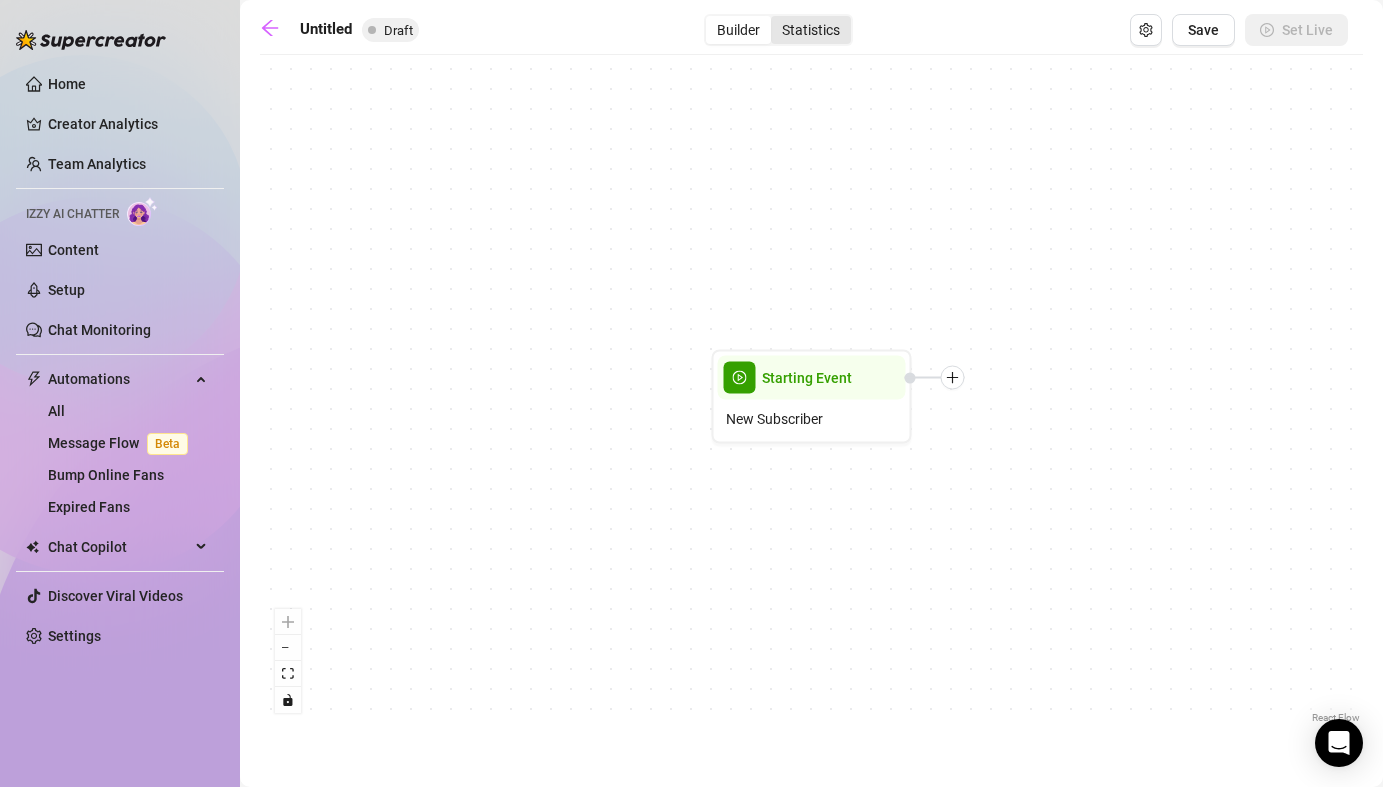 click on "Statistics" at bounding box center [811, 30] 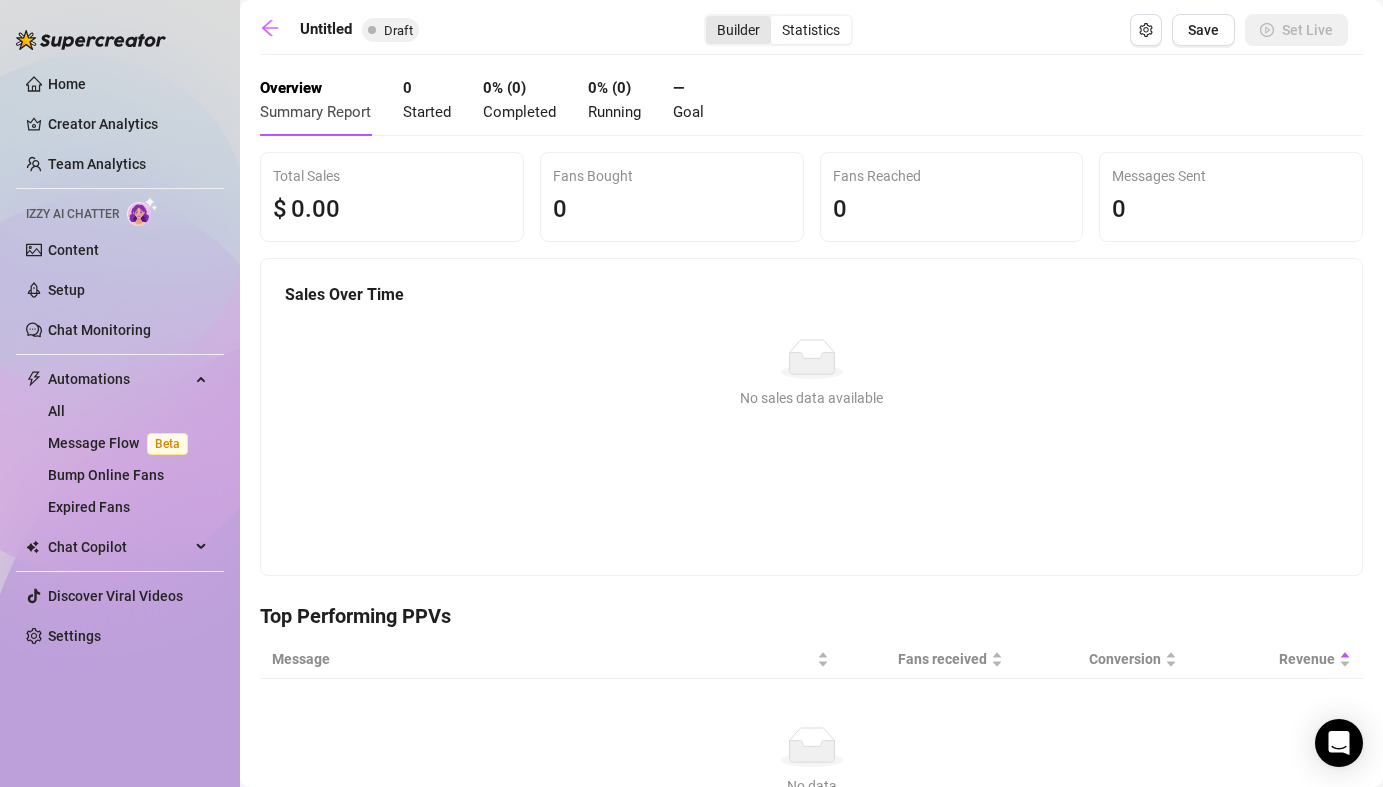 click on "Builder" at bounding box center (738, 30) 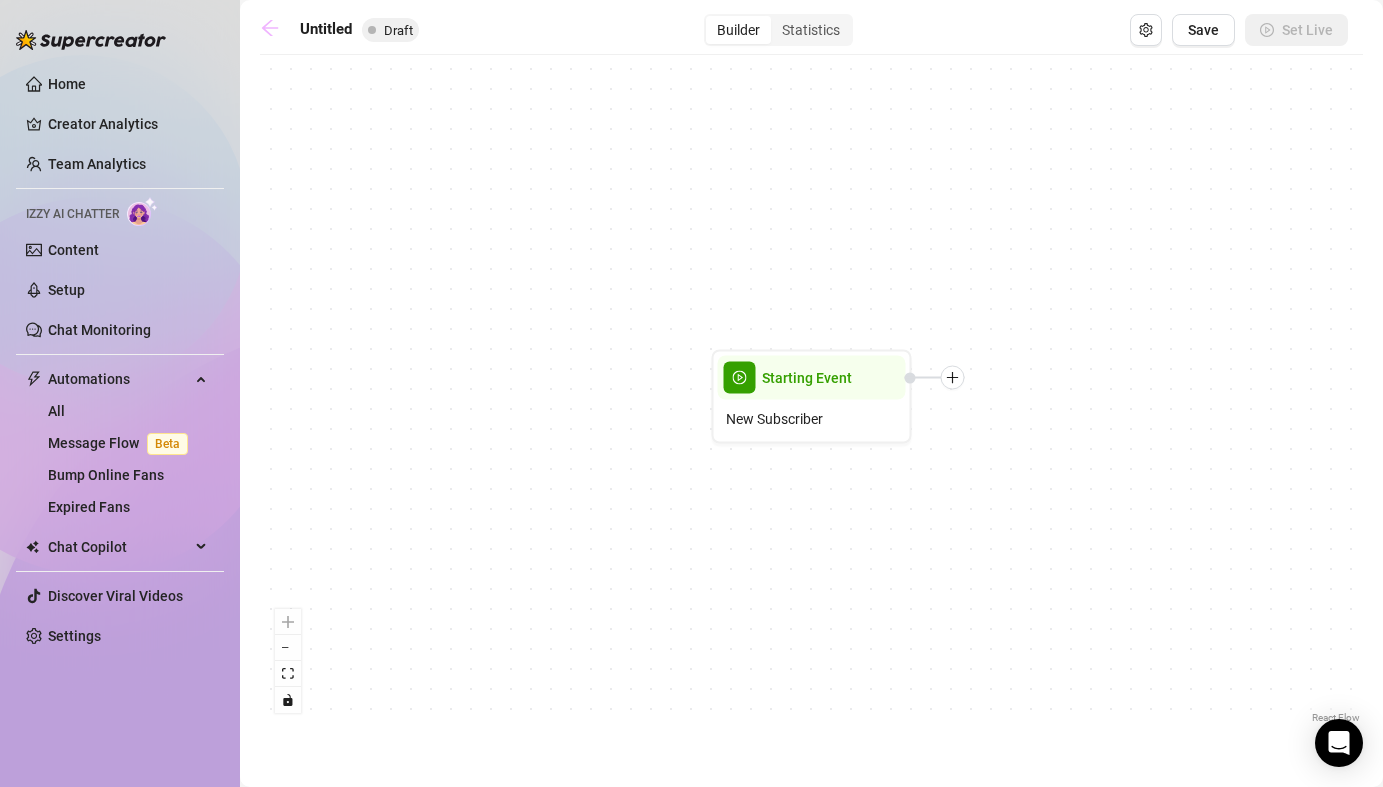 click 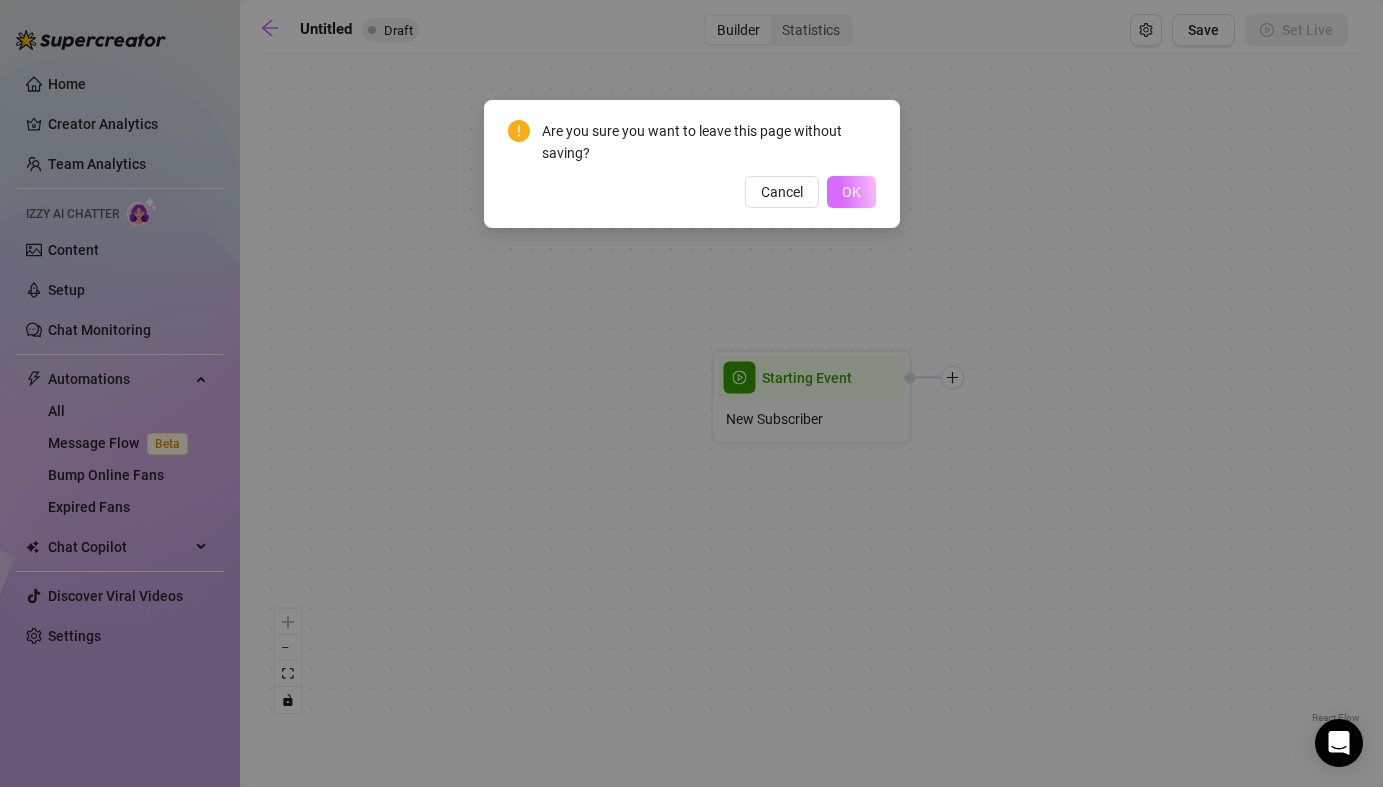 click on "OK" at bounding box center (851, 192) 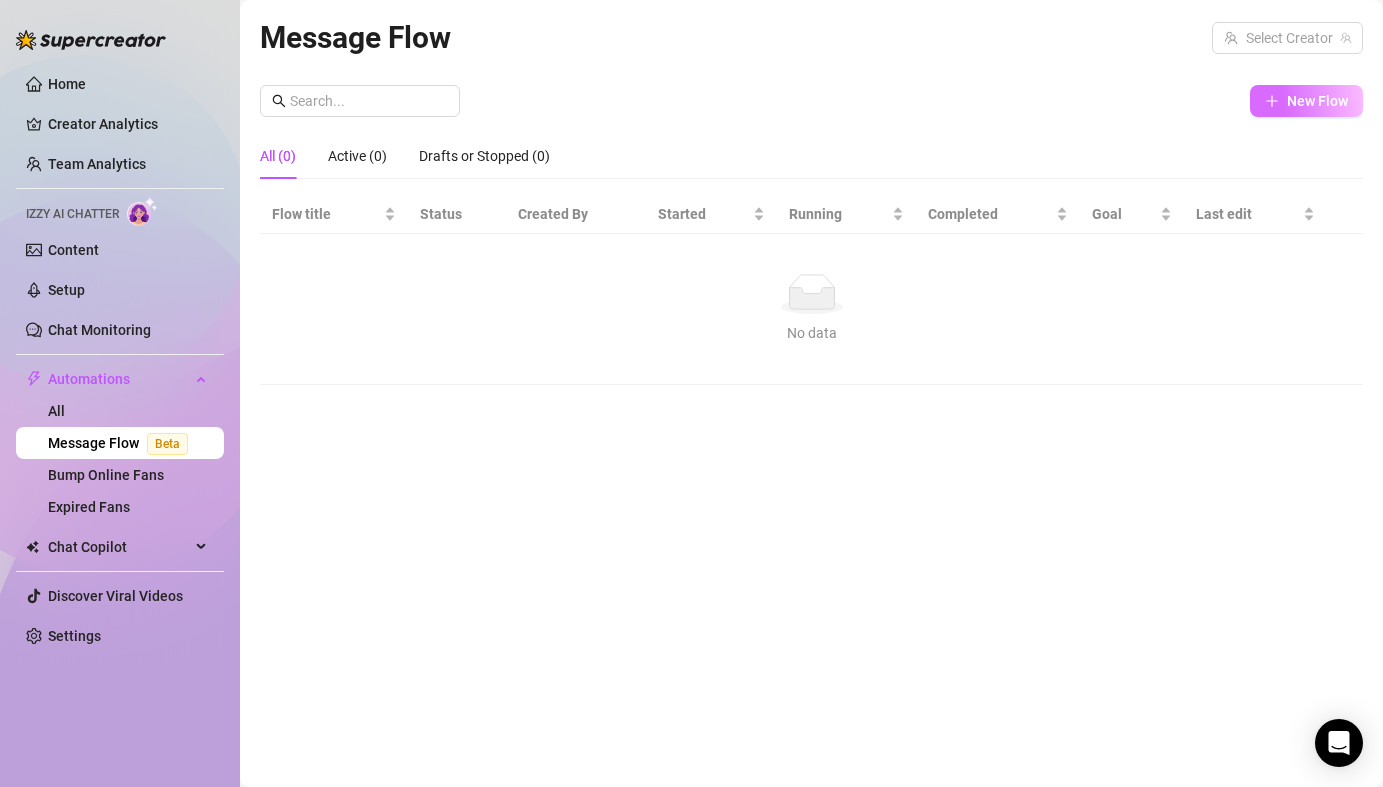 click 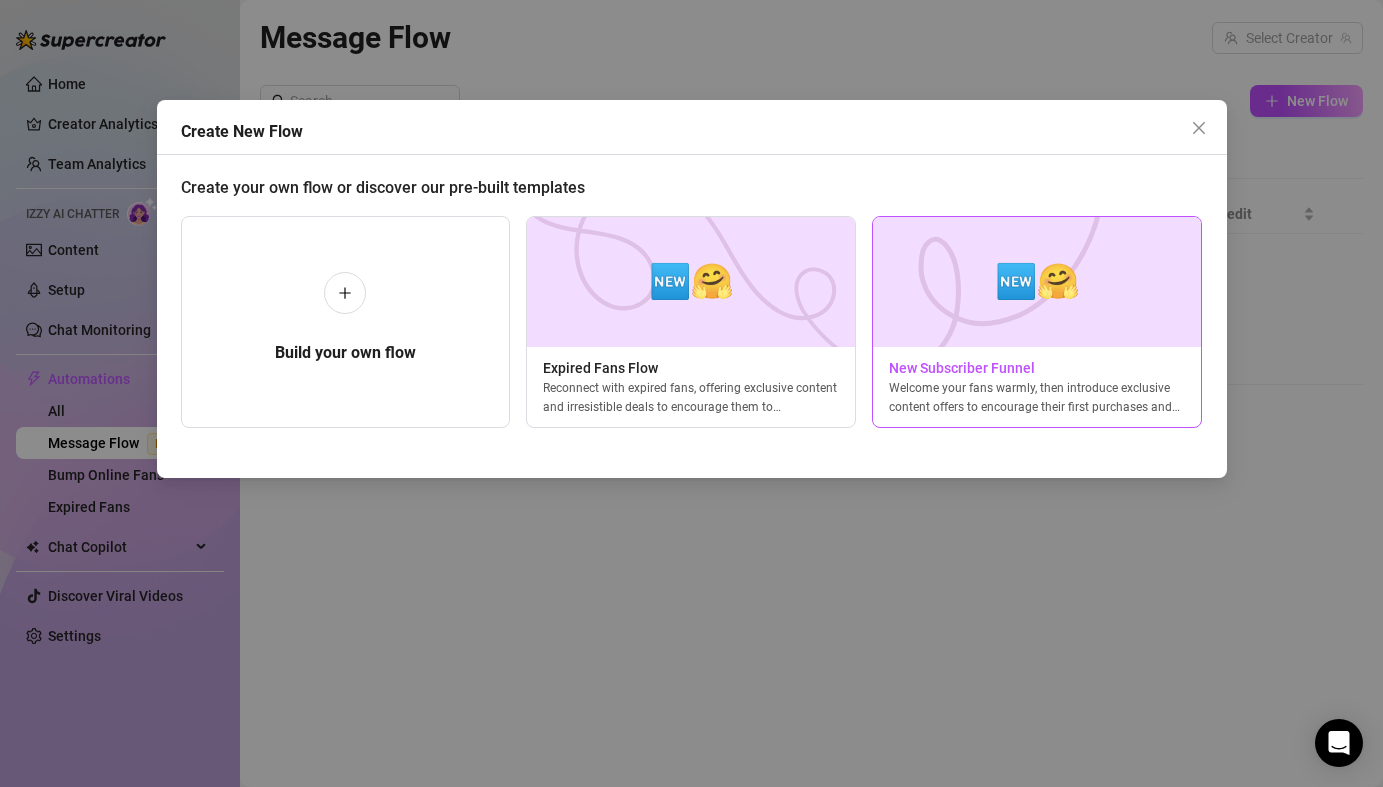 click at bounding box center [1037, 282] 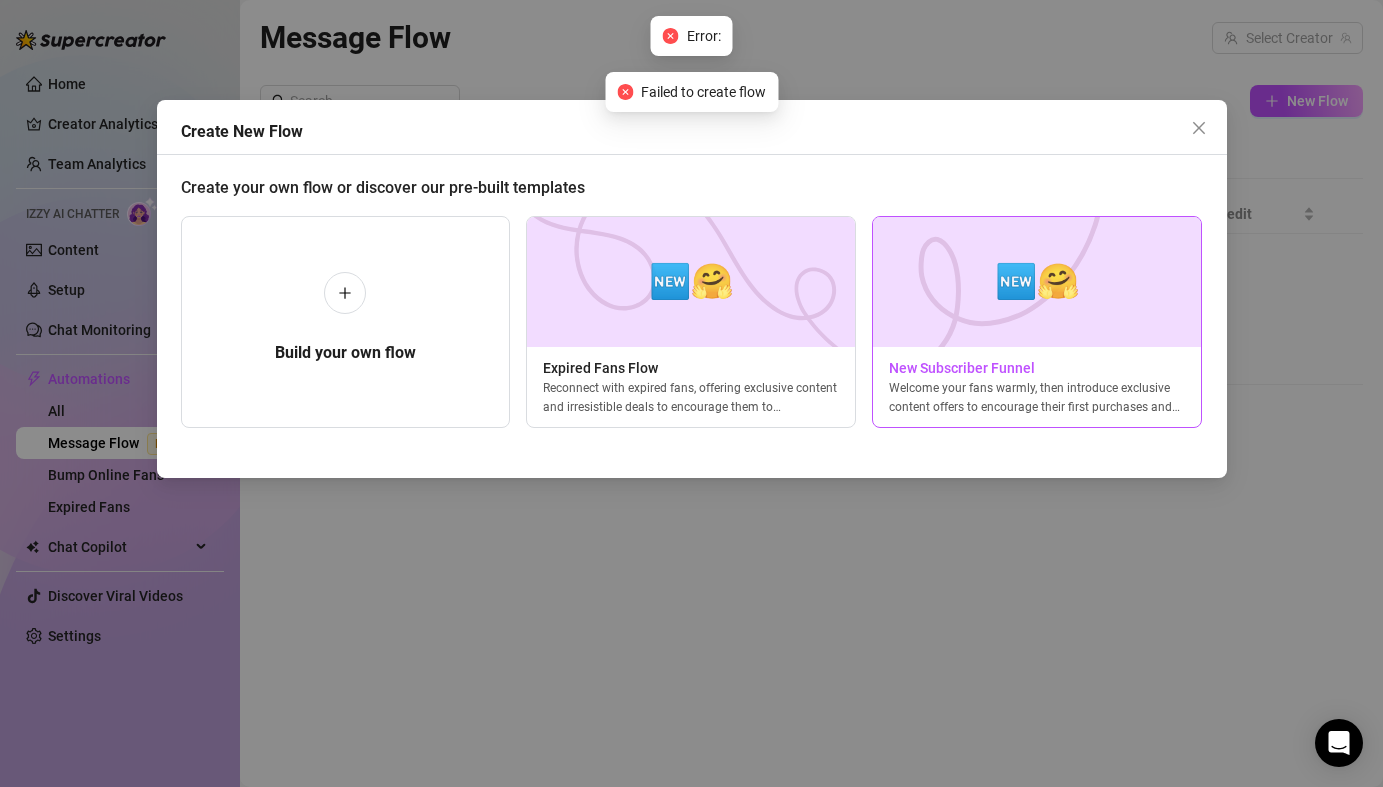 click at bounding box center [1037, 282] 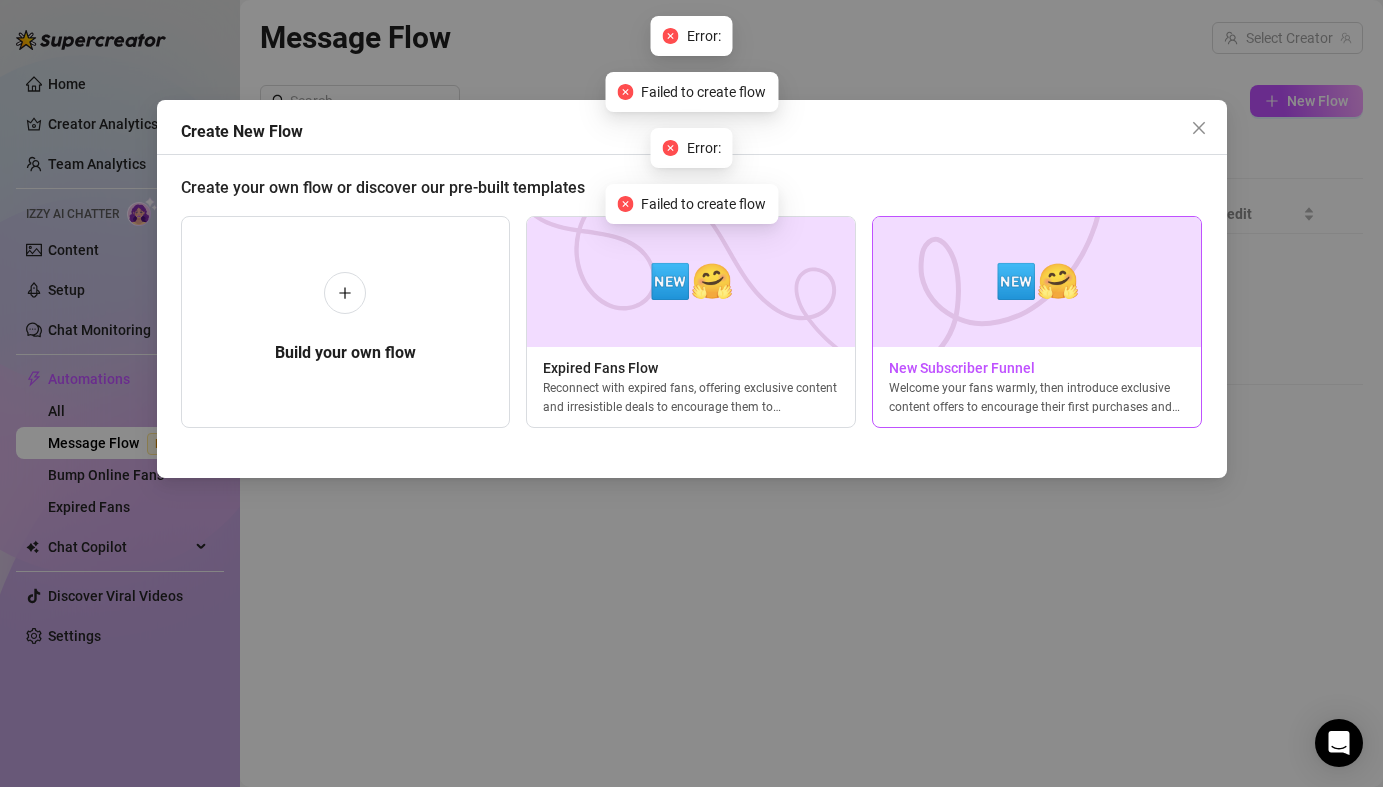click at bounding box center (1037, 282) 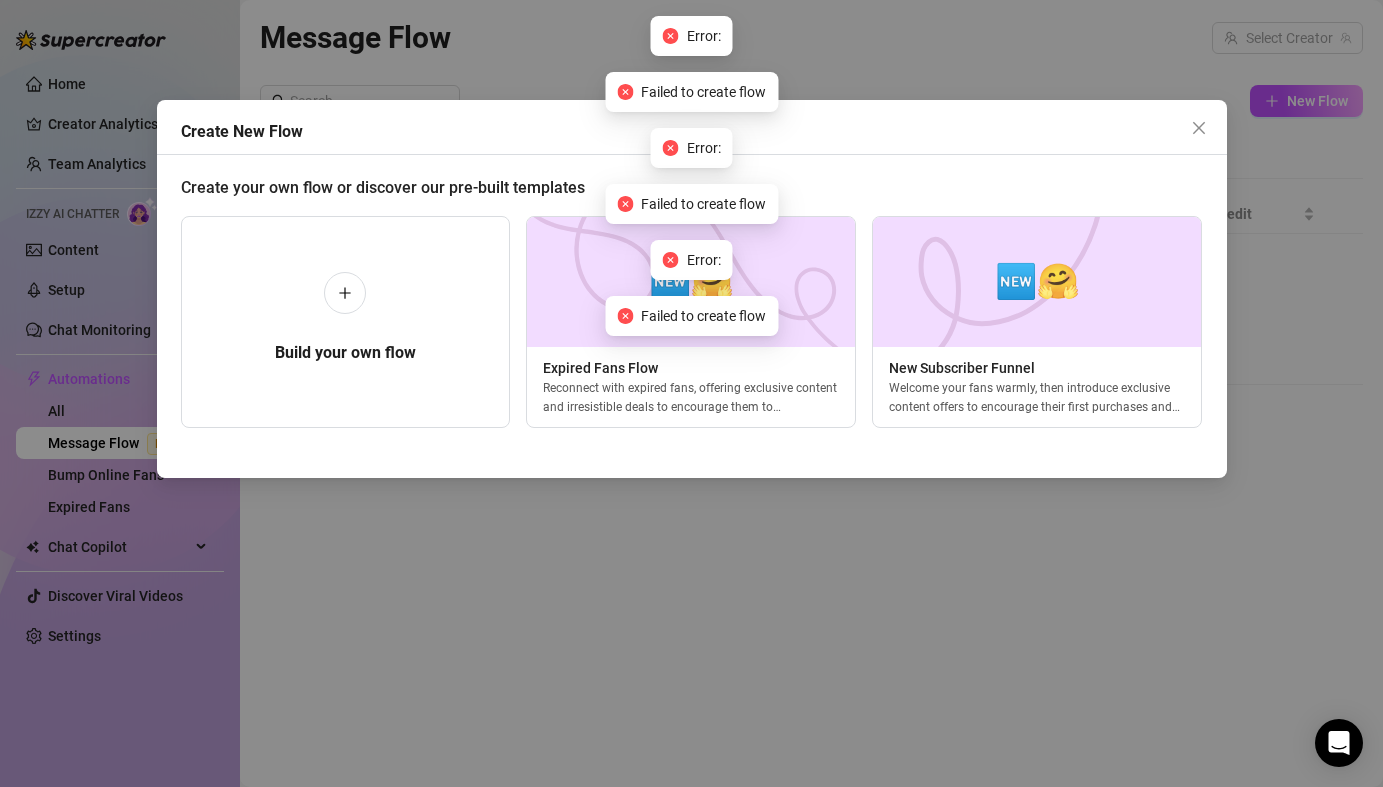 click on "Create New Flow Create your own flow or discover our pre-built templates Build your own flow 🆕🤗 Expired Fans Flow Reconnect with expired fans, offering exclusive content and irresistible deals to encourage them to resubscribe. 🆕🤗 New Subscriber Funnel Welcome your fans warmly, then introduce exclusive content offers to encourage their first purchases and build engagement." at bounding box center (691, 393) 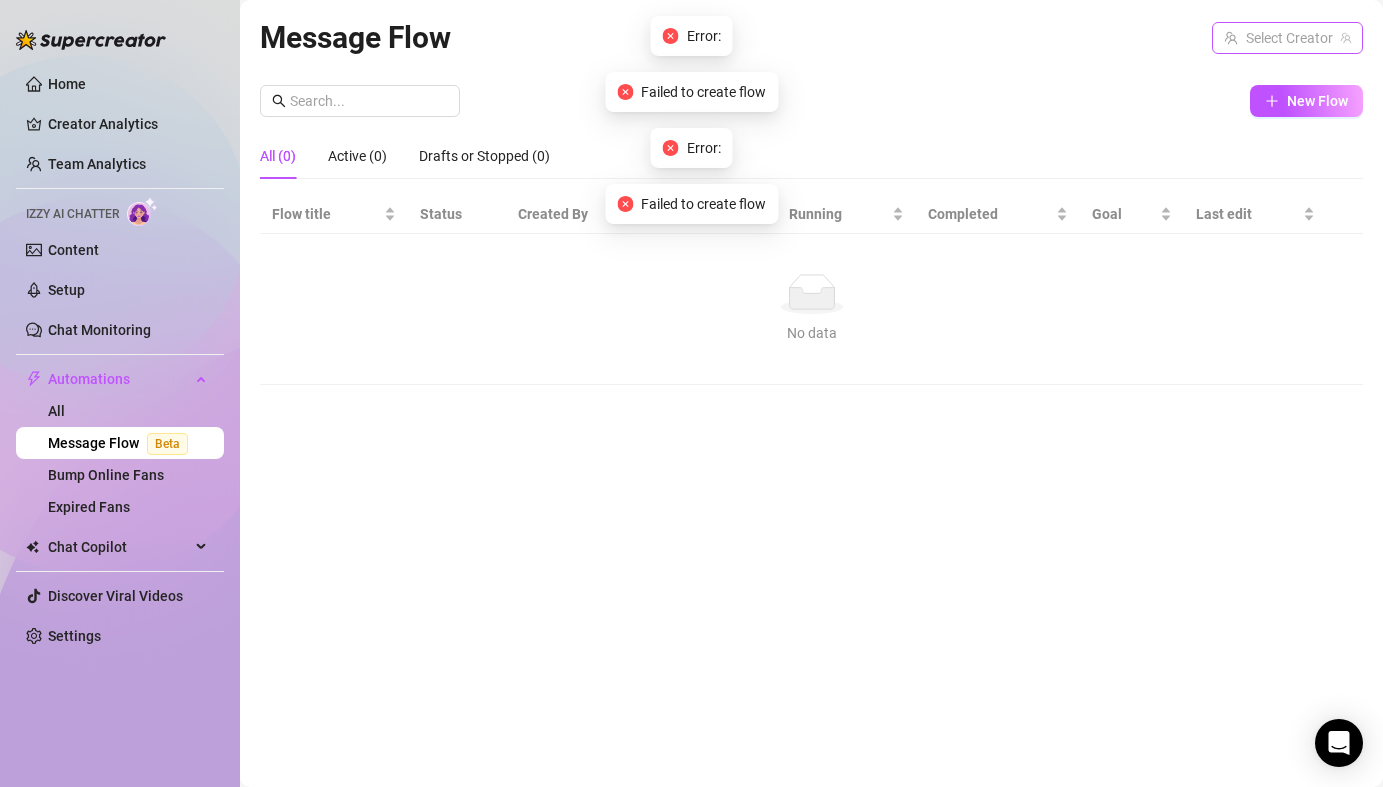 click at bounding box center (1278, 38) 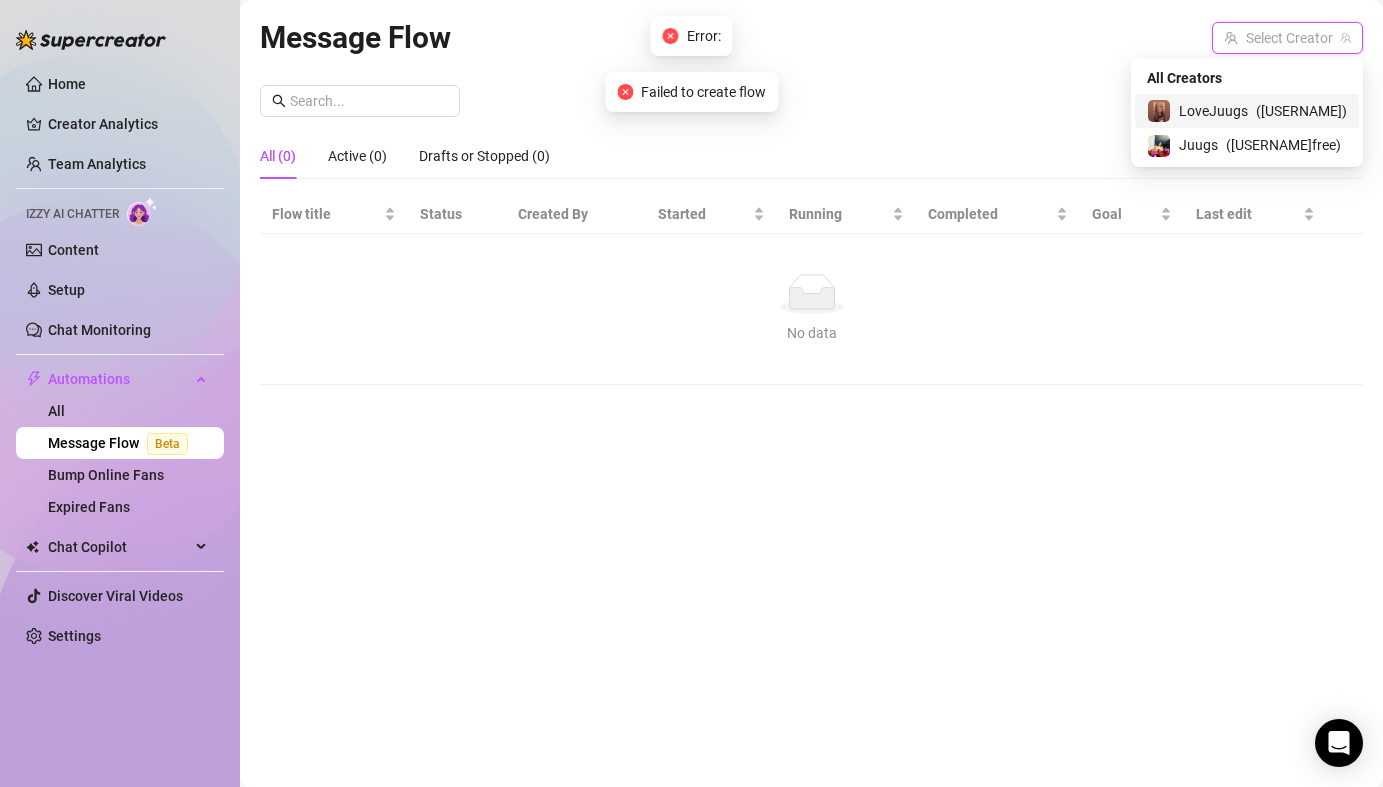 click on "LoveJuugs   ( lovejuugs )" at bounding box center (1247, 111) 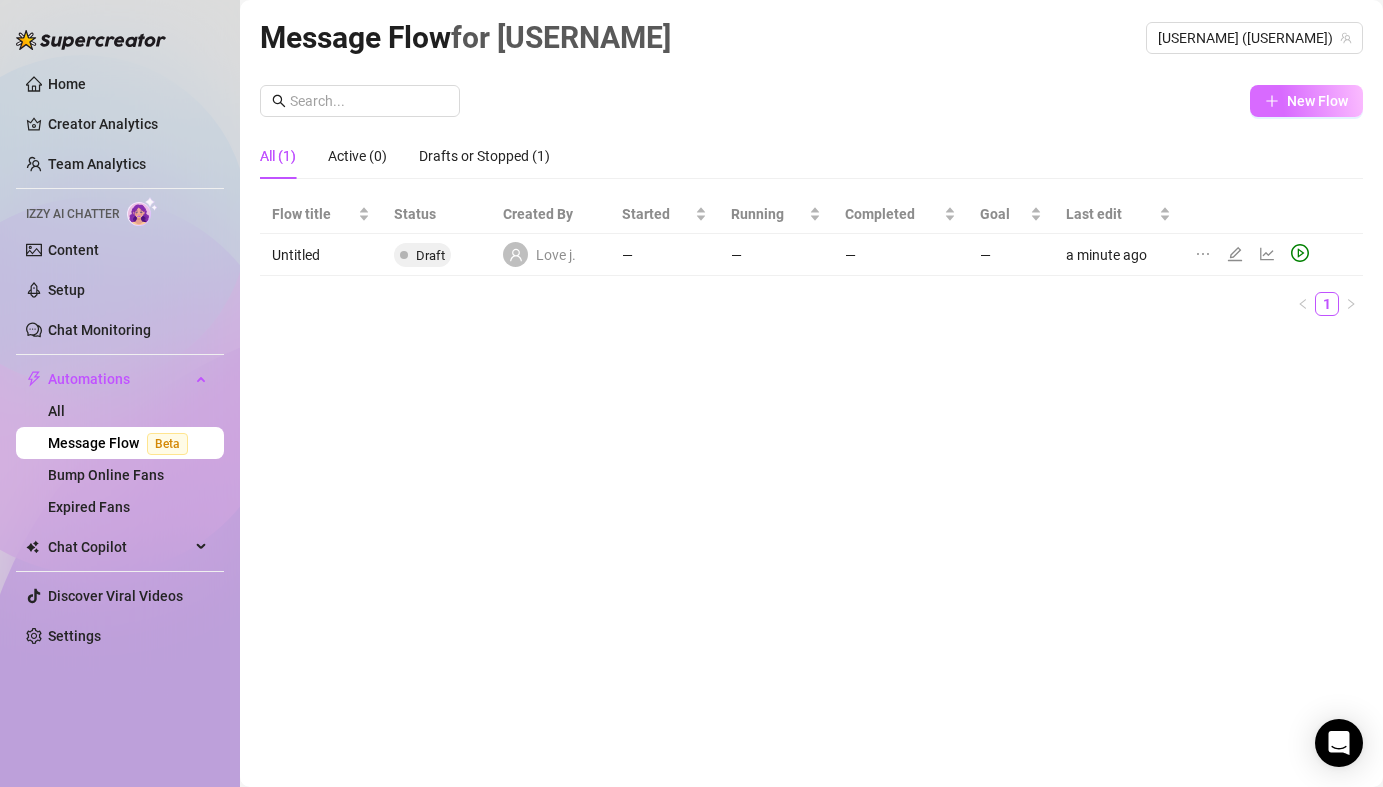click on "New Flow" at bounding box center [1306, 101] 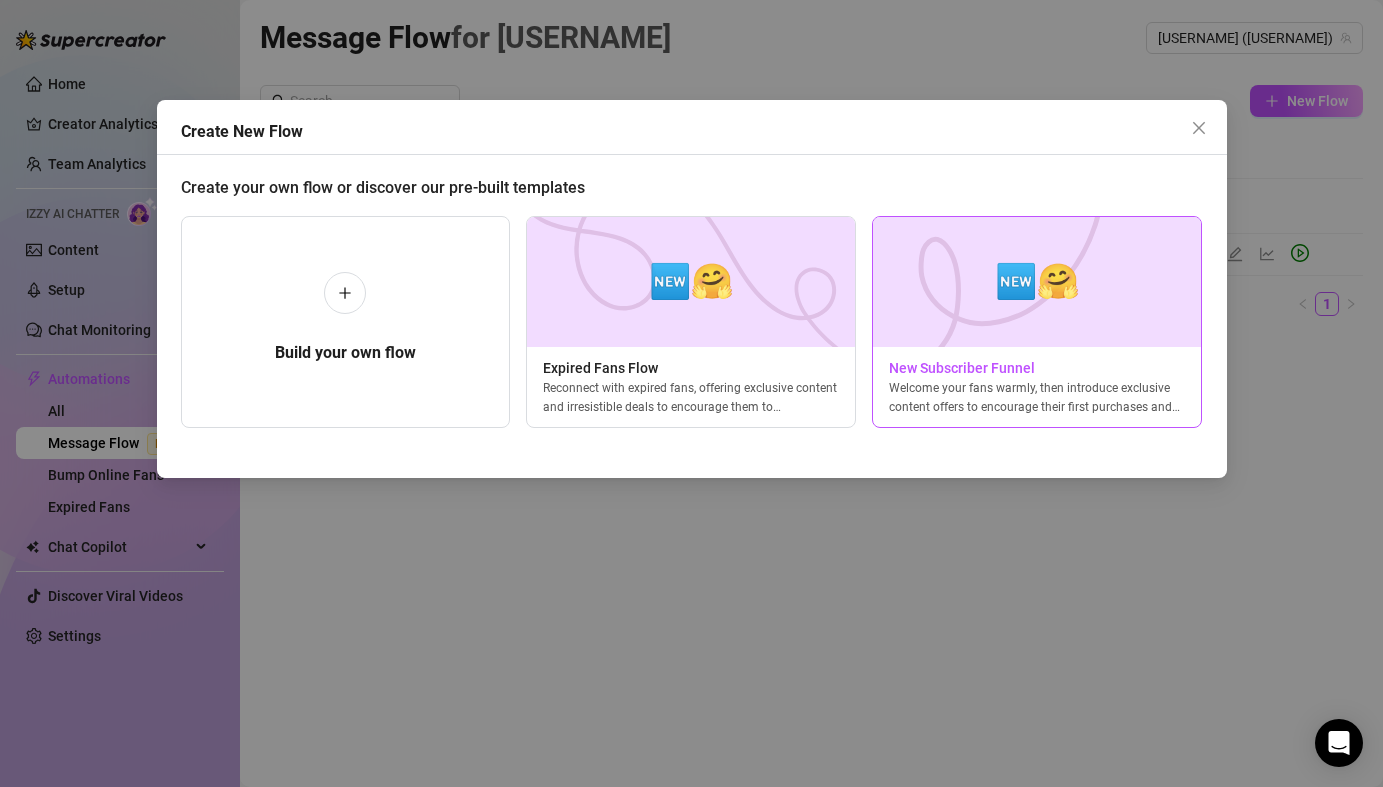 click at bounding box center (1037, 282) 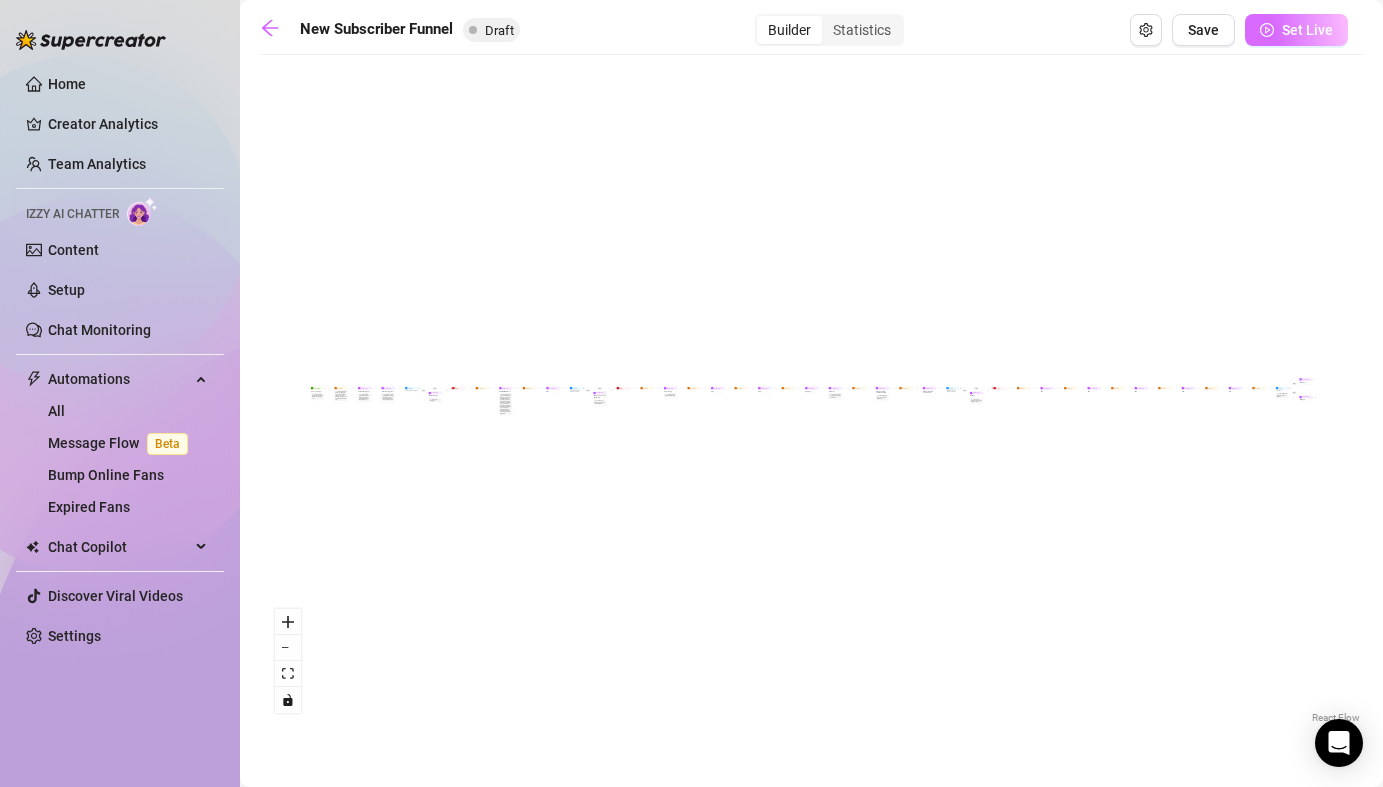 click on "Set Live" at bounding box center [1307, 30] 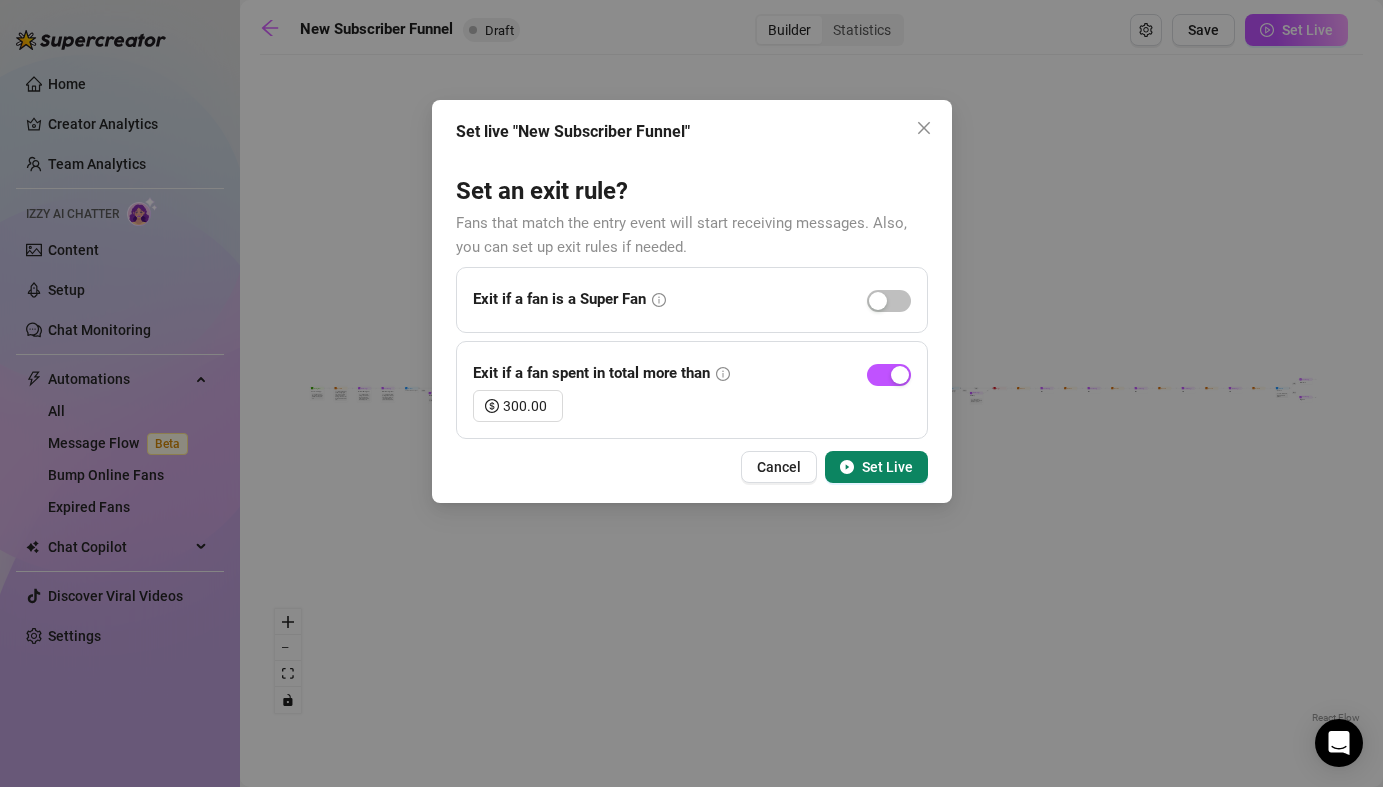 click on "Set Live" at bounding box center (876, 467) 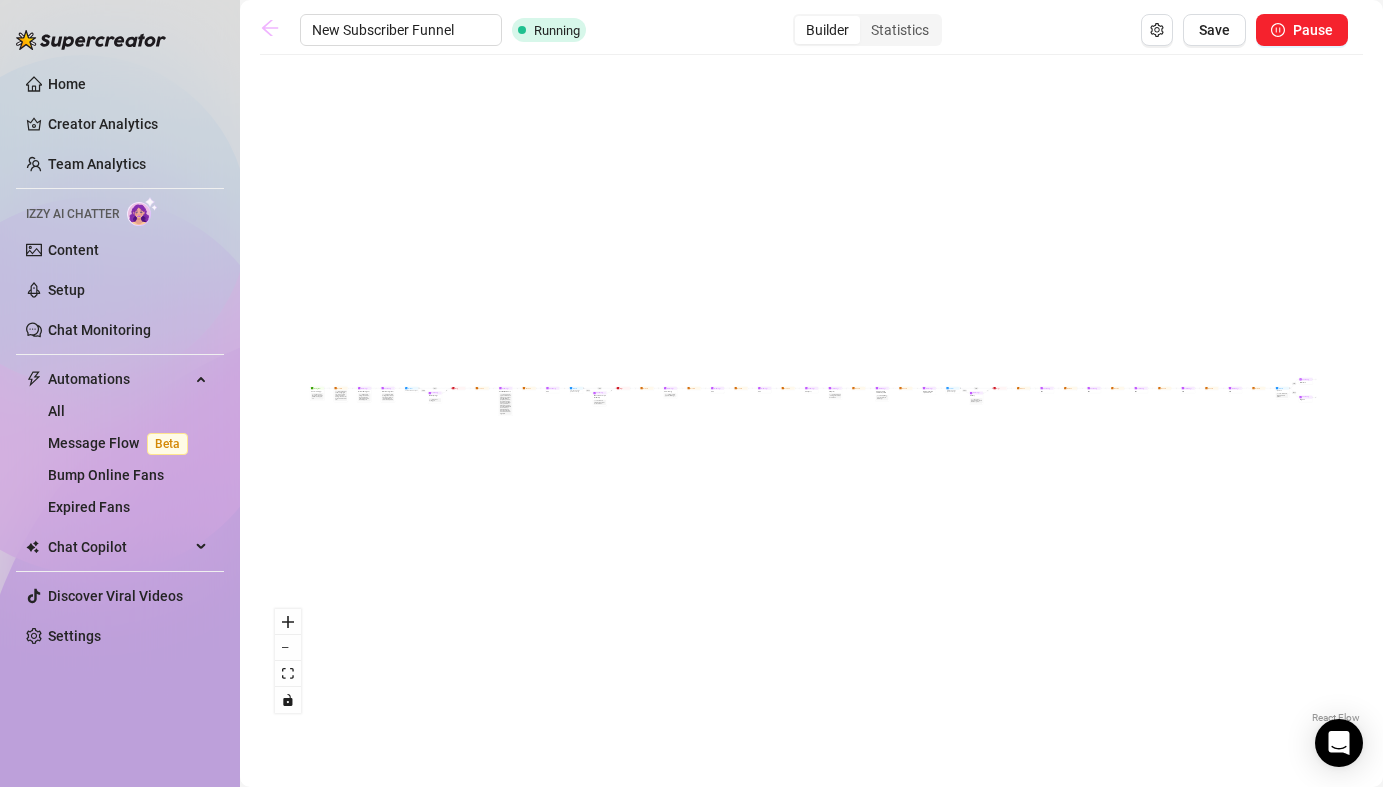 click 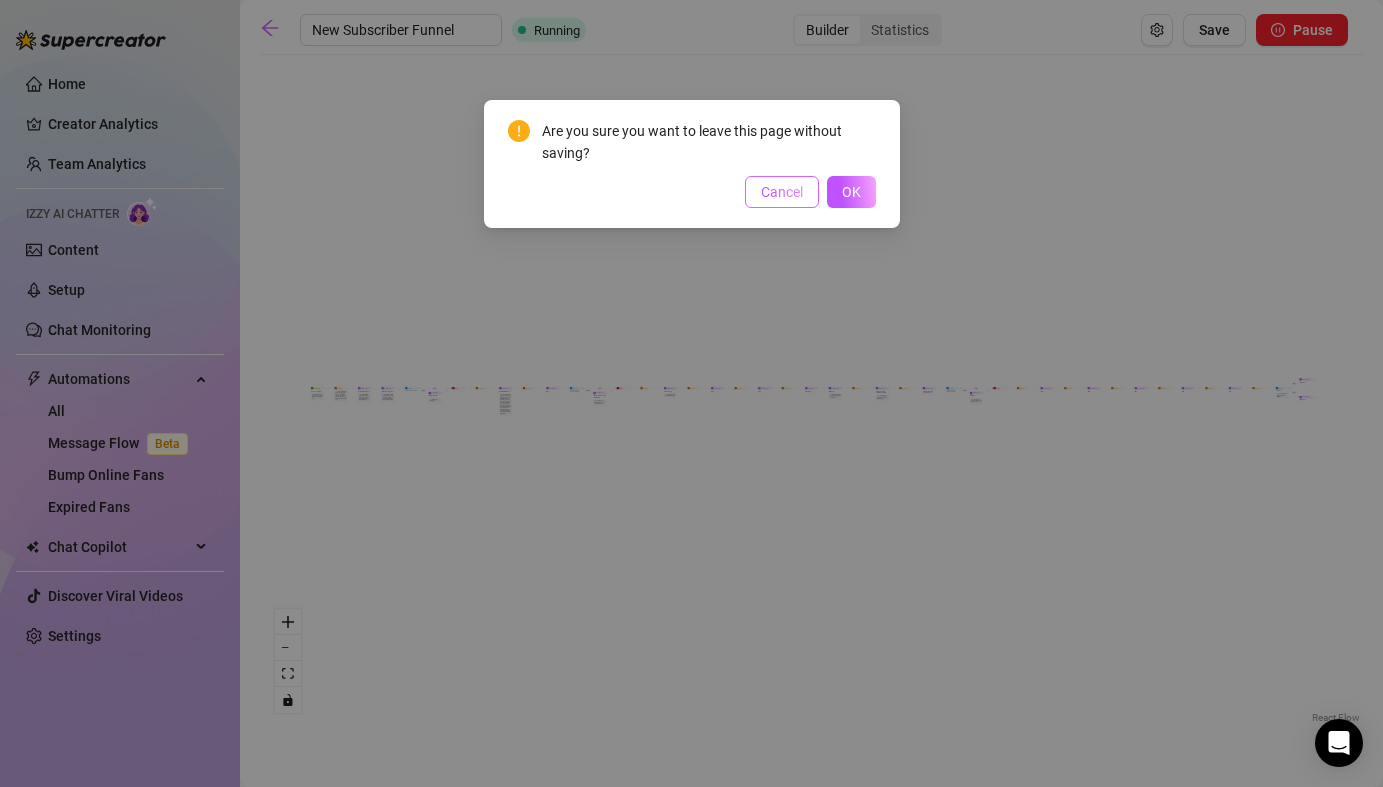 click on "Cancel" at bounding box center (782, 192) 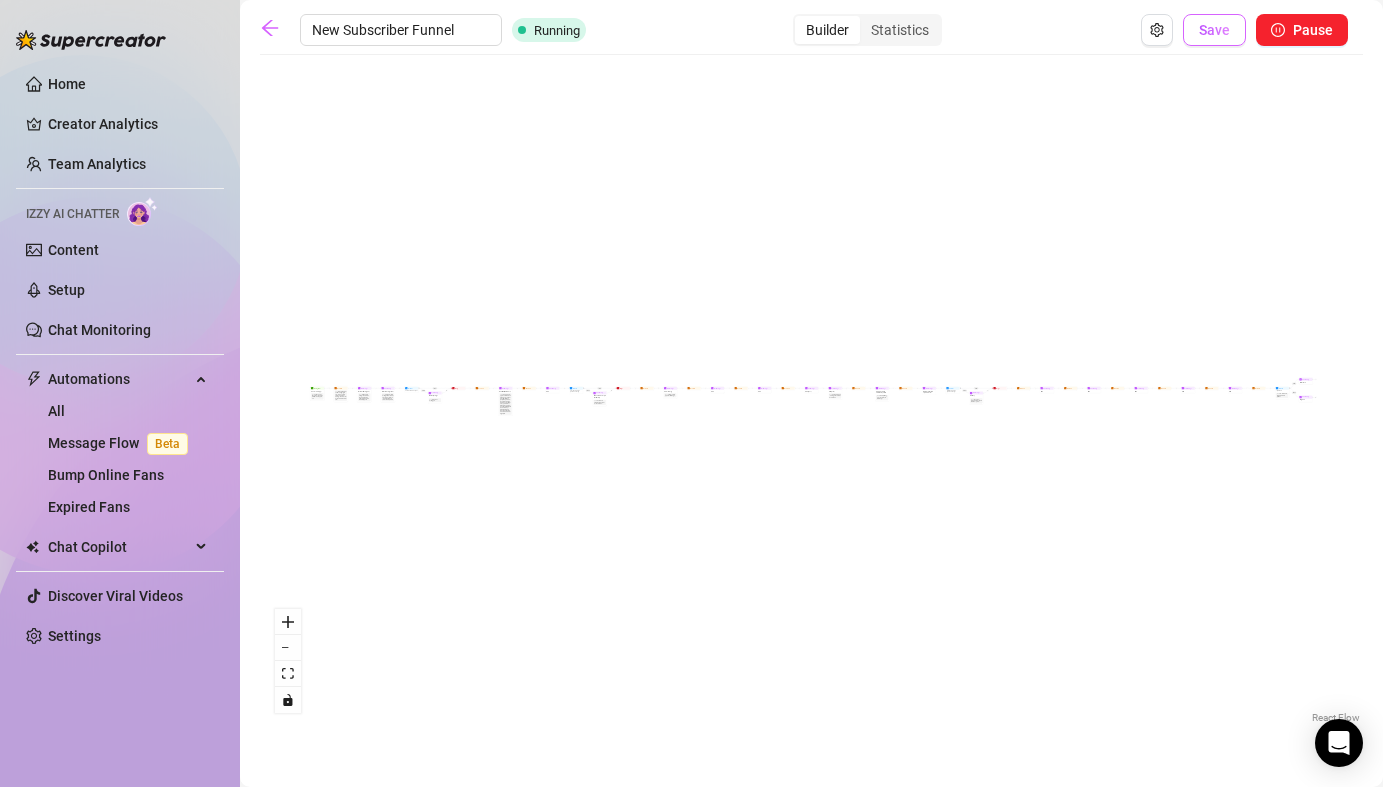 click on "Save" at bounding box center [1214, 30] 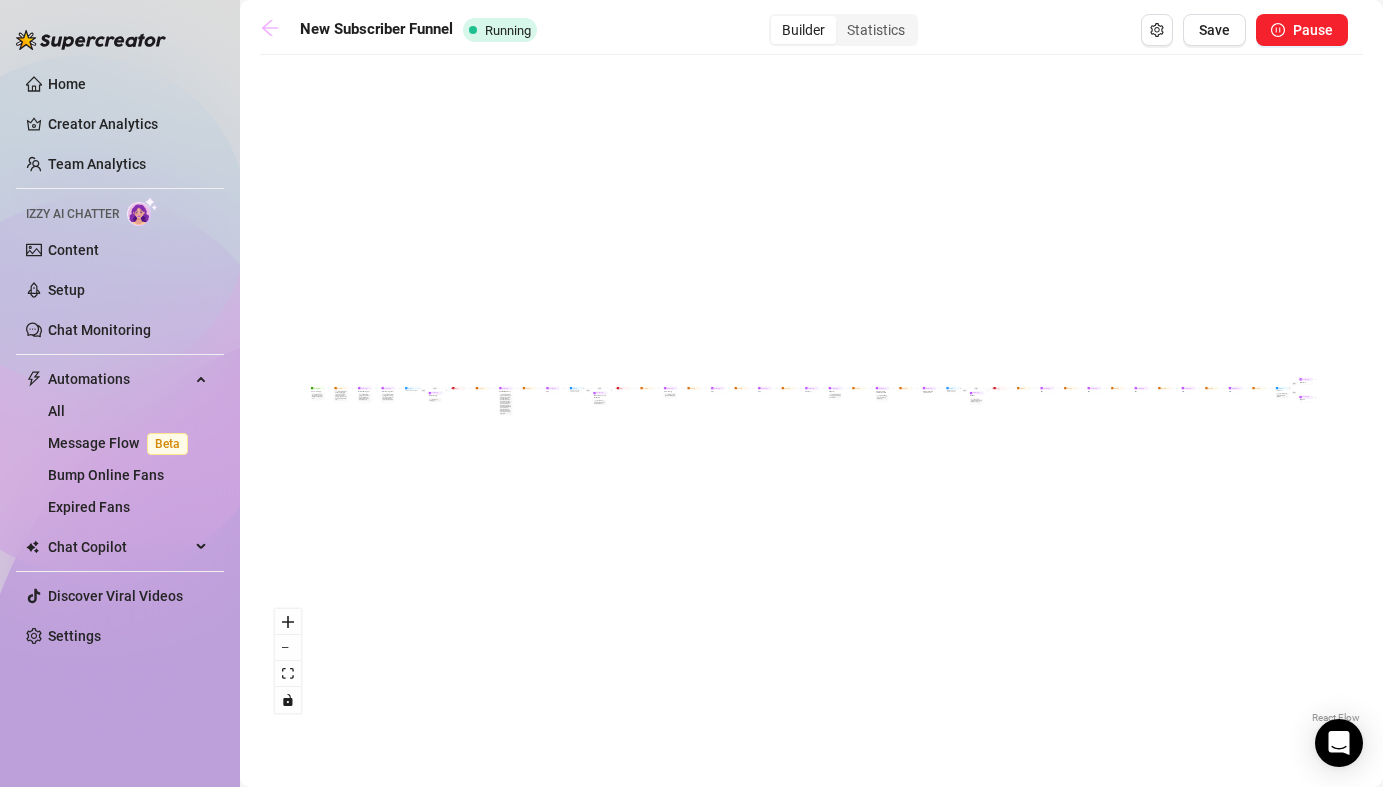 click 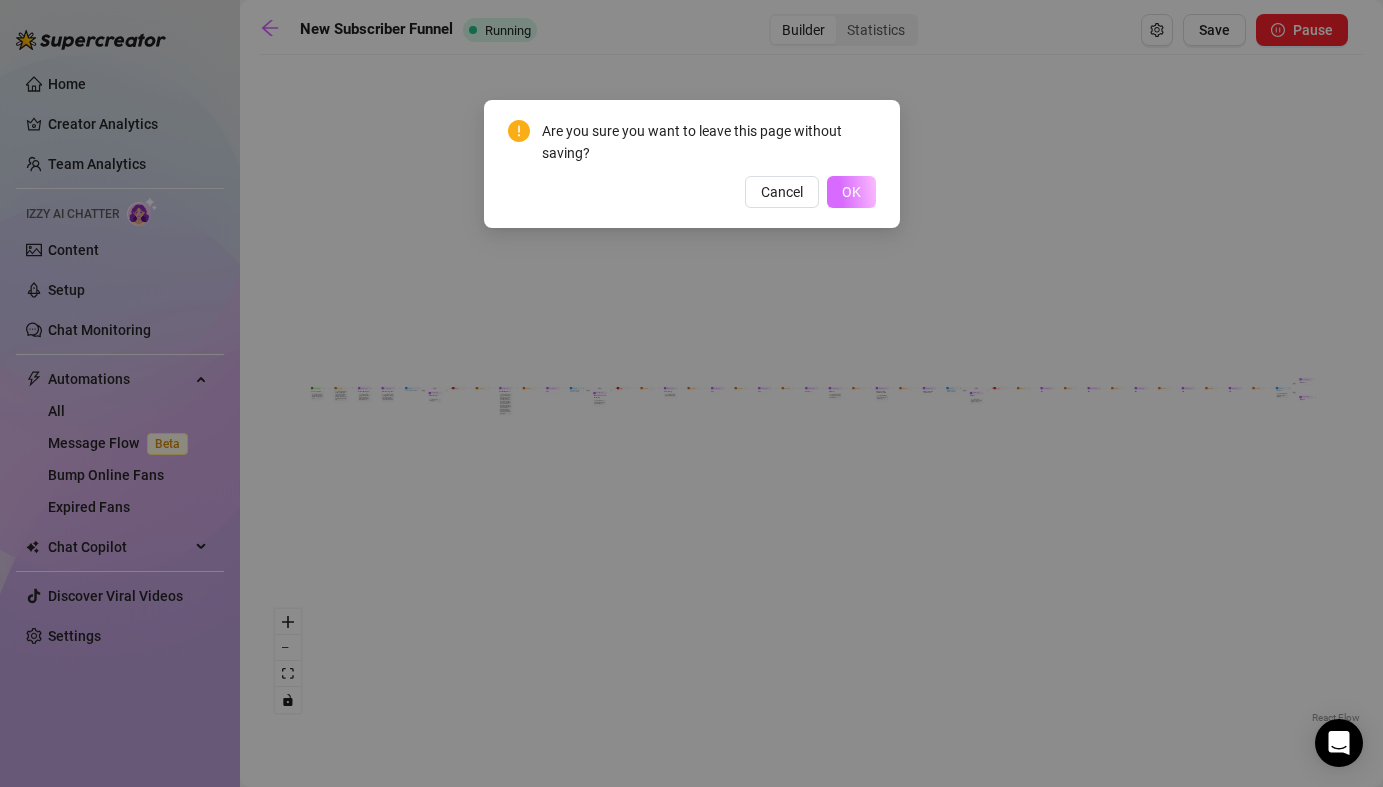 click on "OK" at bounding box center (851, 192) 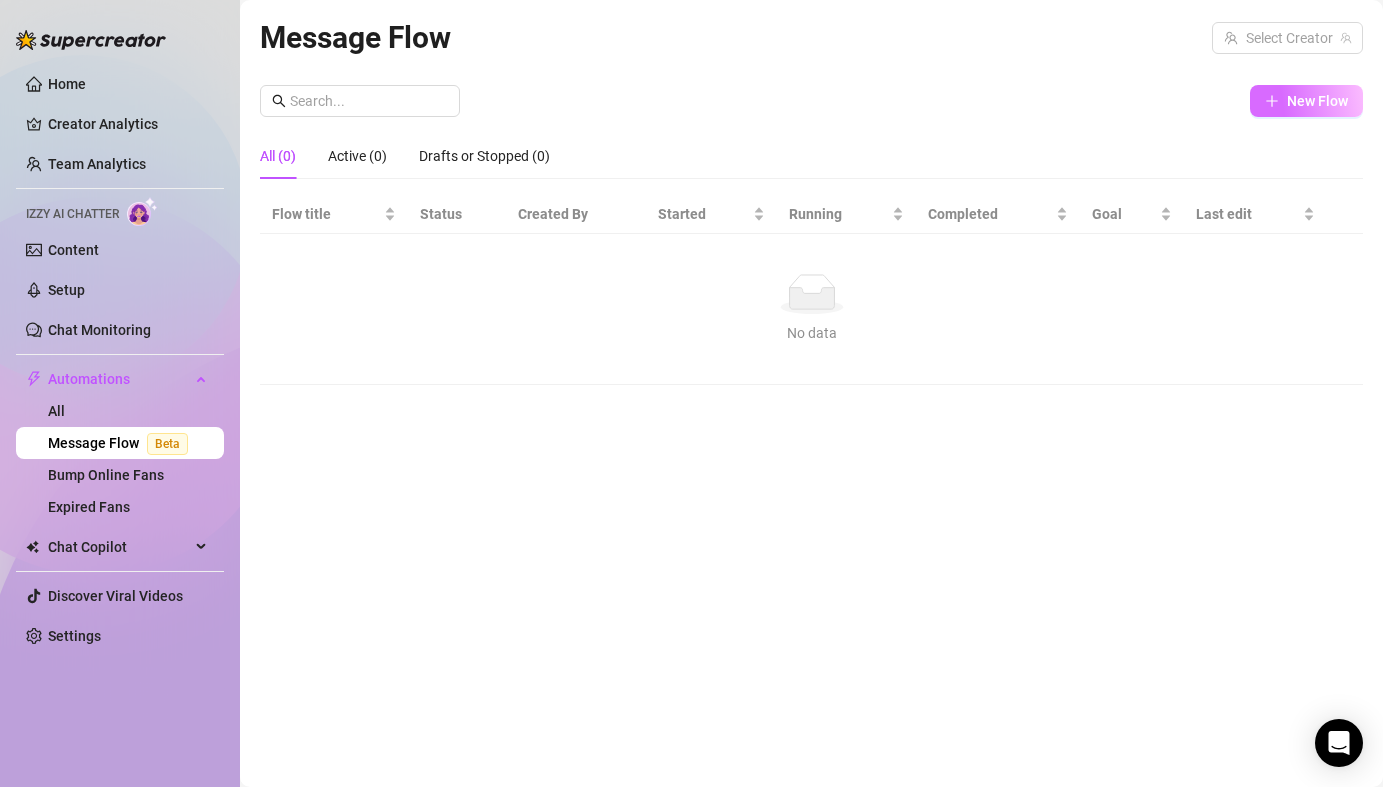 click on "New Flow" at bounding box center [1317, 101] 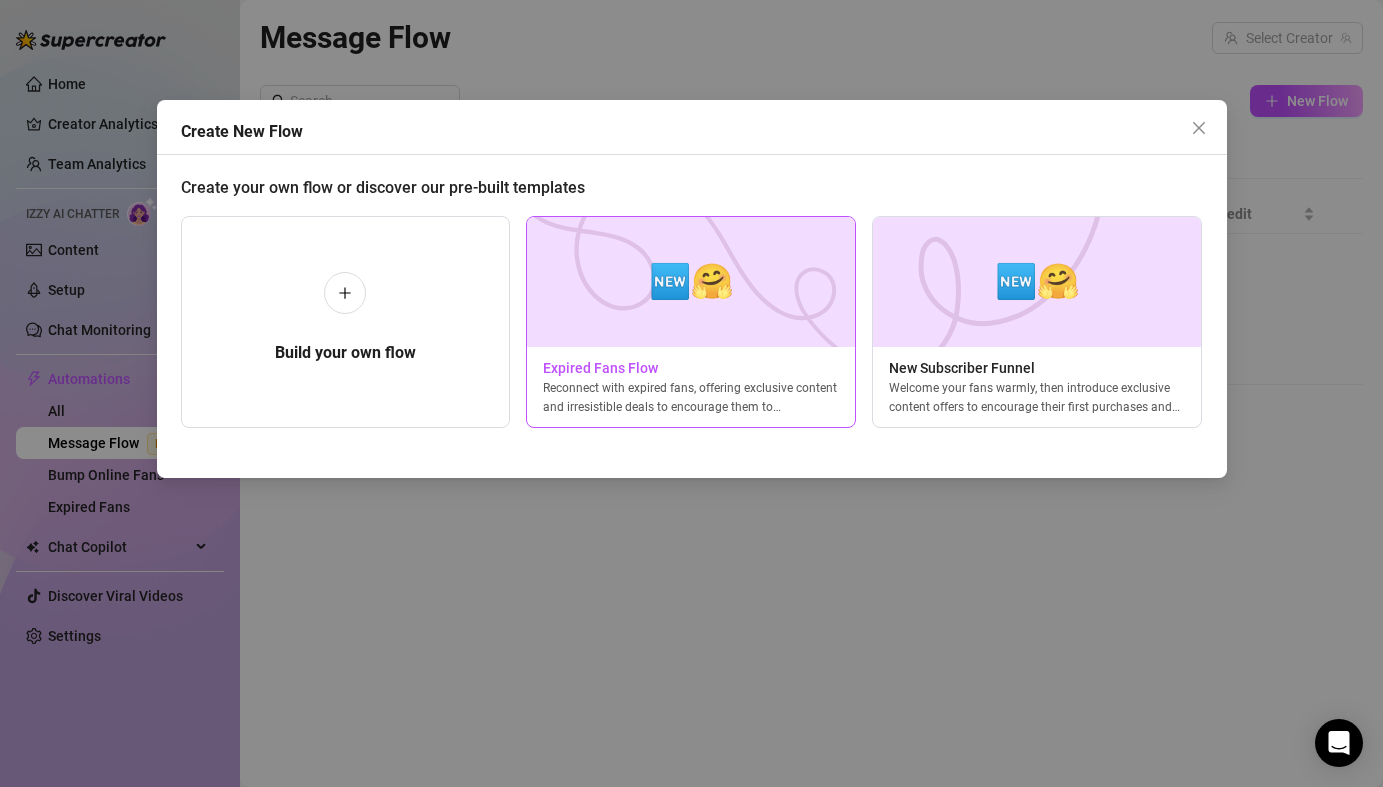 click at bounding box center [691, 282] 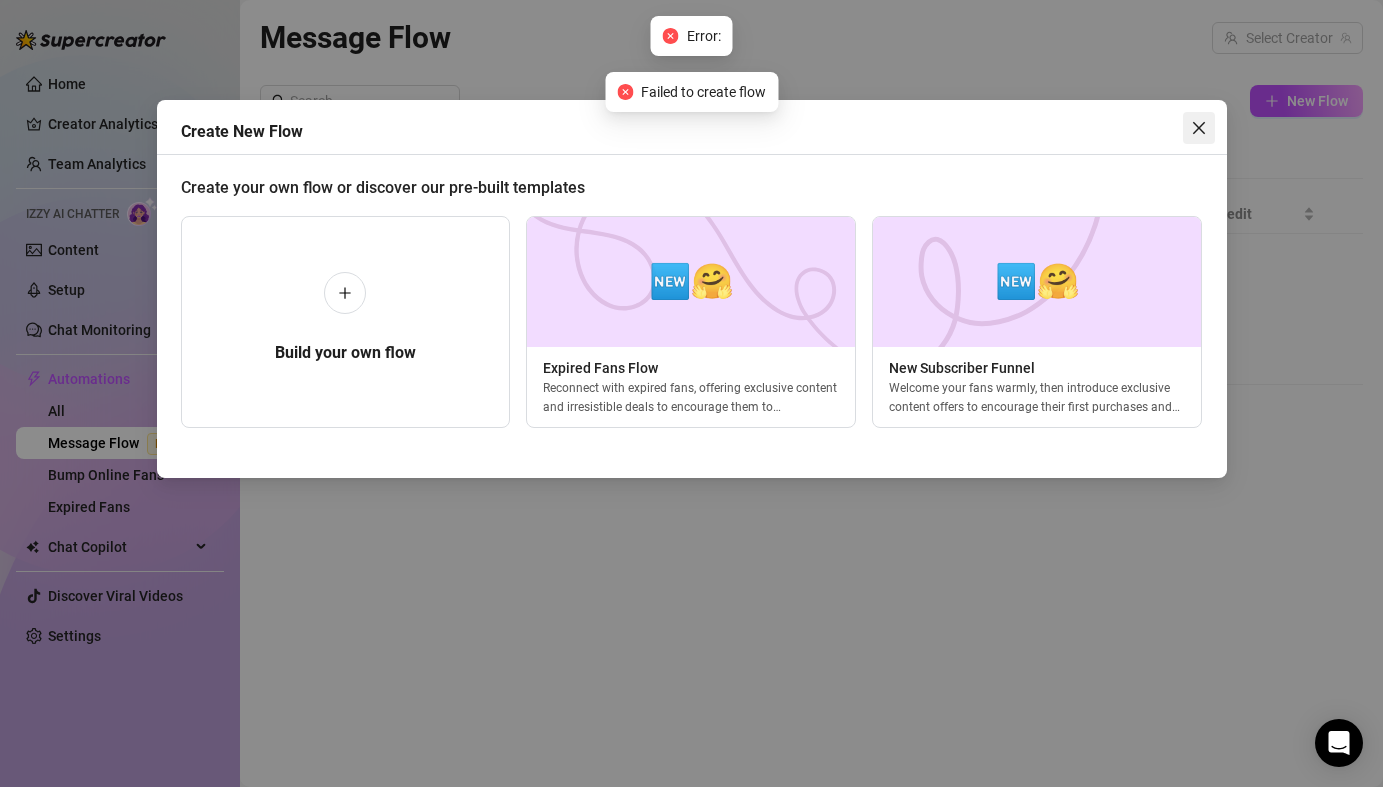 click 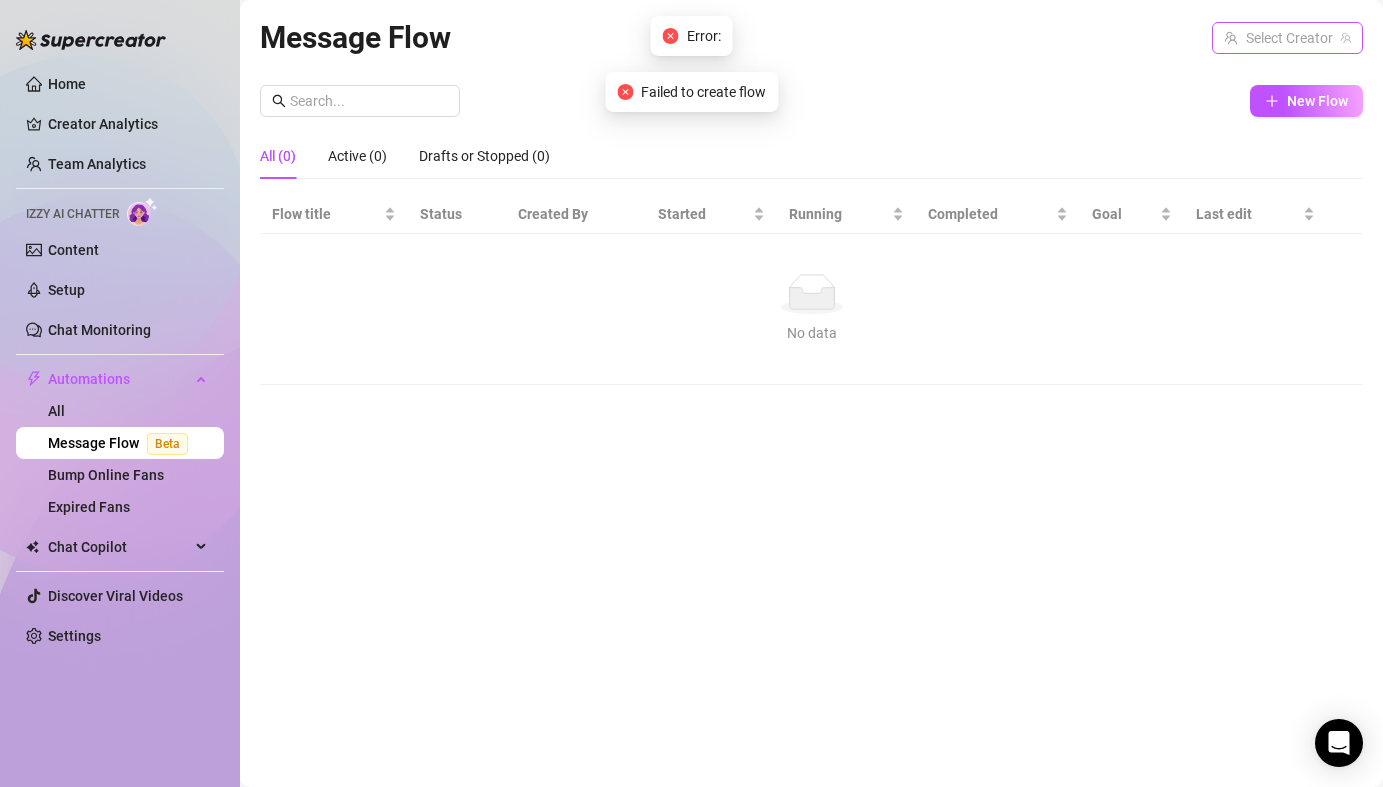 click at bounding box center (1278, 38) 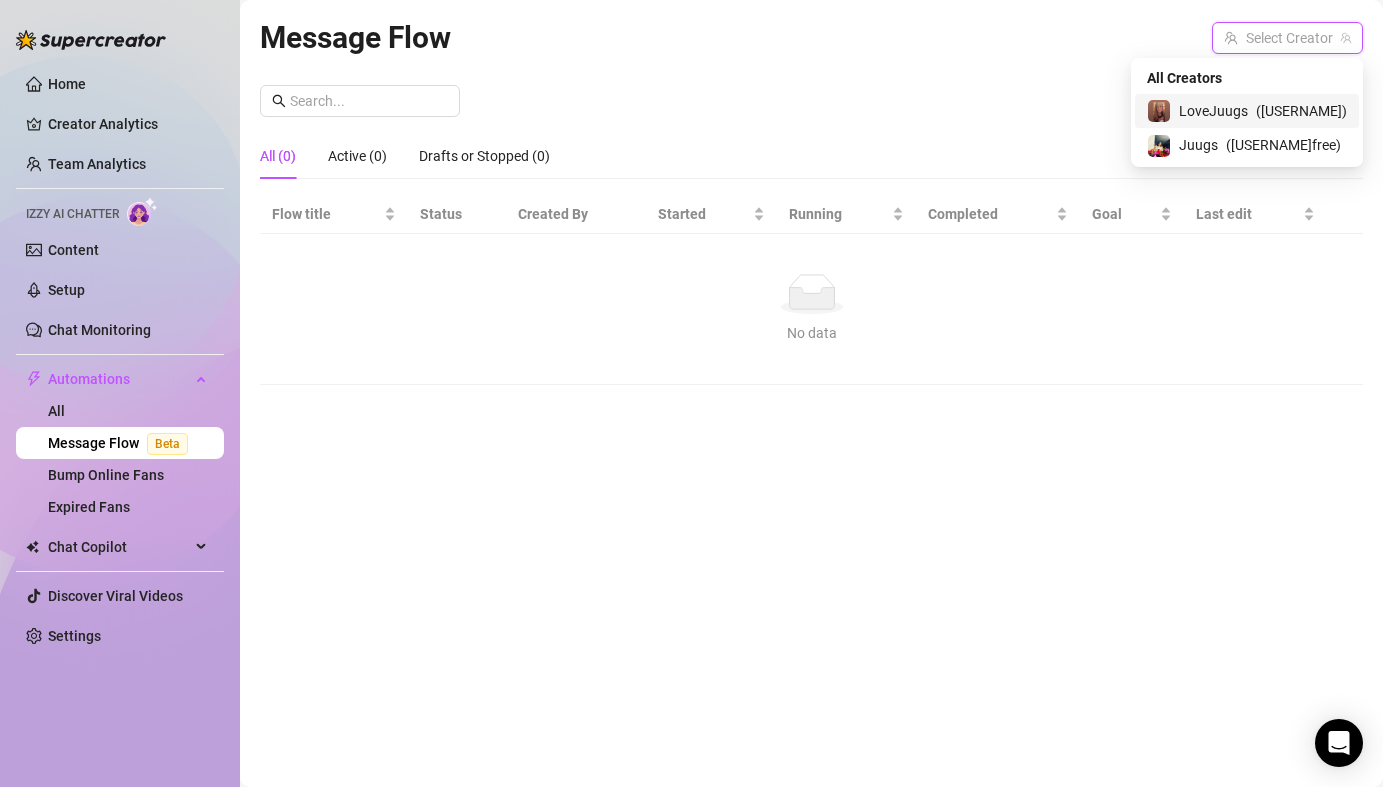 click on "LoveJuugs" at bounding box center (1213, 111) 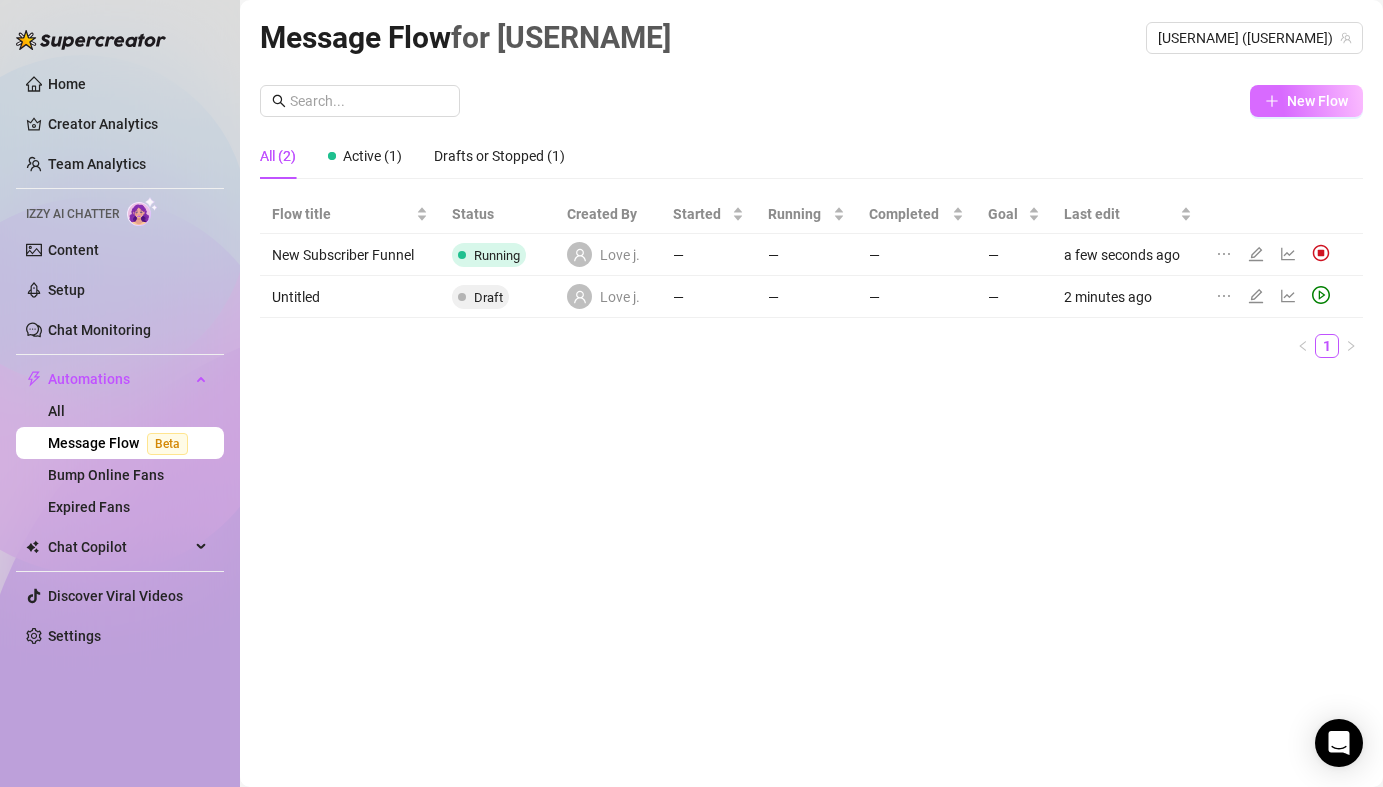 click on "New Flow" at bounding box center (1306, 101) 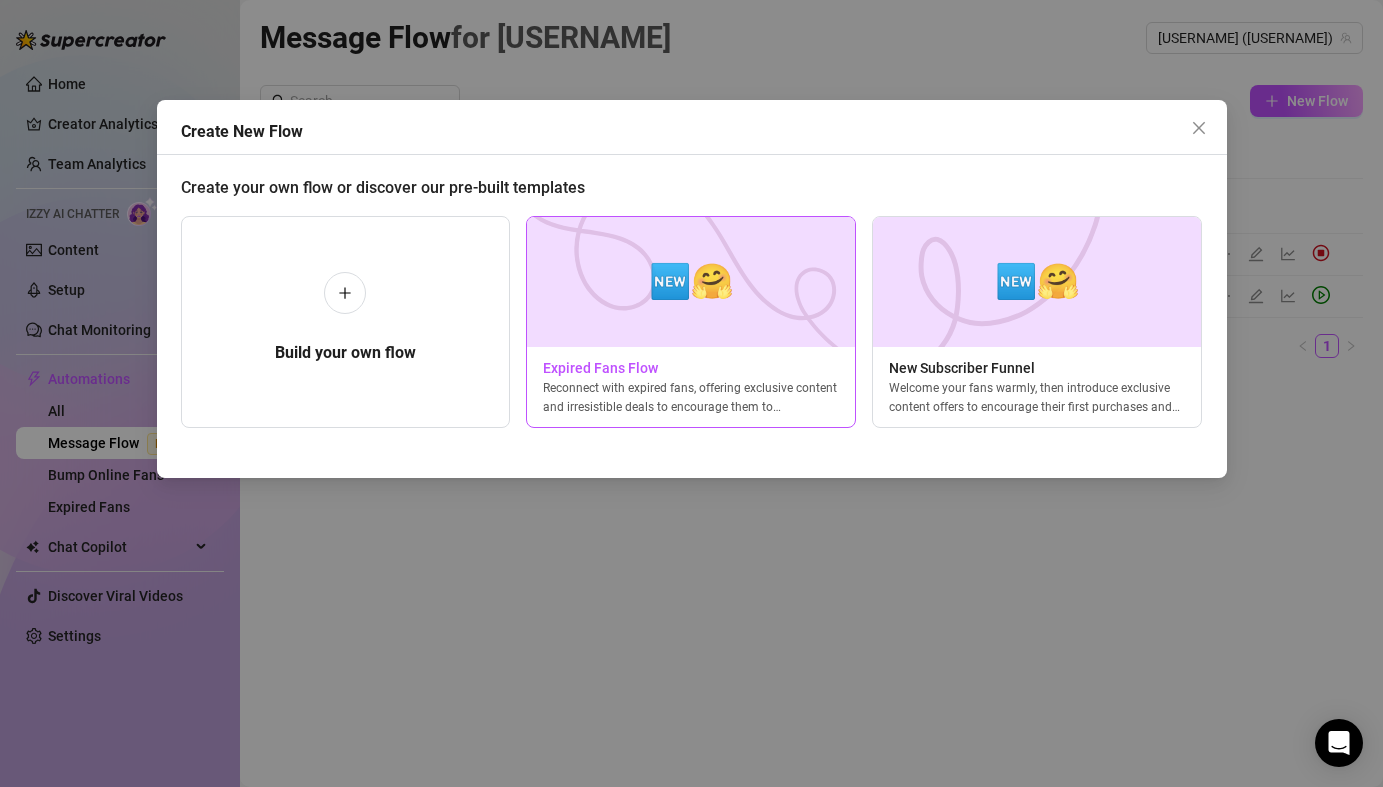 click at bounding box center (691, 282) 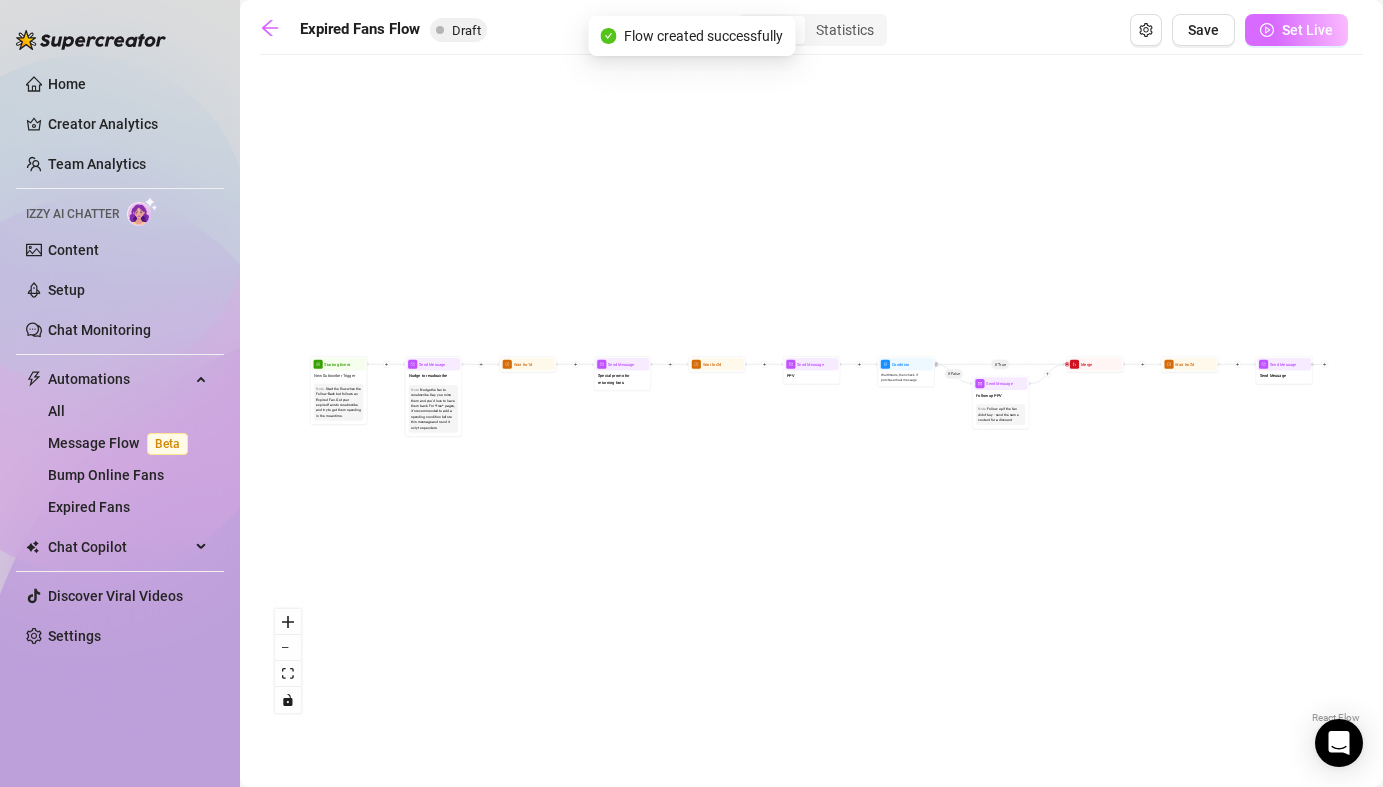click on "Set Live" at bounding box center (1296, 30) 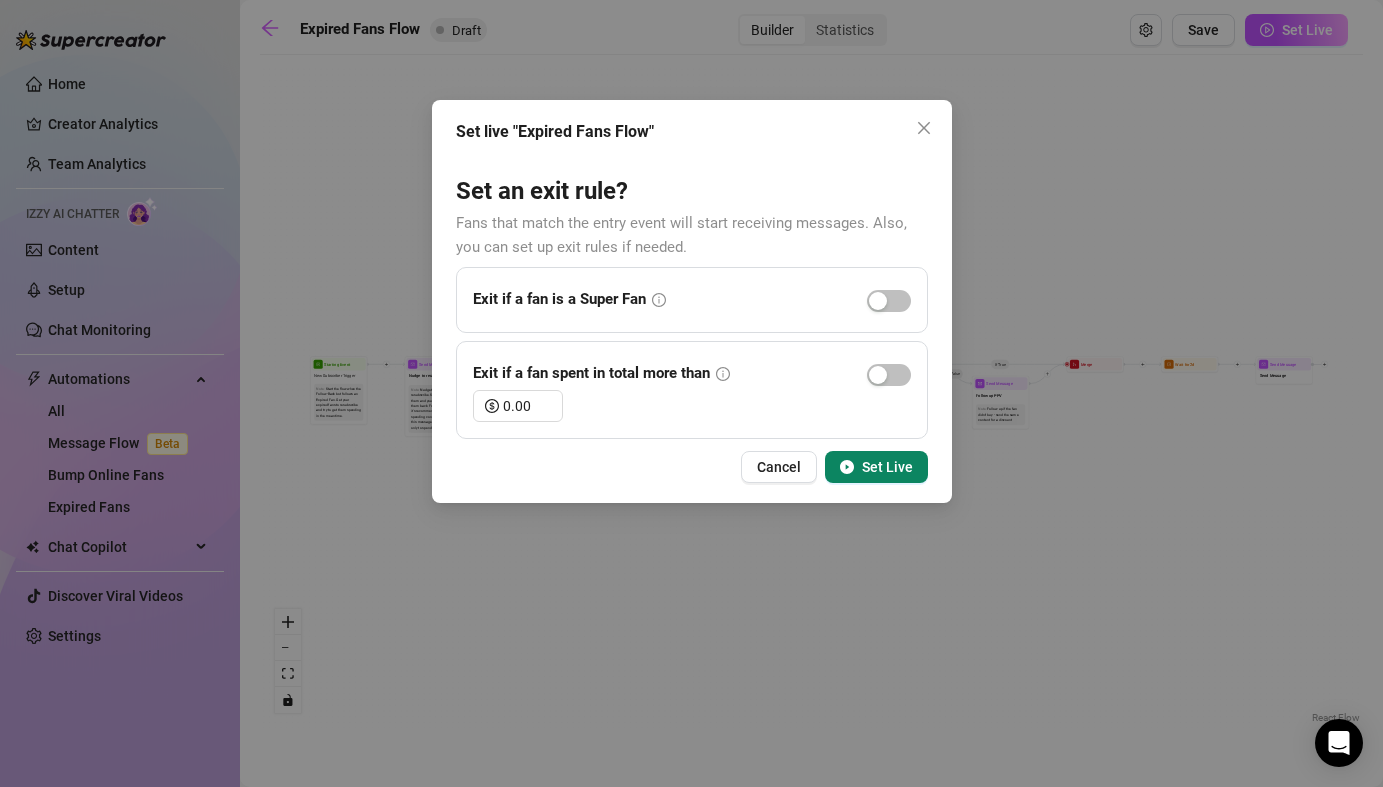 click on "Set Live" at bounding box center [887, 467] 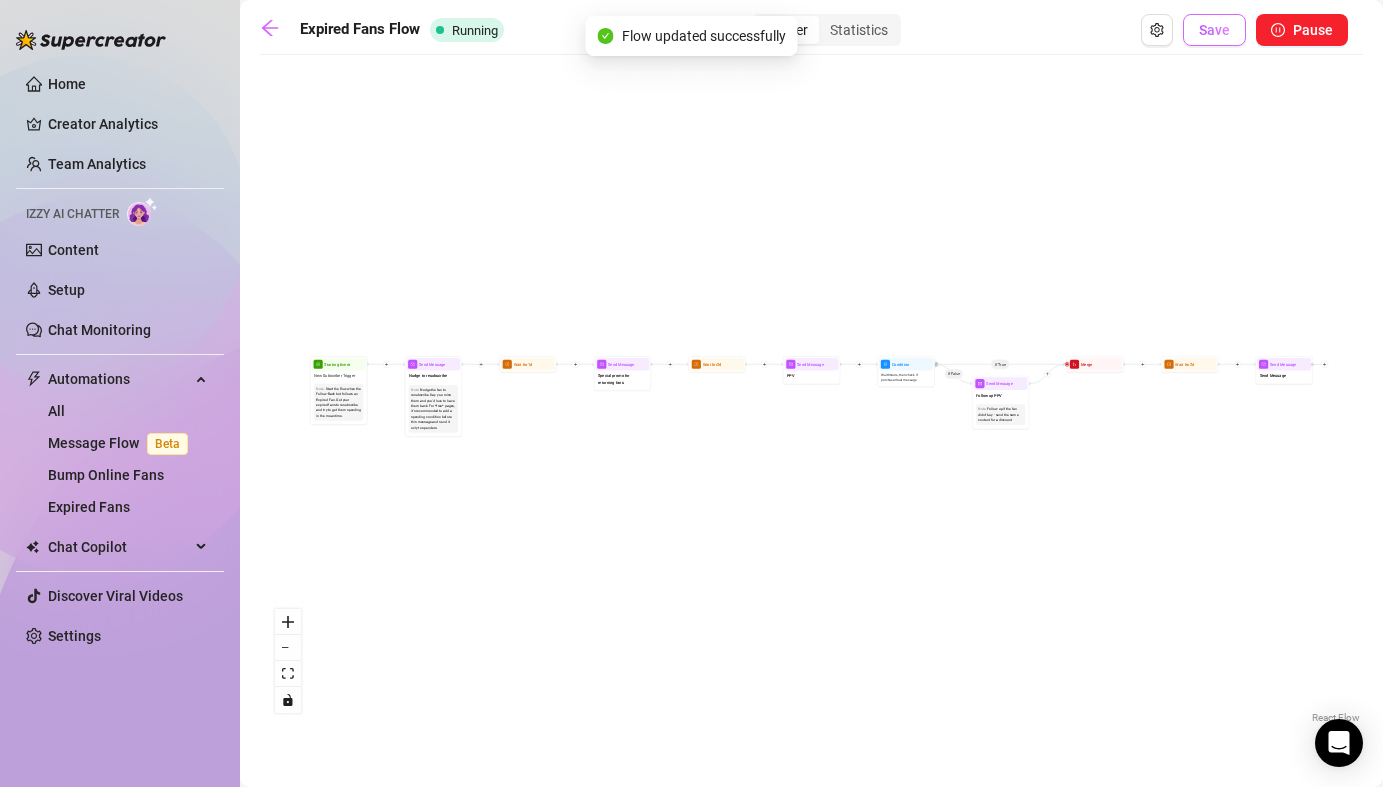 click on "Save" at bounding box center [1214, 30] 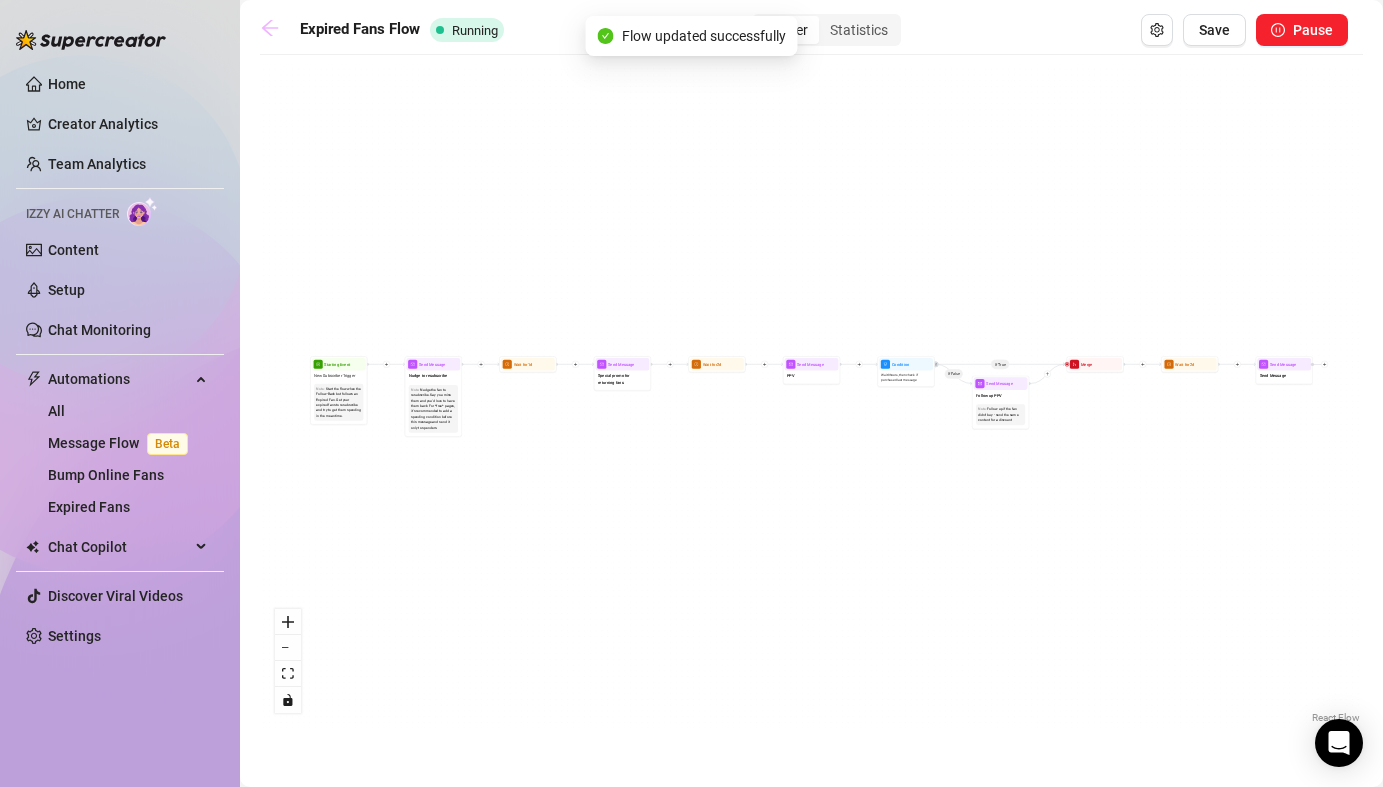 click 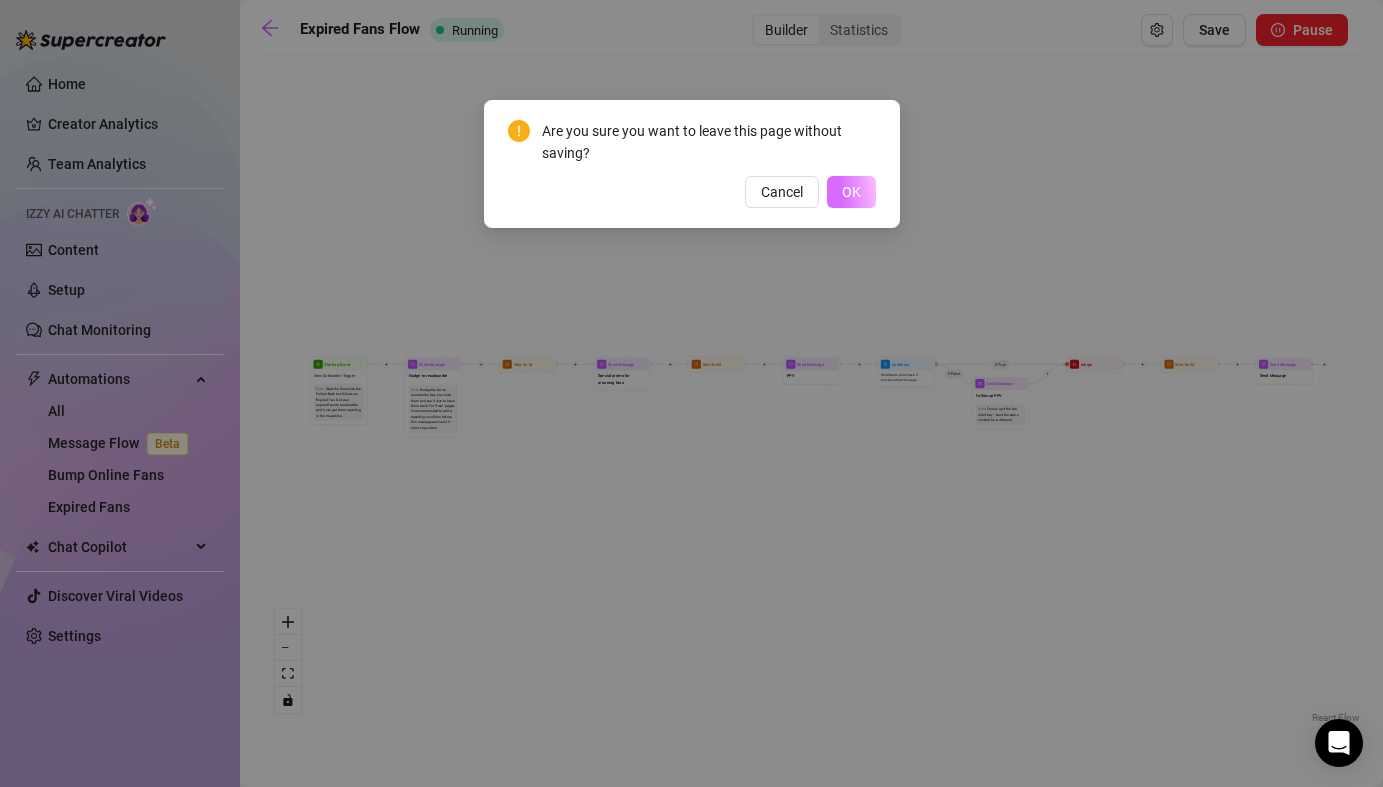 click on "OK" at bounding box center (851, 192) 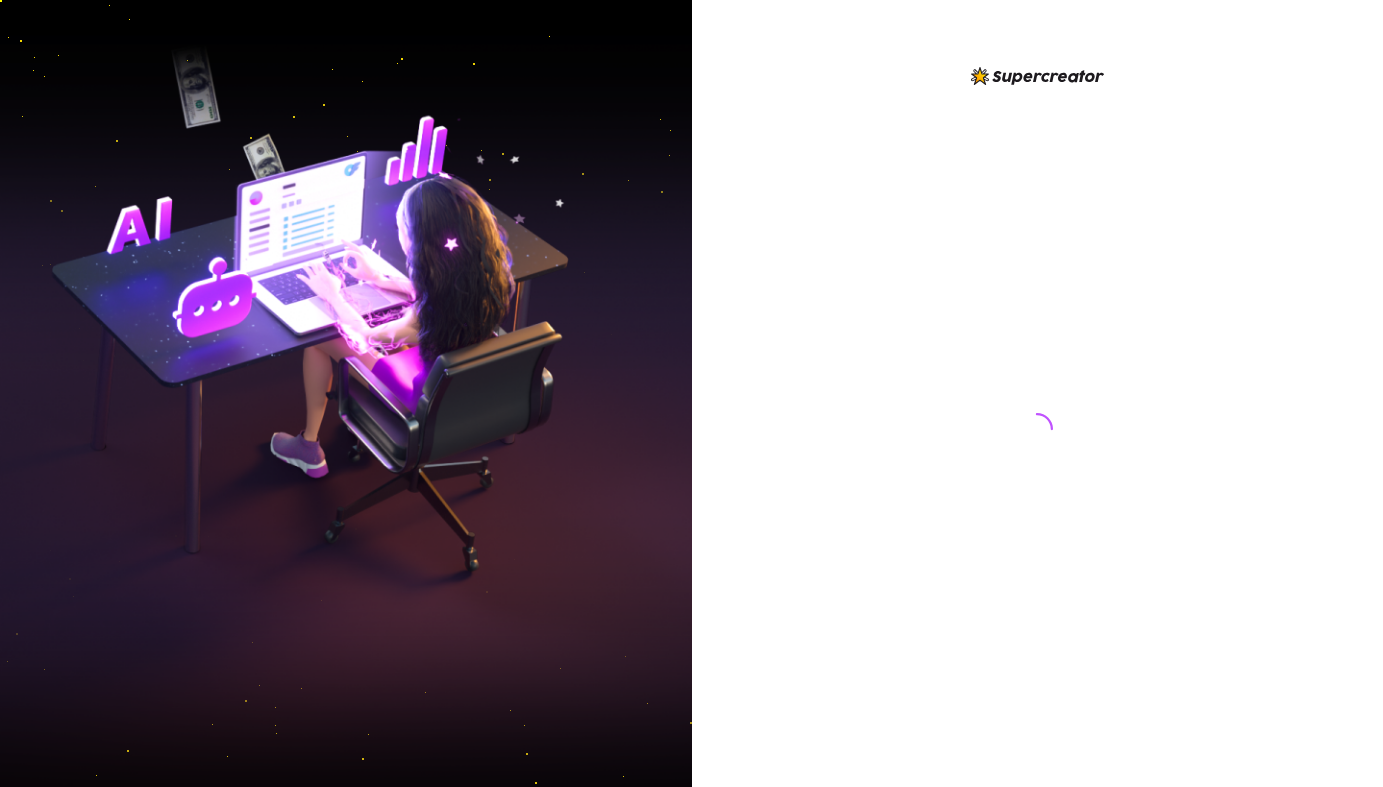 scroll, scrollTop: 0, scrollLeft: 0, axis: both 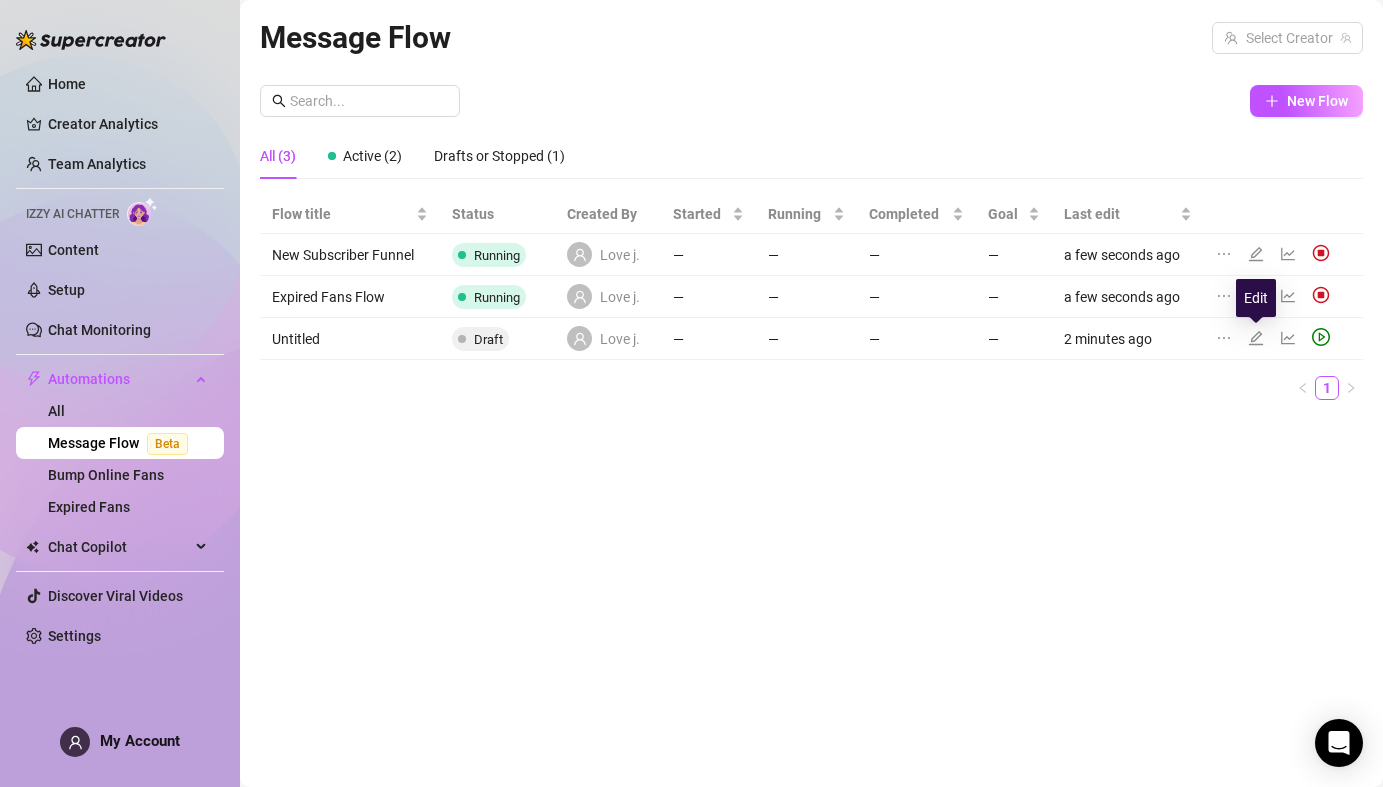 click 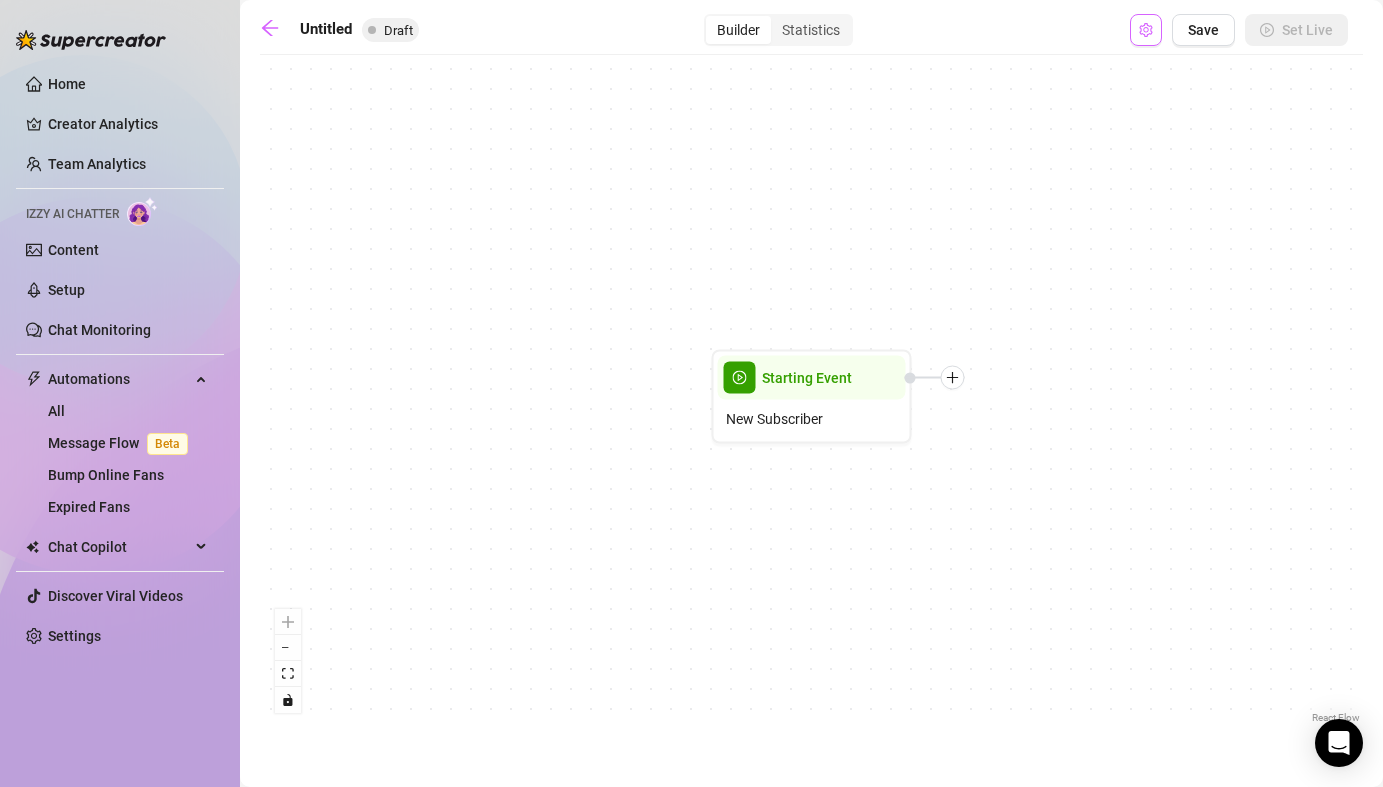 click 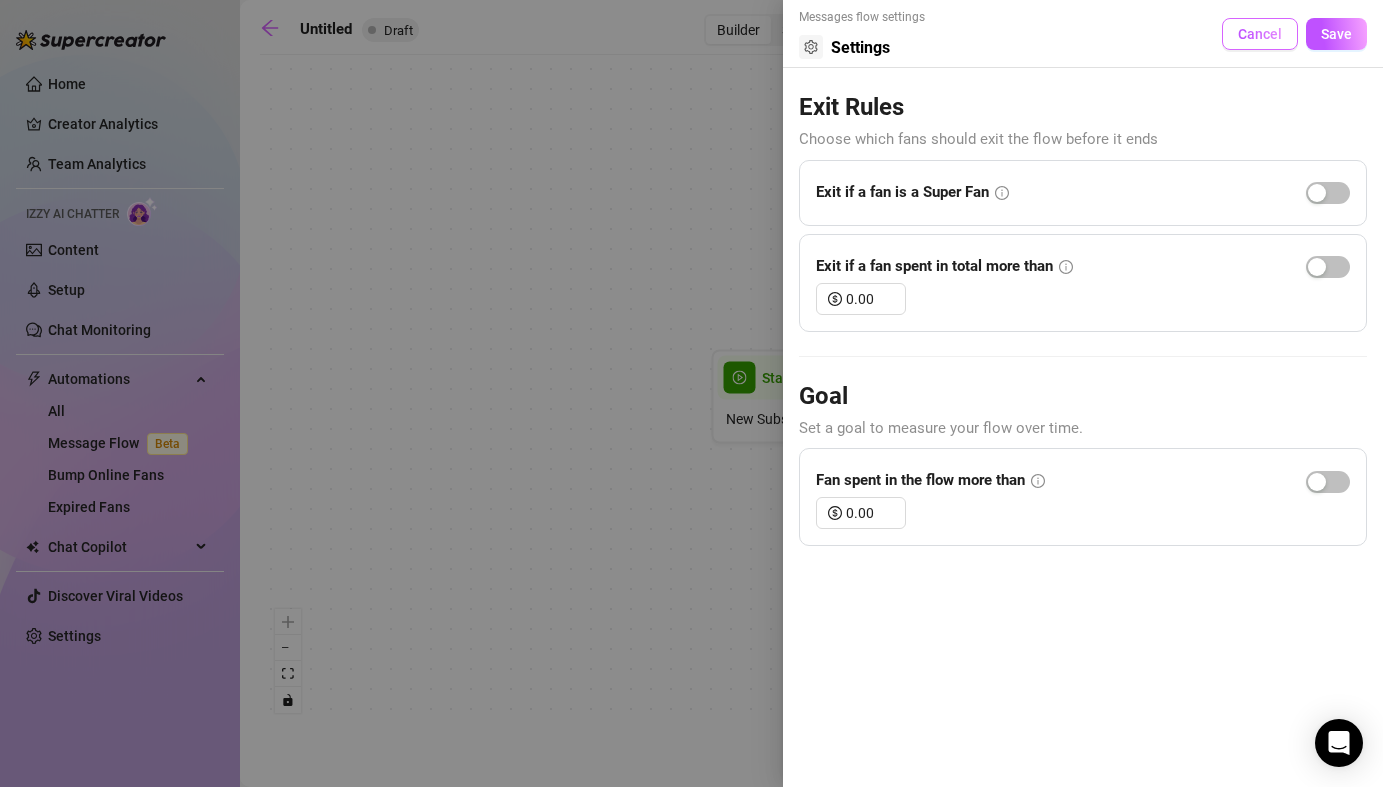 click on "Cancel" at bounding box center (1260, 34) 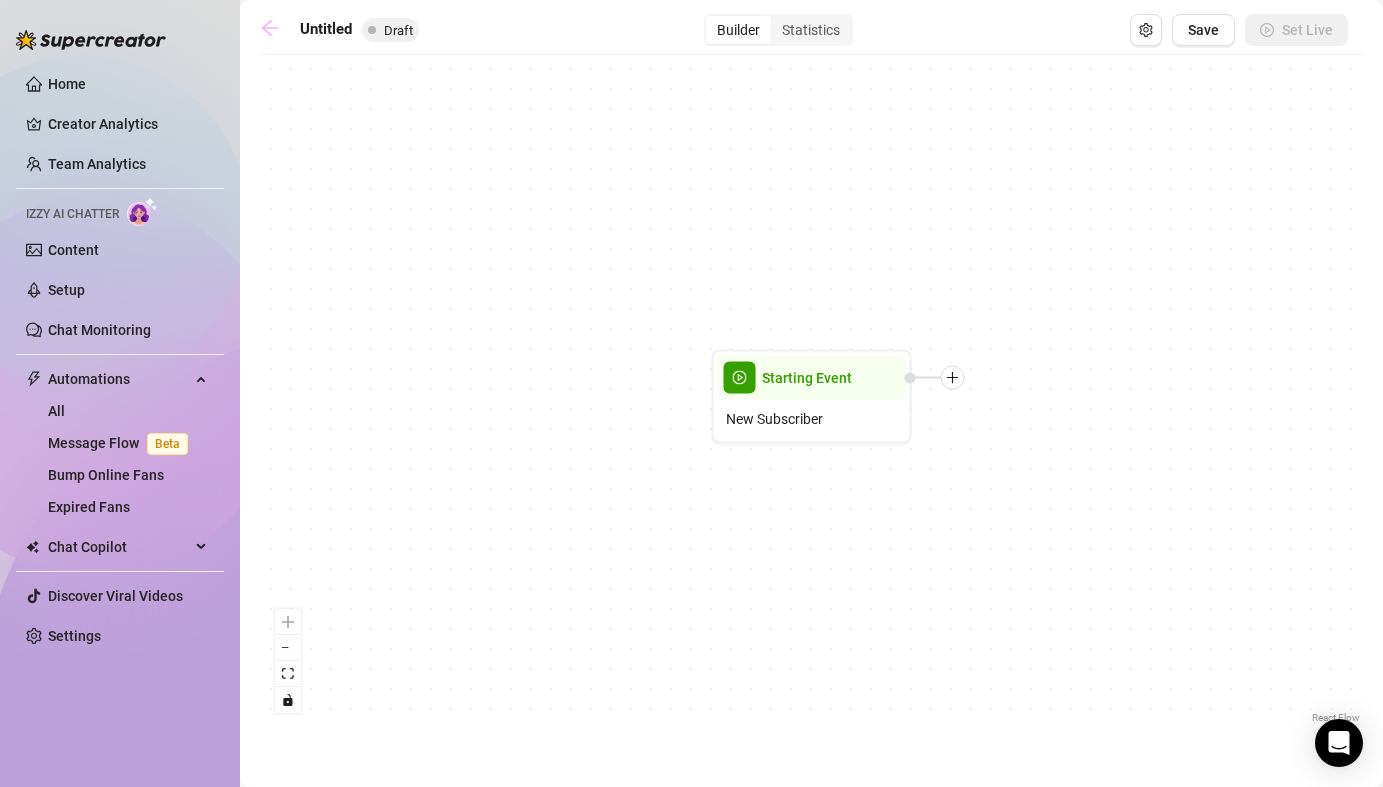 click 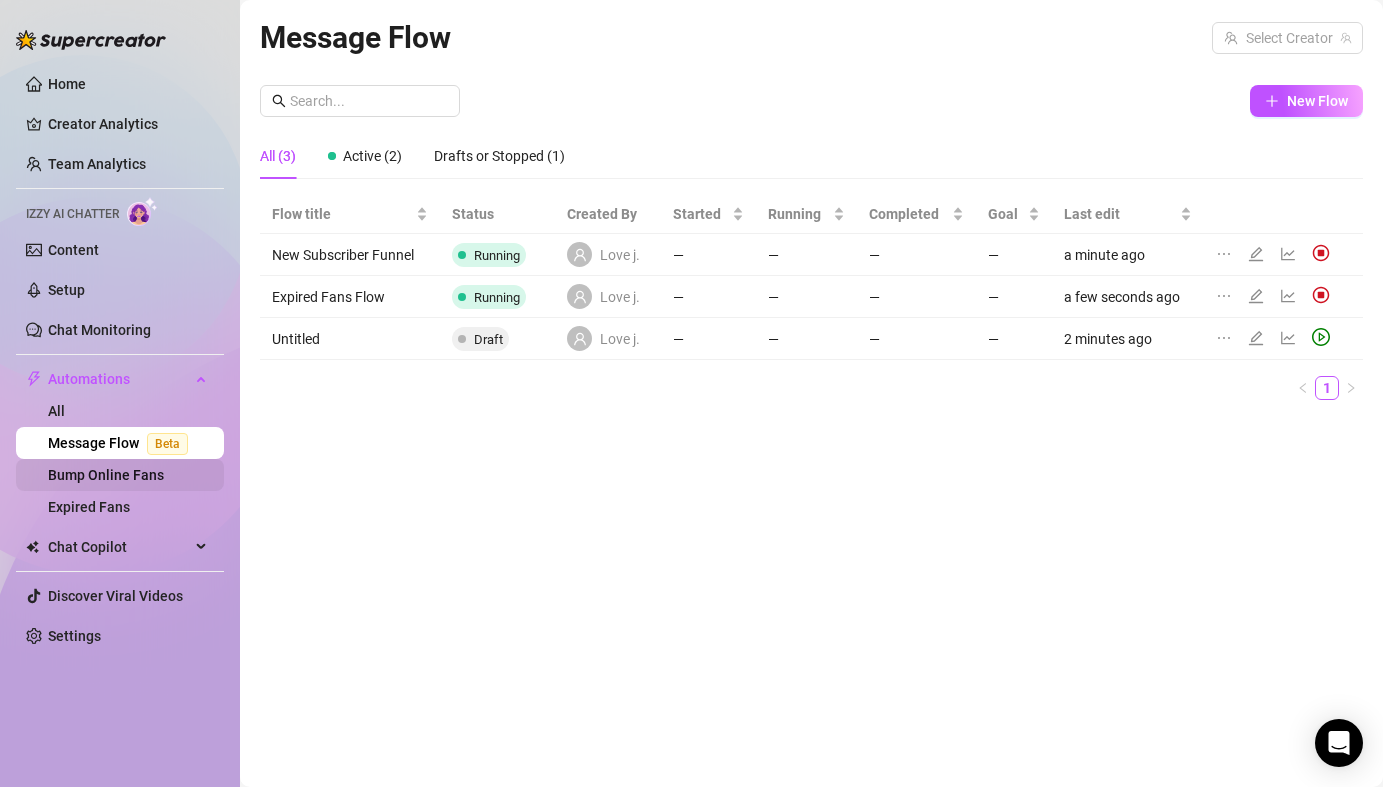 click on "Bump Online Fans" at bounding box center [106, 475] 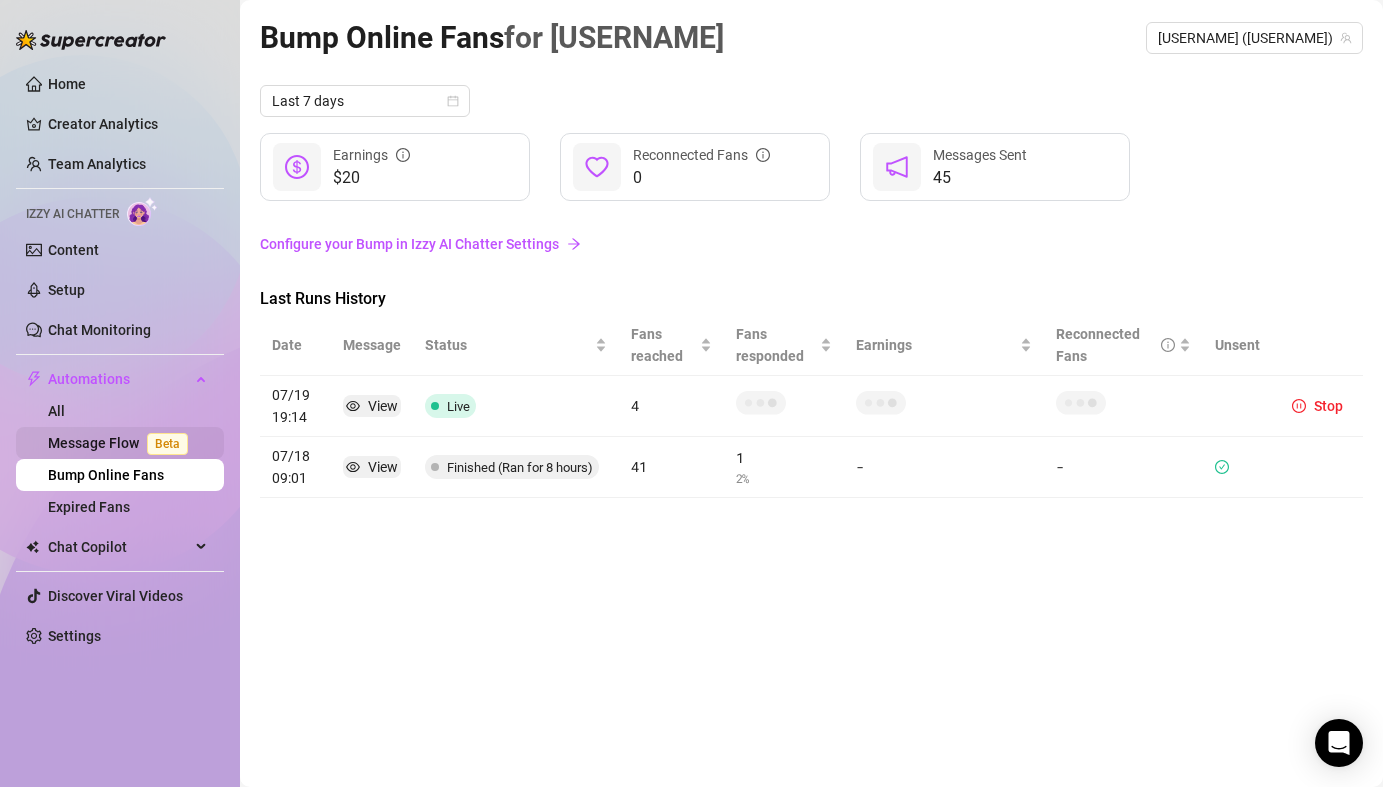 click on "Beta" at bounding box center (167, 444) 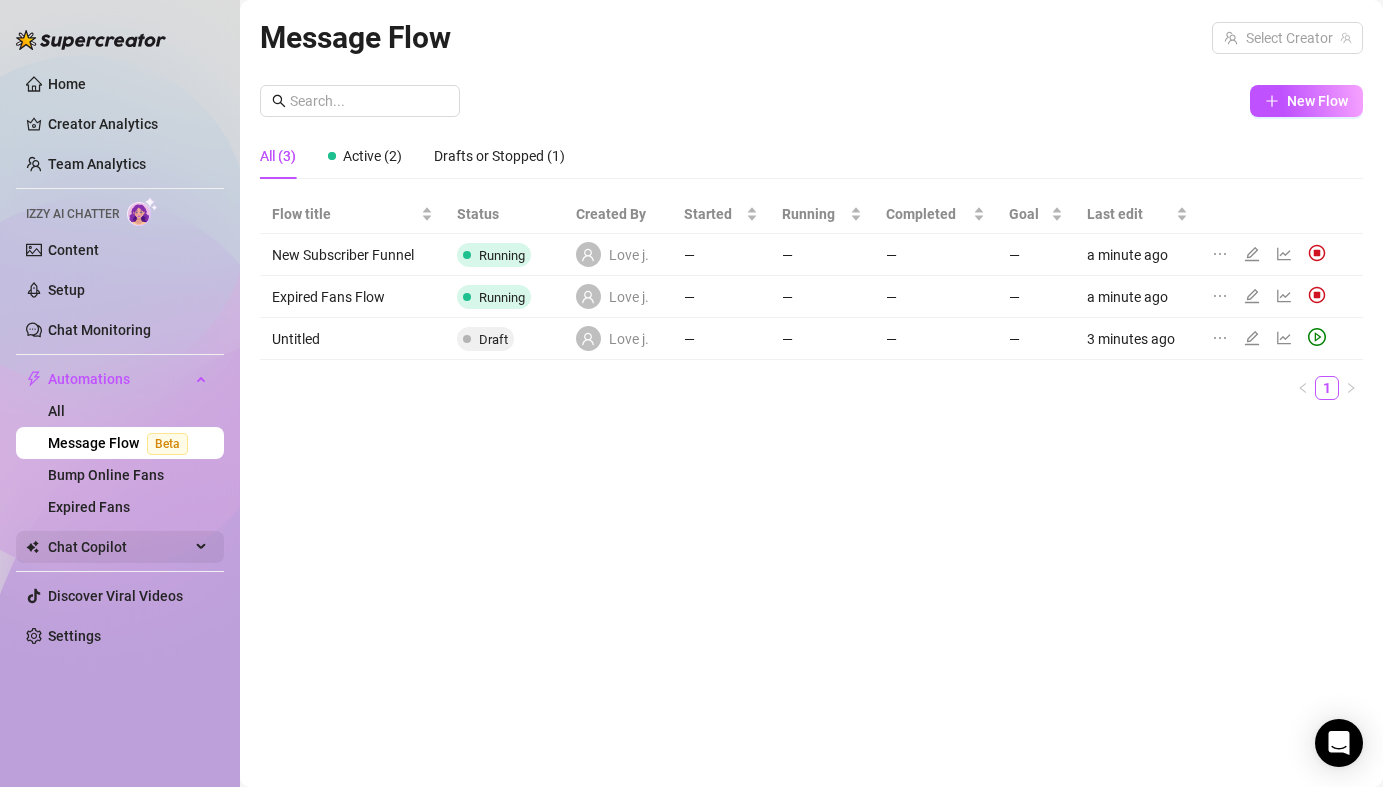 click on "Chat Copilot" at bounding box center (119, 547) 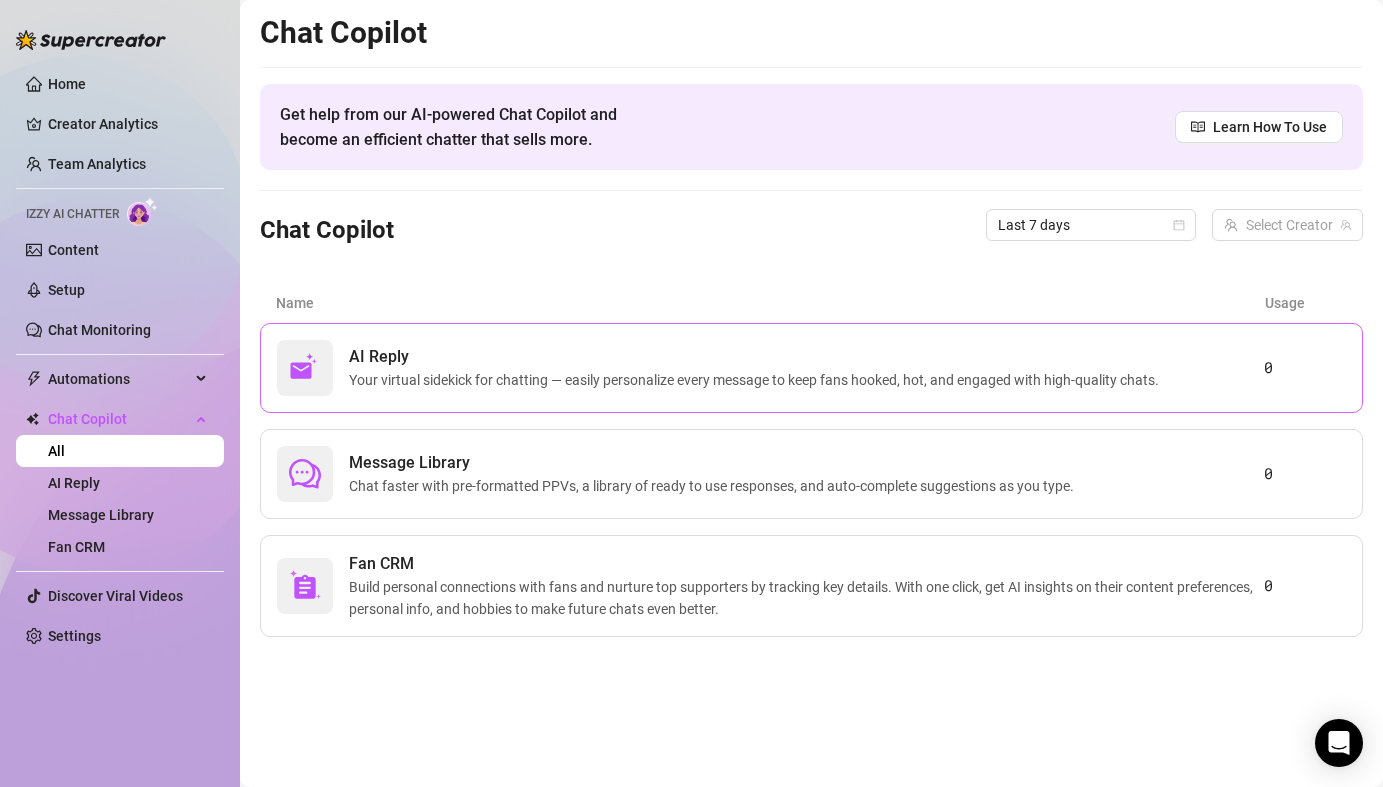 click on "AI Reply" at bounding box center (758, 357) 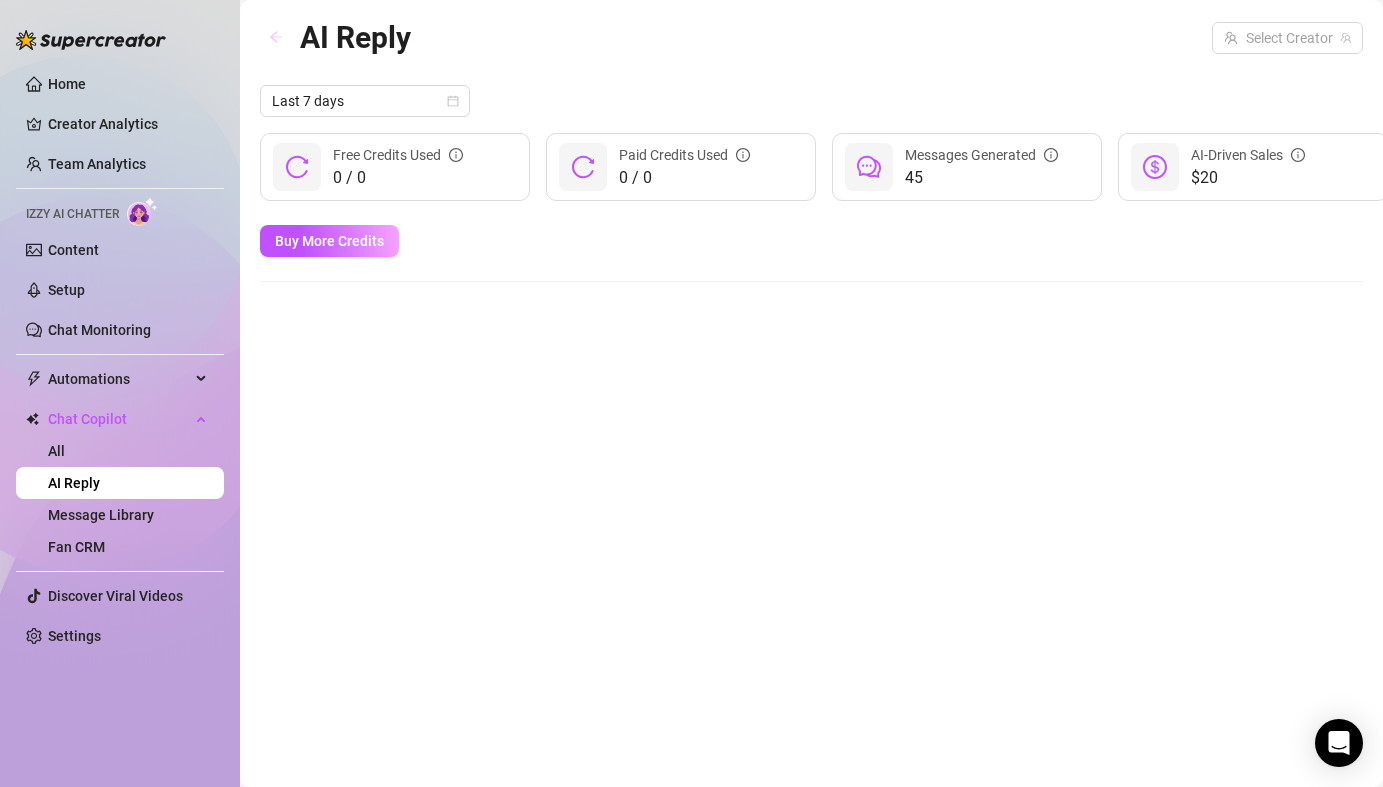 click 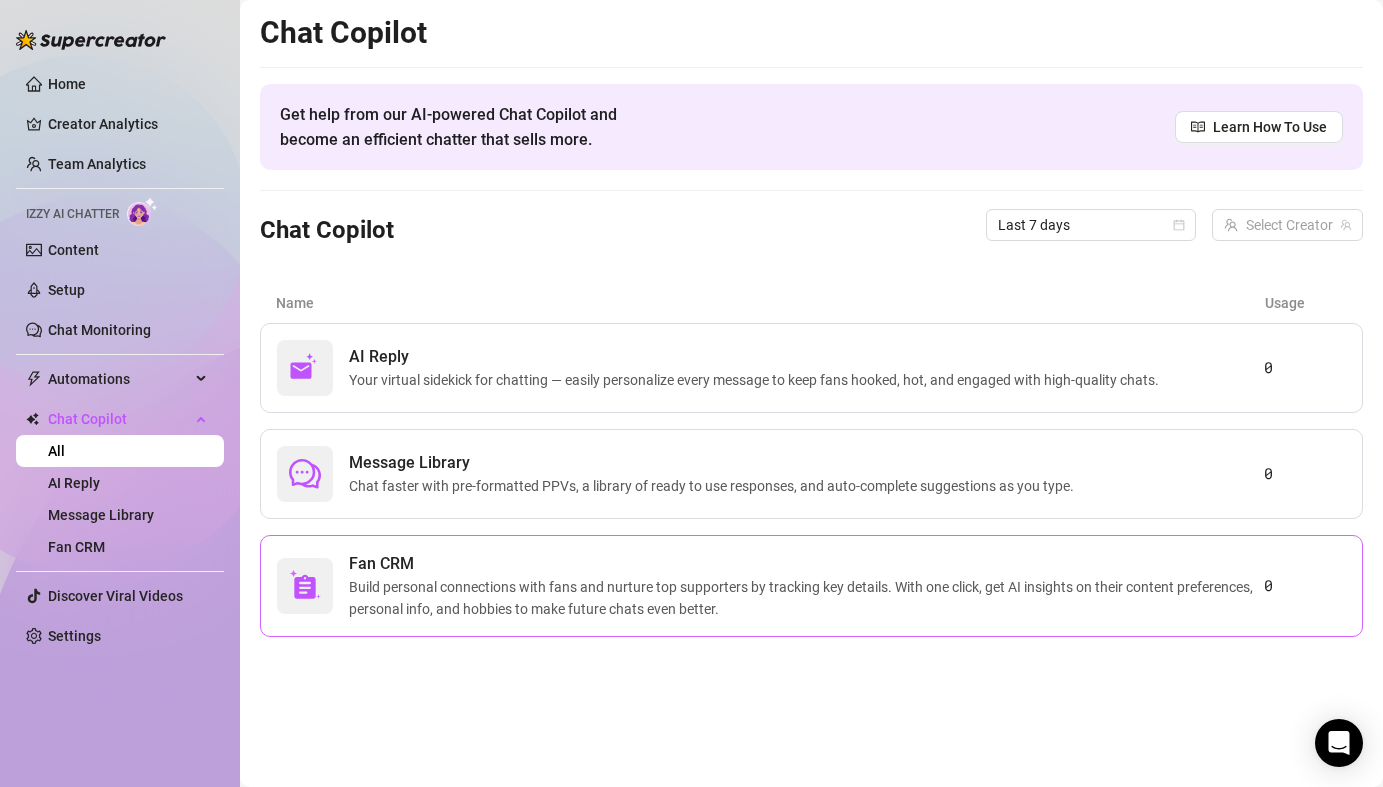 click on "Build personal connections with fans and nurture top supporters by tracking key details. With one click, get AI insights on their content preferences, personal info, and hobbies to make future chats even better." at bounding box center [806, 598] 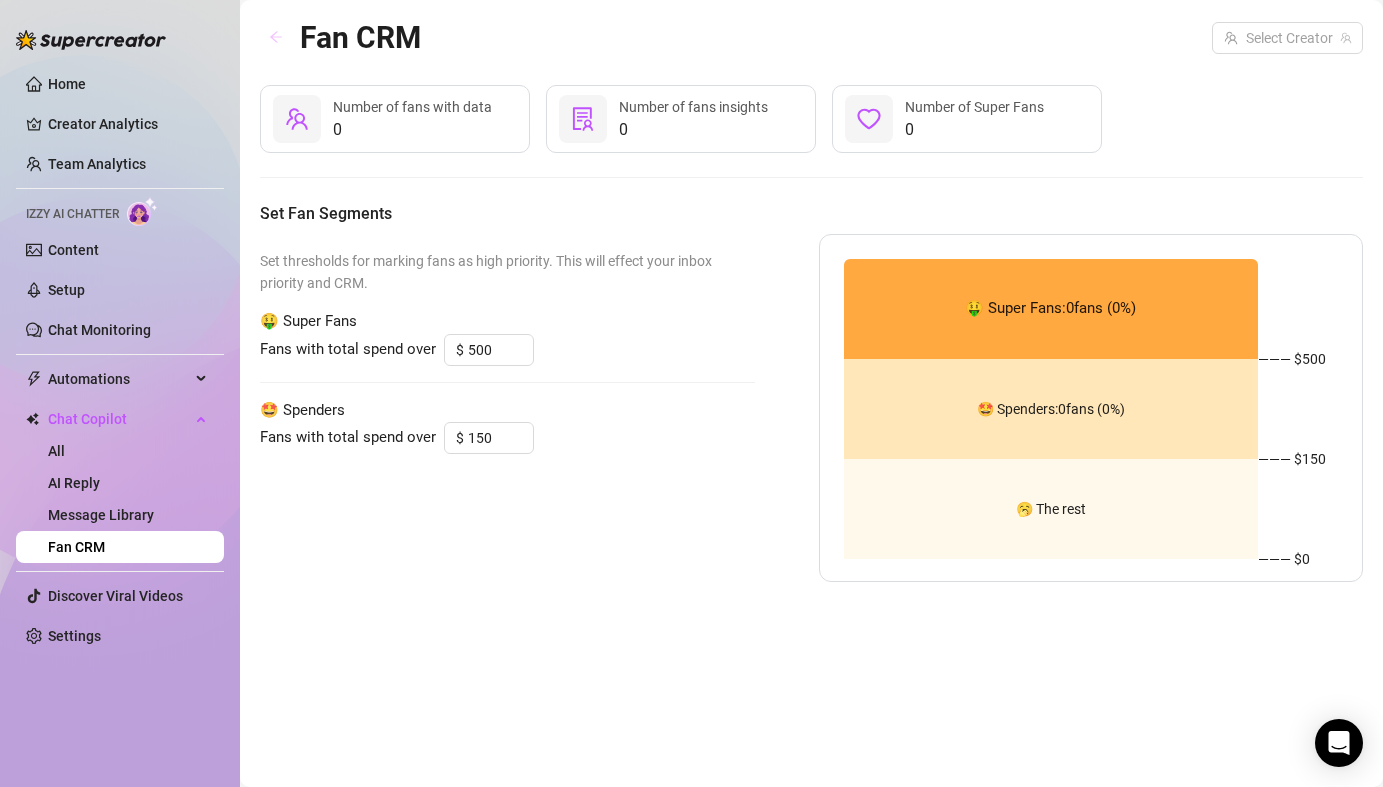 click 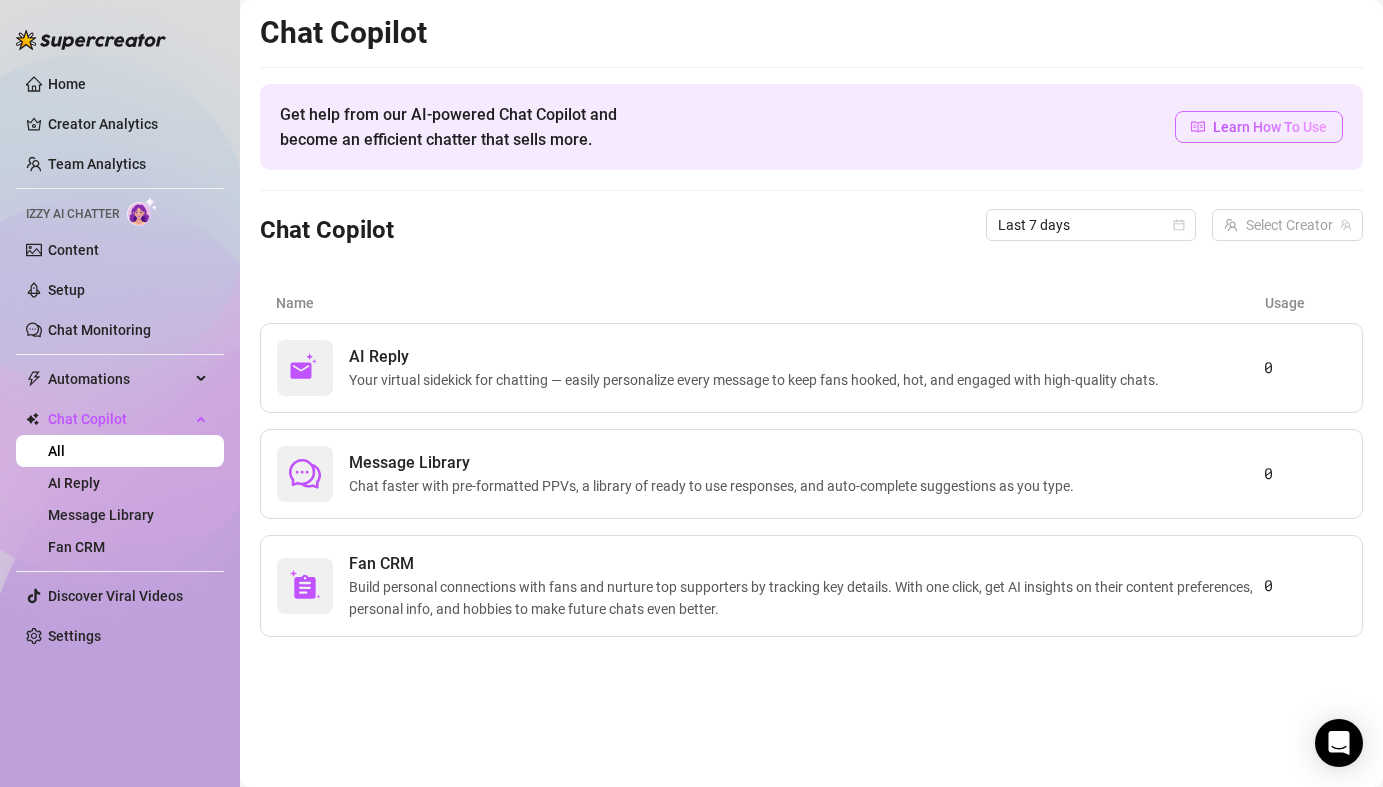 click on "Learn How To Use" at bounding box center (1270, 127) 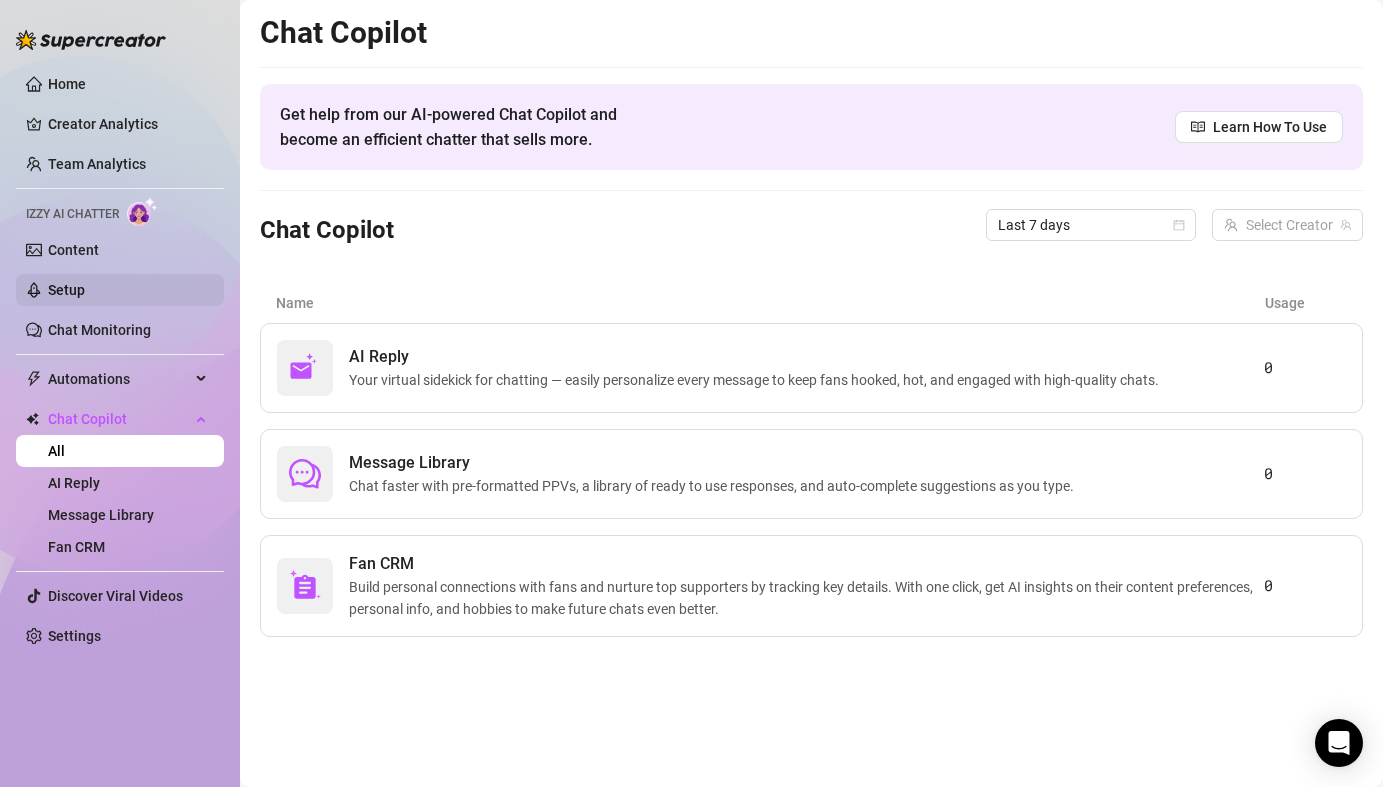 click on "Setup" at bounding box center (66, 290) 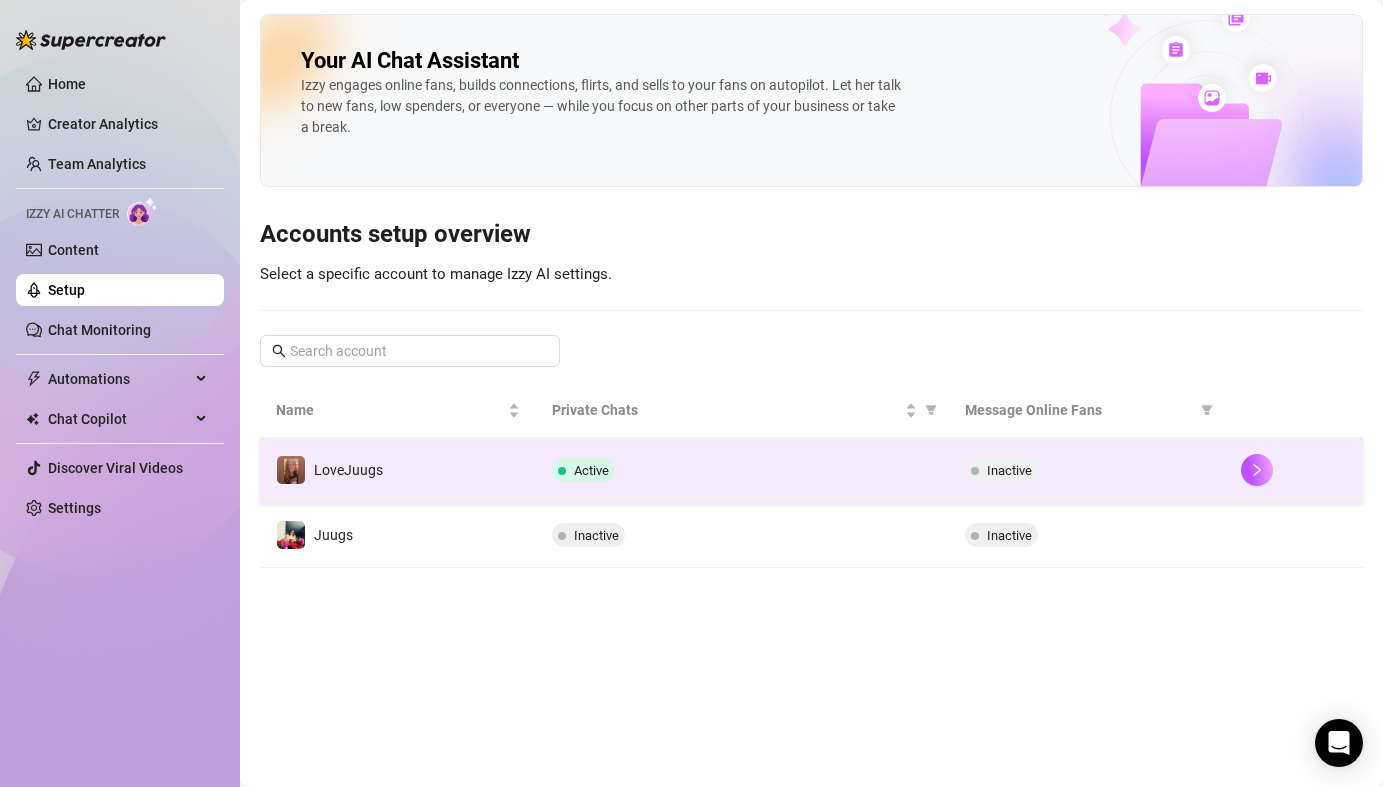 click on "LoveJuugs" at bounding box center [348, 470] 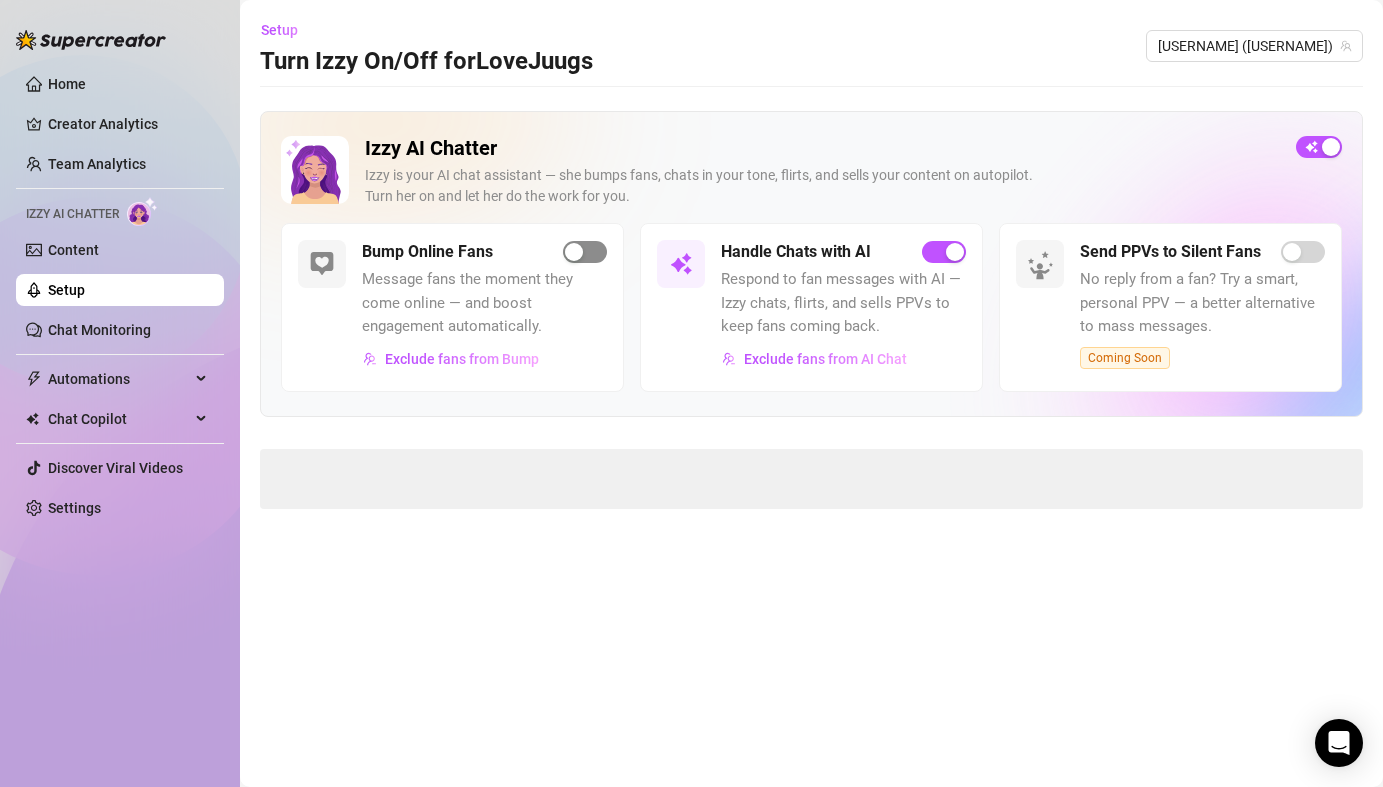 click at bounding box center (585, 252) 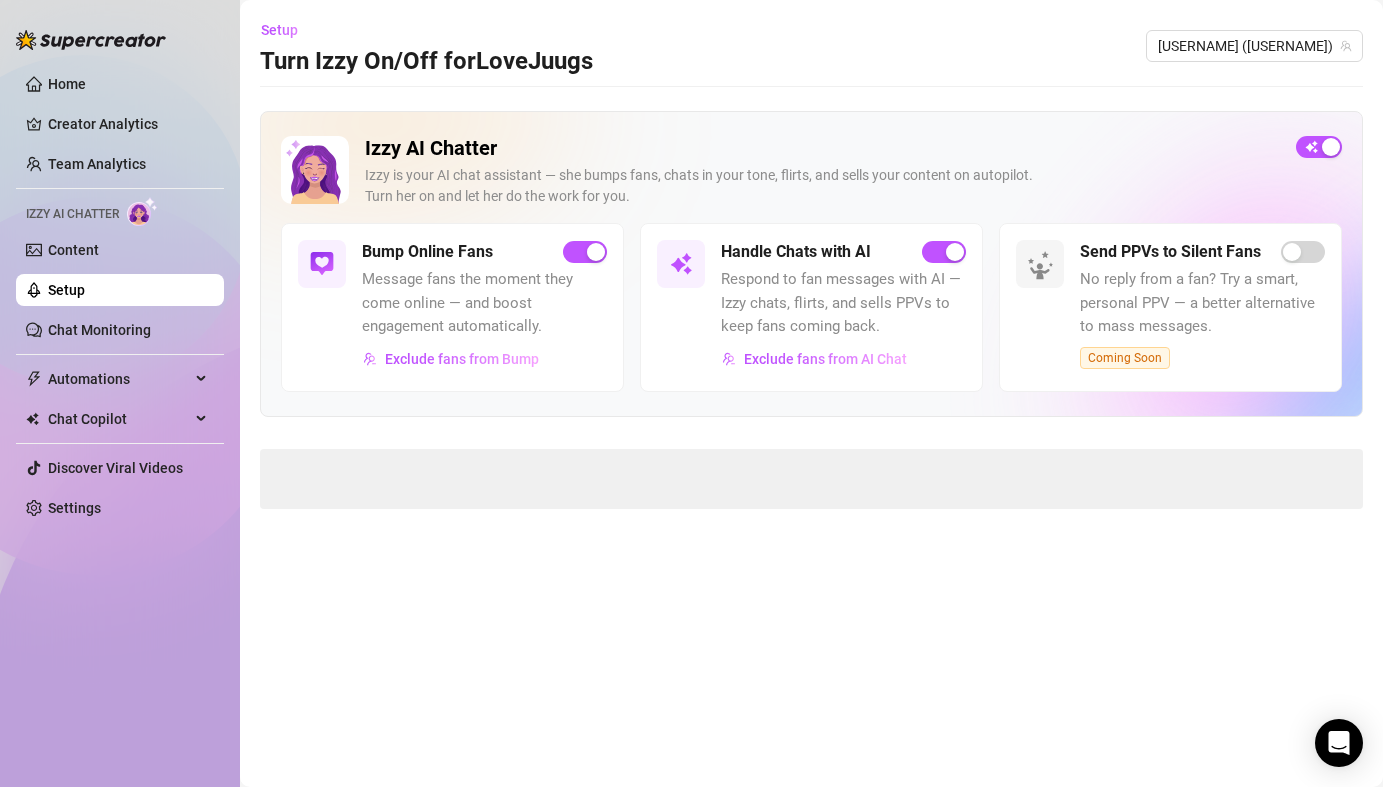 click on "Izzy AI Chatter" at bounding box center [822, 148] 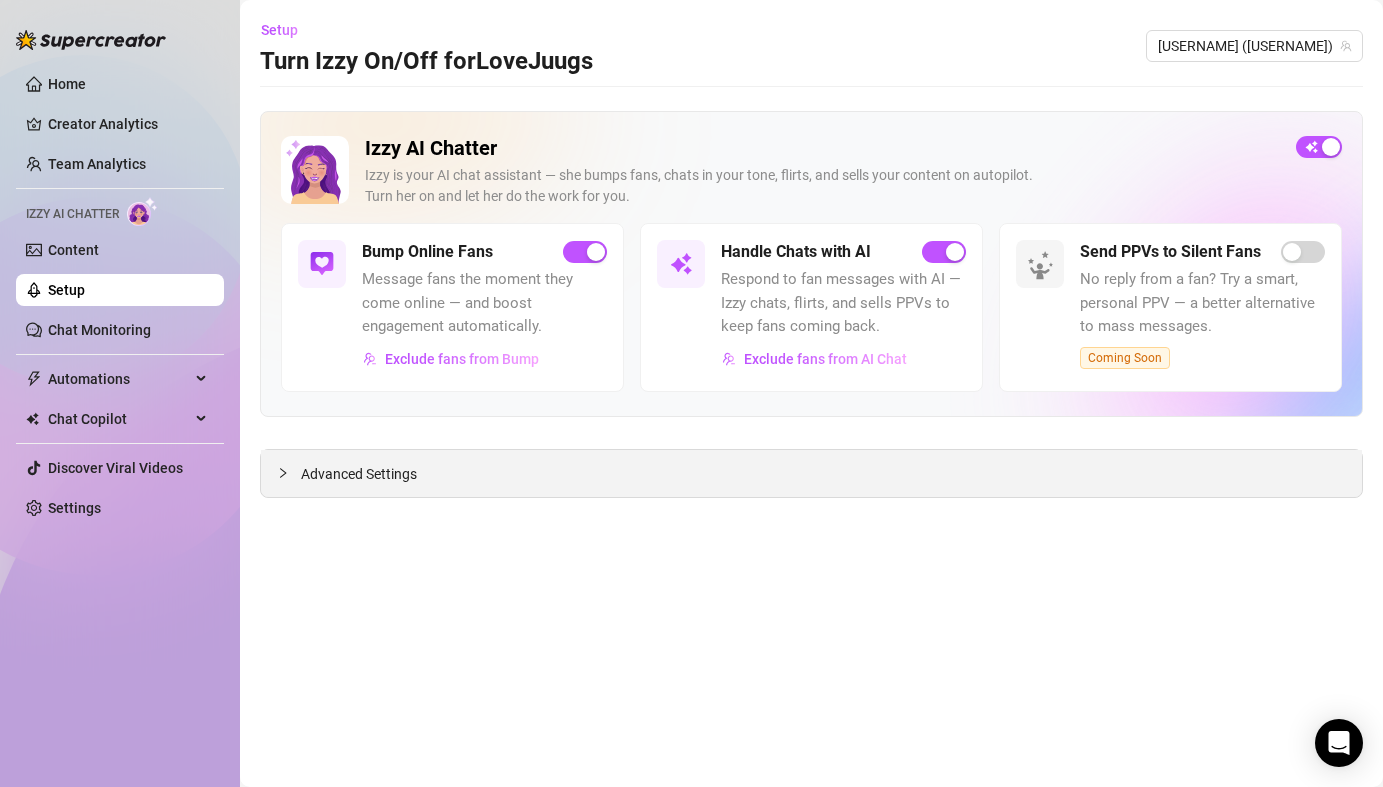 click on "Advanced Settings" at bounding box center [811, 473] 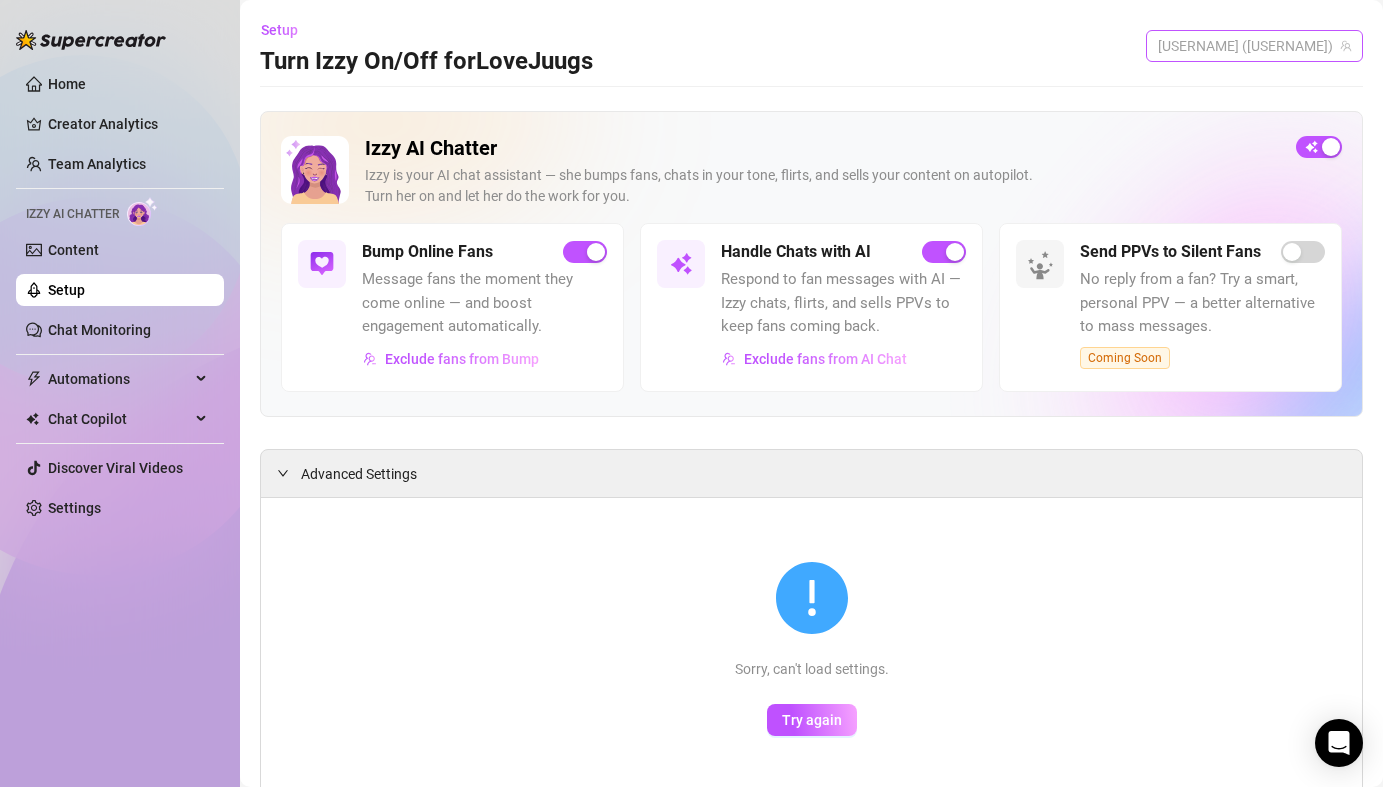 click on "[USERNAME] ([USERNAME])" at bounding box center [1254, 46] 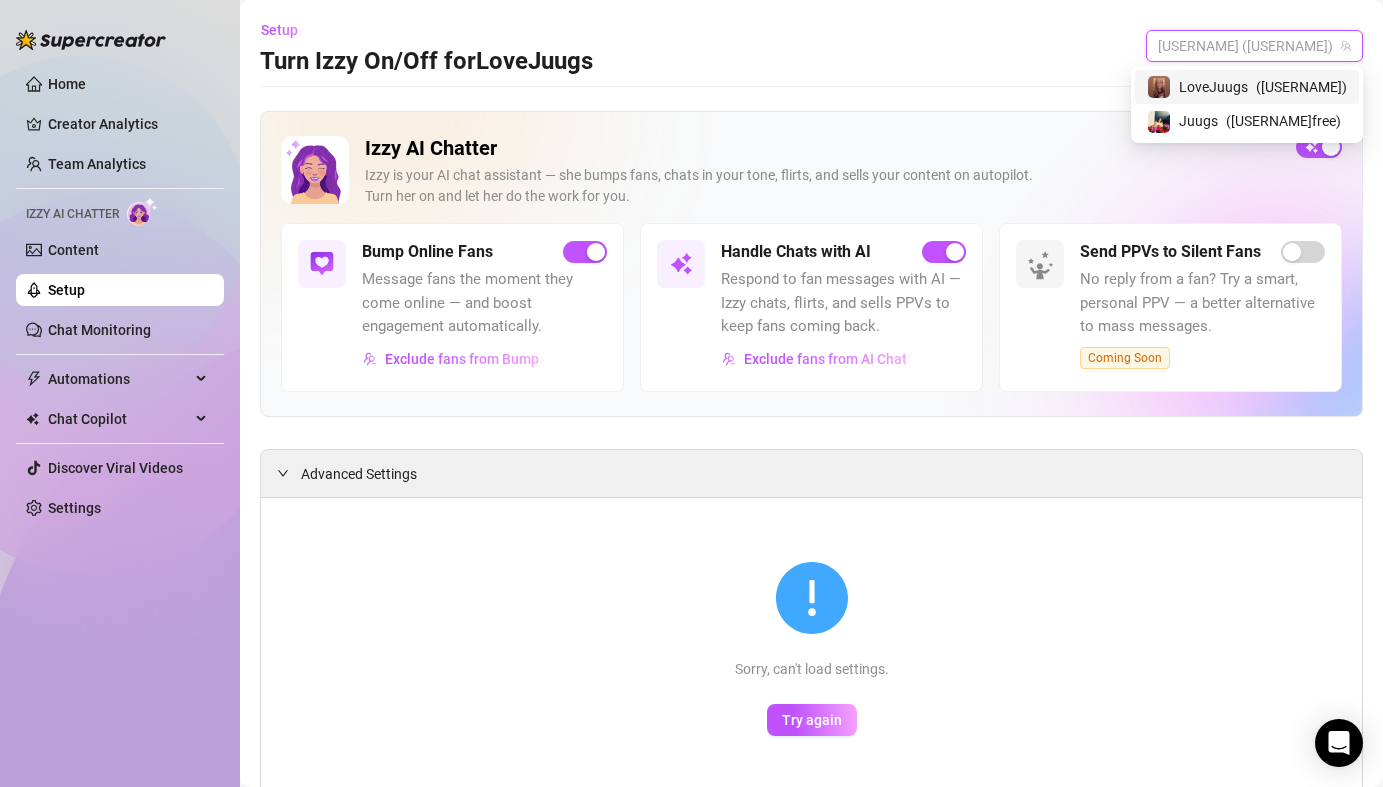 click on "[USERNAME] ([USERNAME])" at bounding box center (1254, 46) 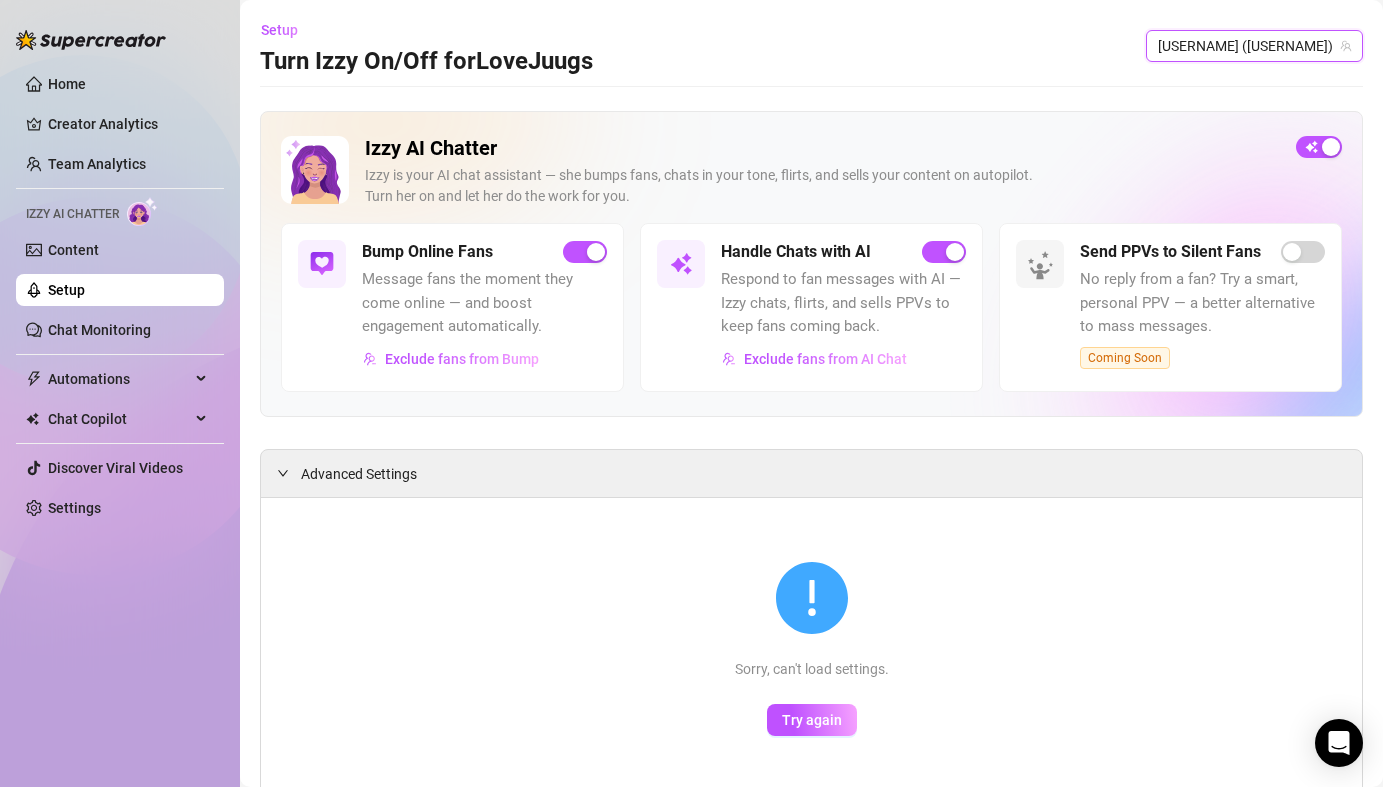 scroll, scrollTop: 3, scrollLeft: 0, axis: vertical 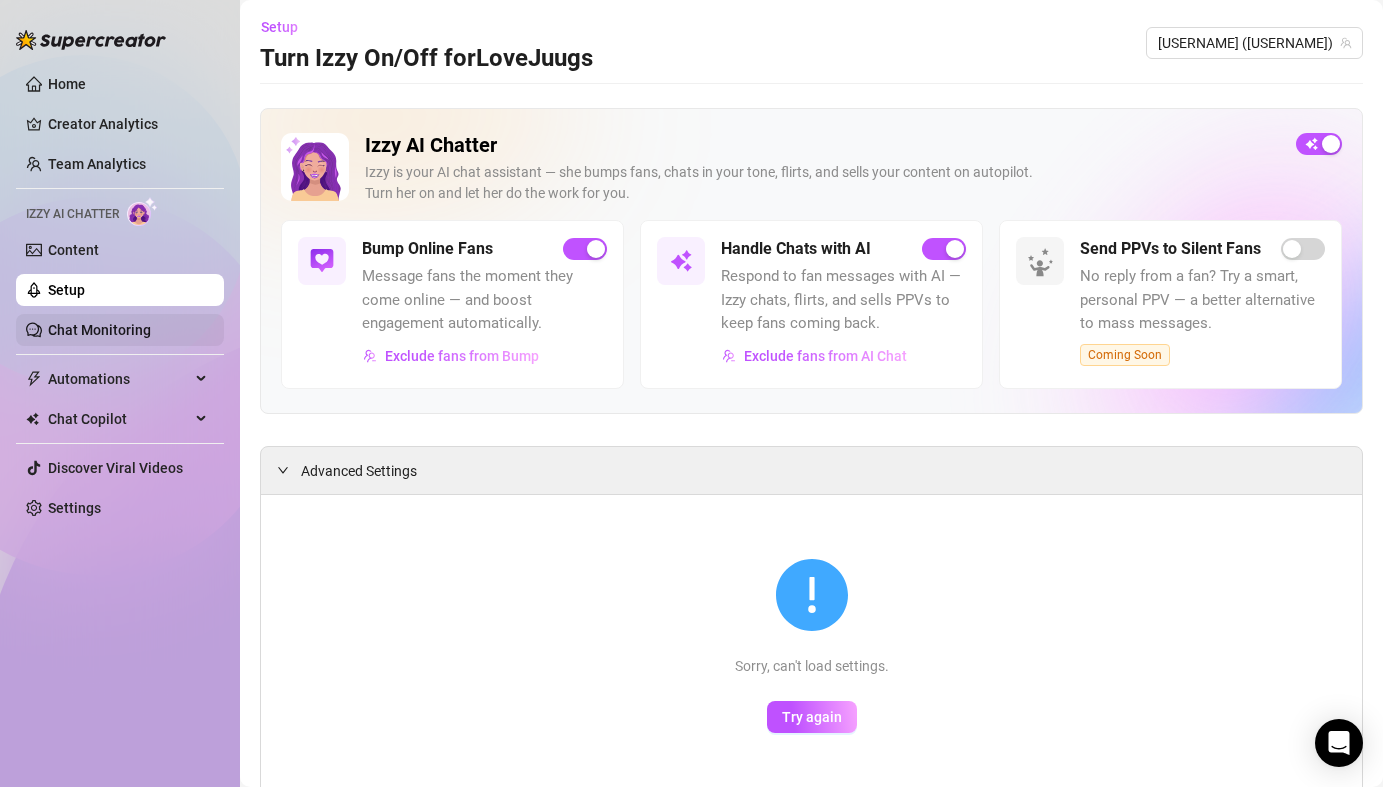 click on "Chat Monitoring" at bounding box center [99, 330] 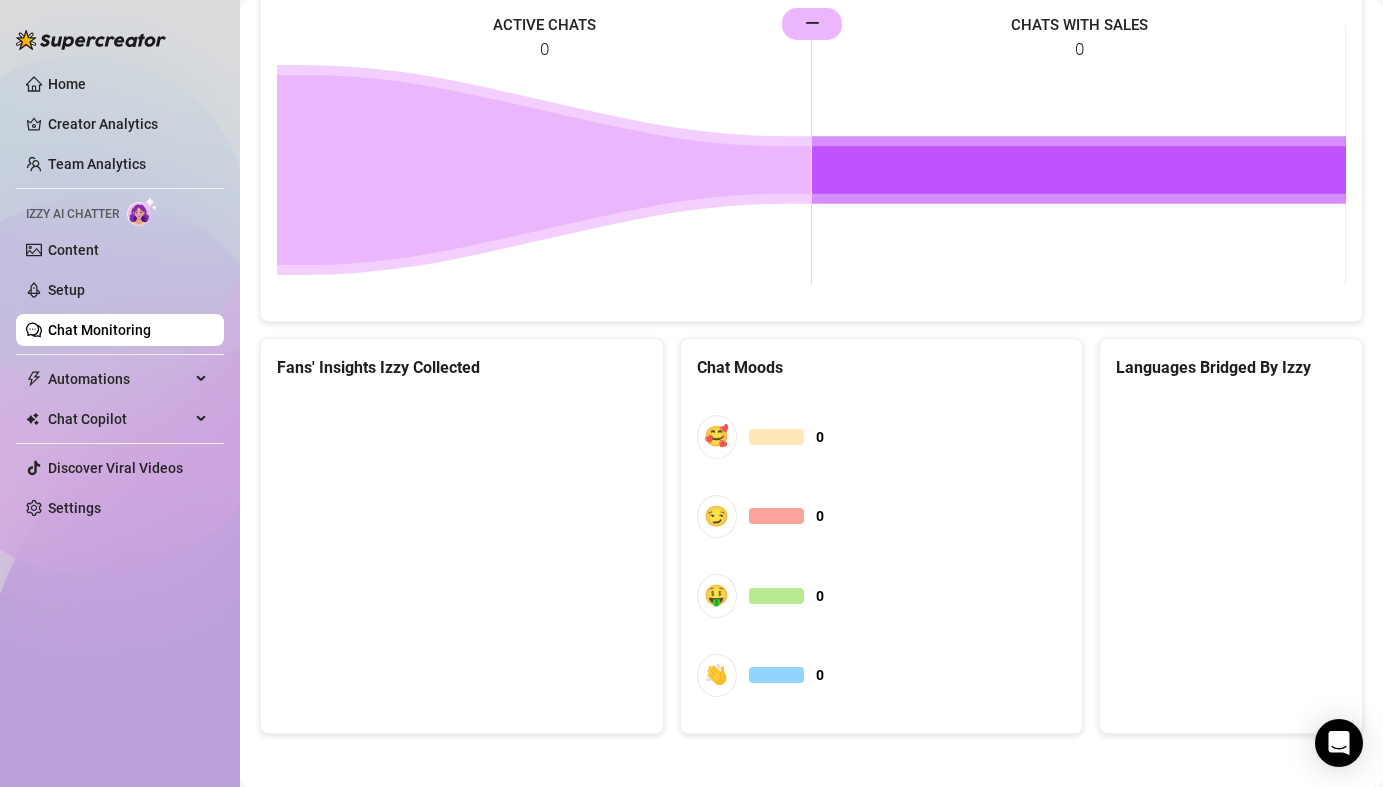 scroll, scrollTop: 1012, scrollLeft: 0, axis: vertical 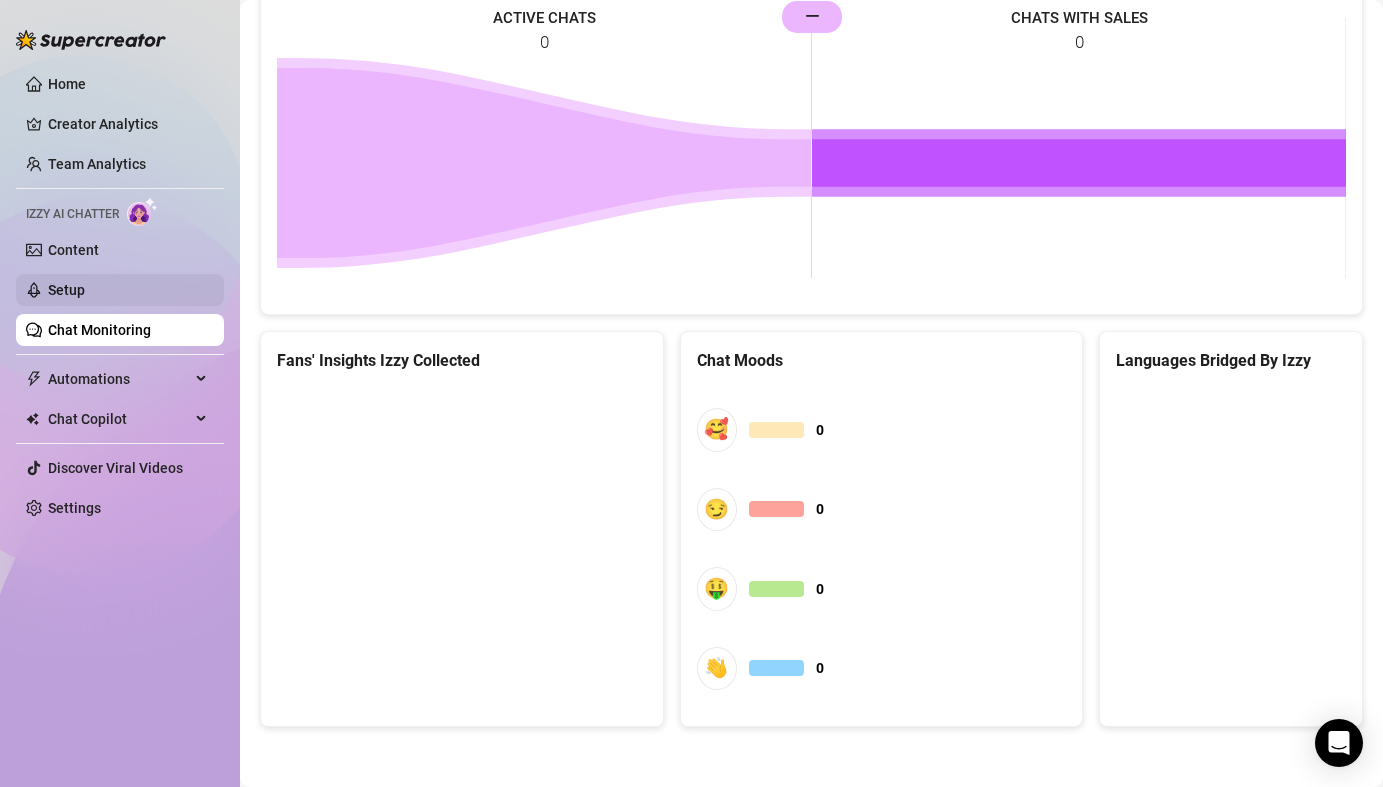 click on "Setup" at bounding box center (66, 290) 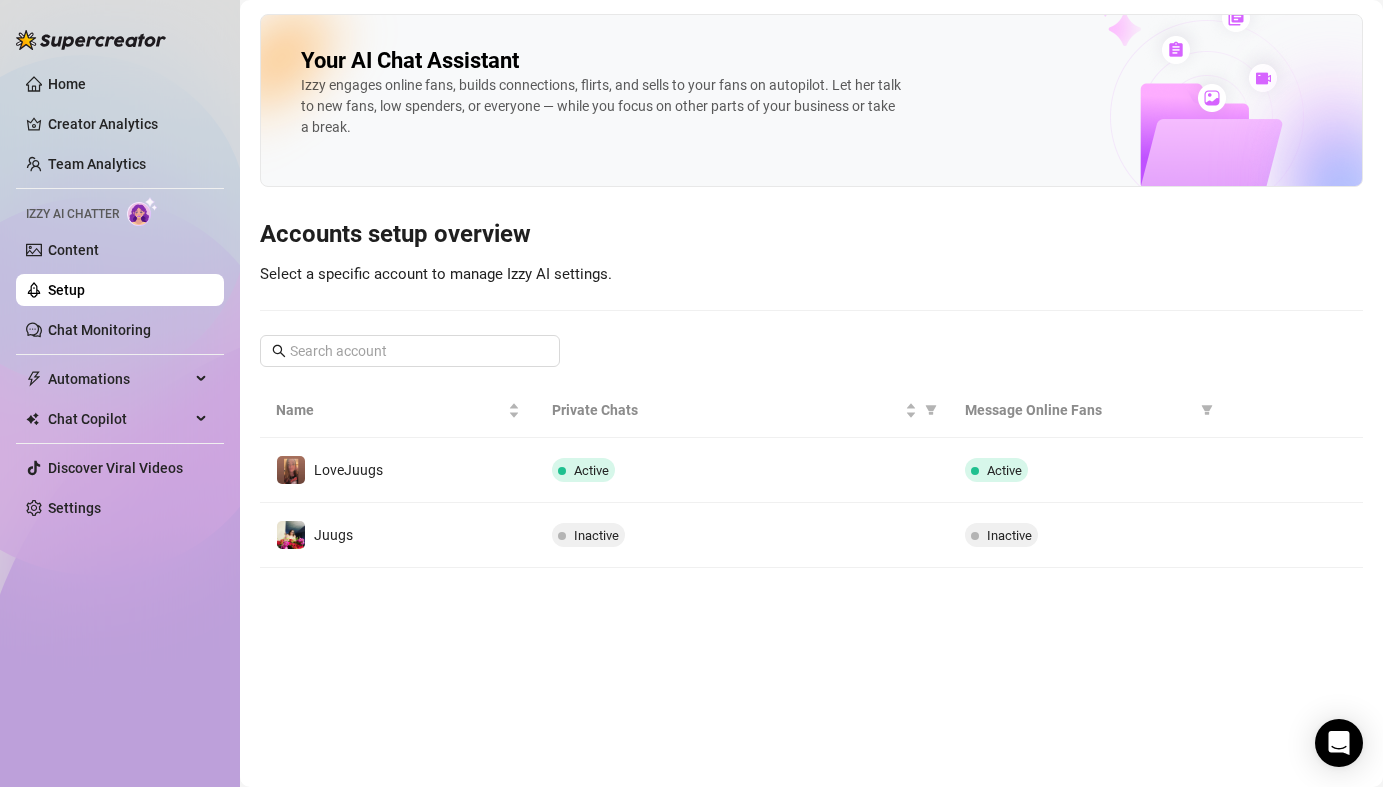 scroll, scrollTop: 0, scrollLeft: 0, axis: both 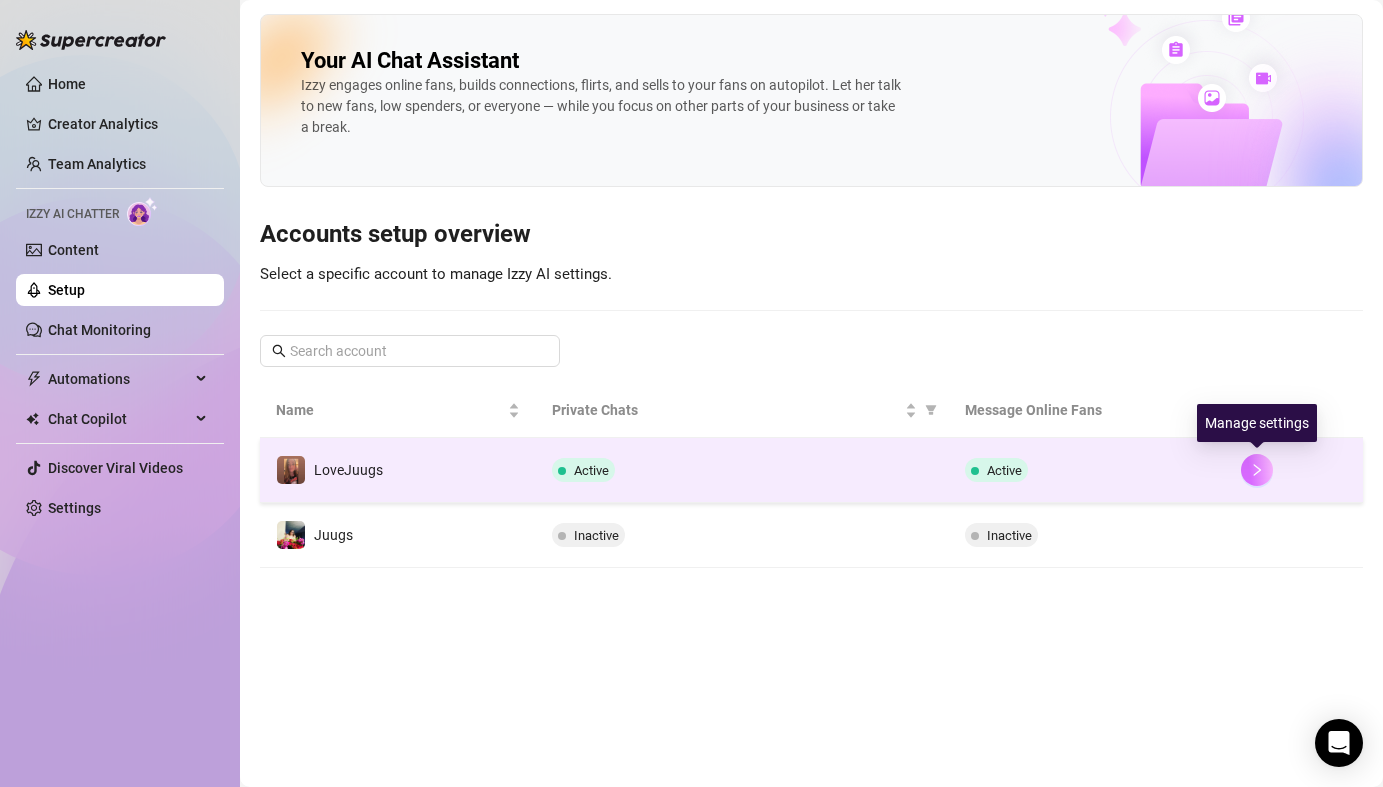click at bounding box center (1257, 470) 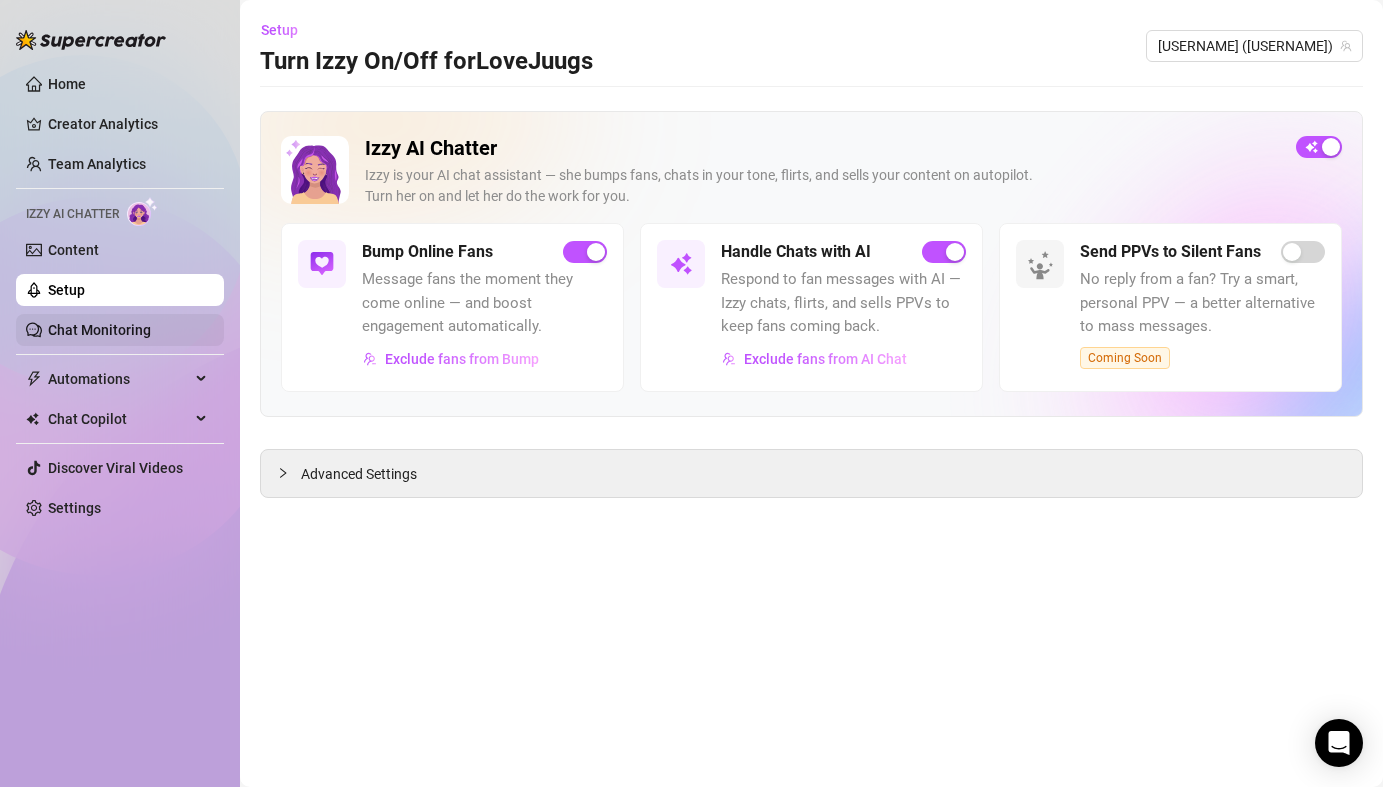 click on "Chat Monitoring" at bounding box center (99, 330) 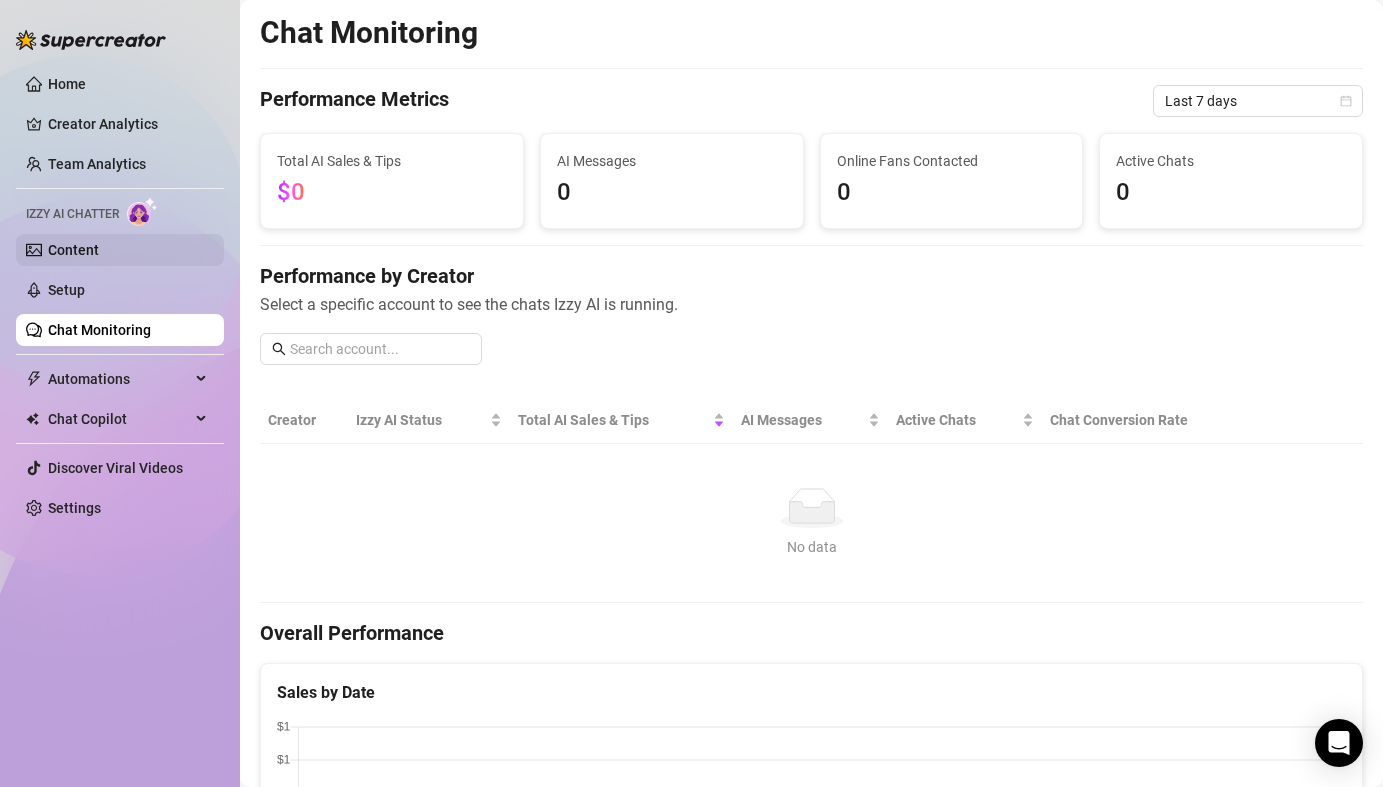 click on "Content" at bounding box center [73, 250] 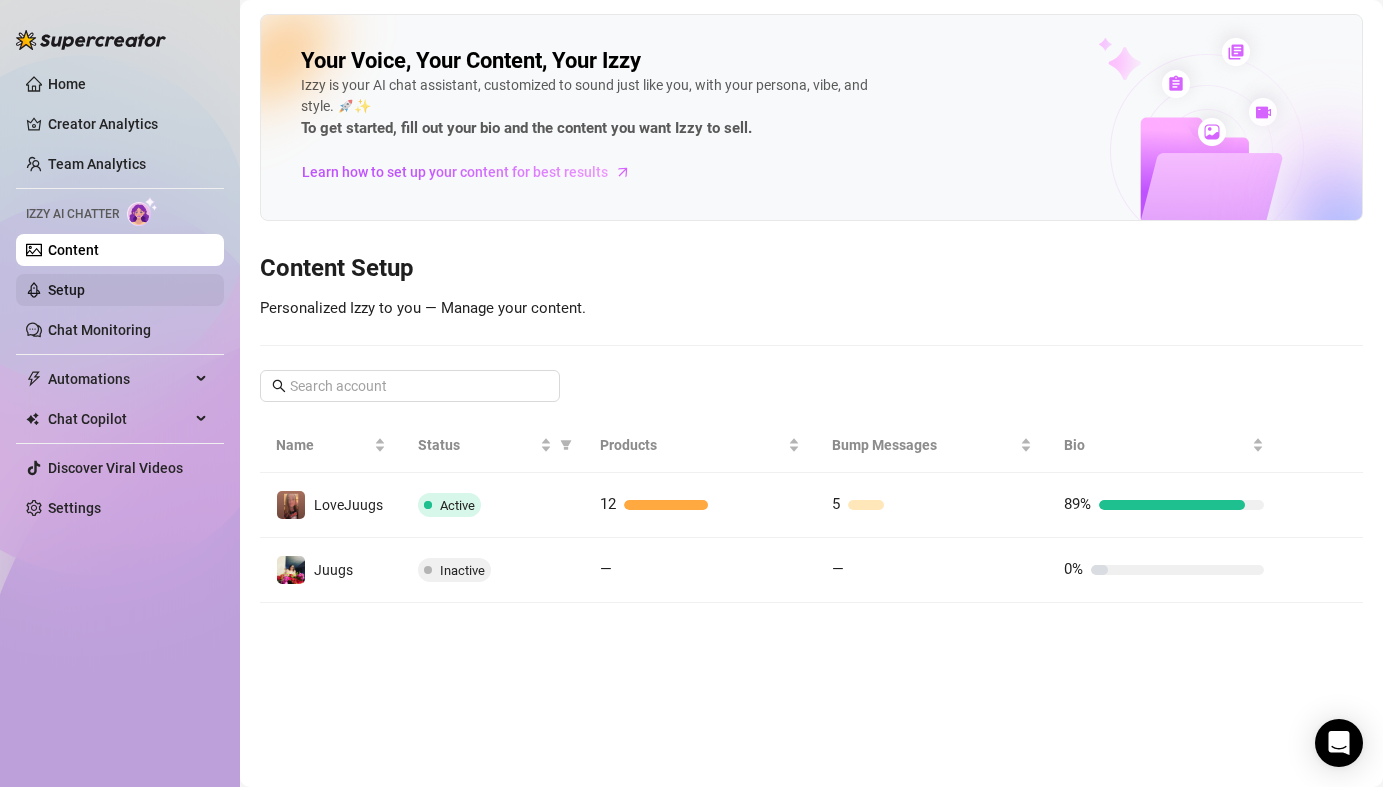 click on "Setup" at bounding box center [66, 290] 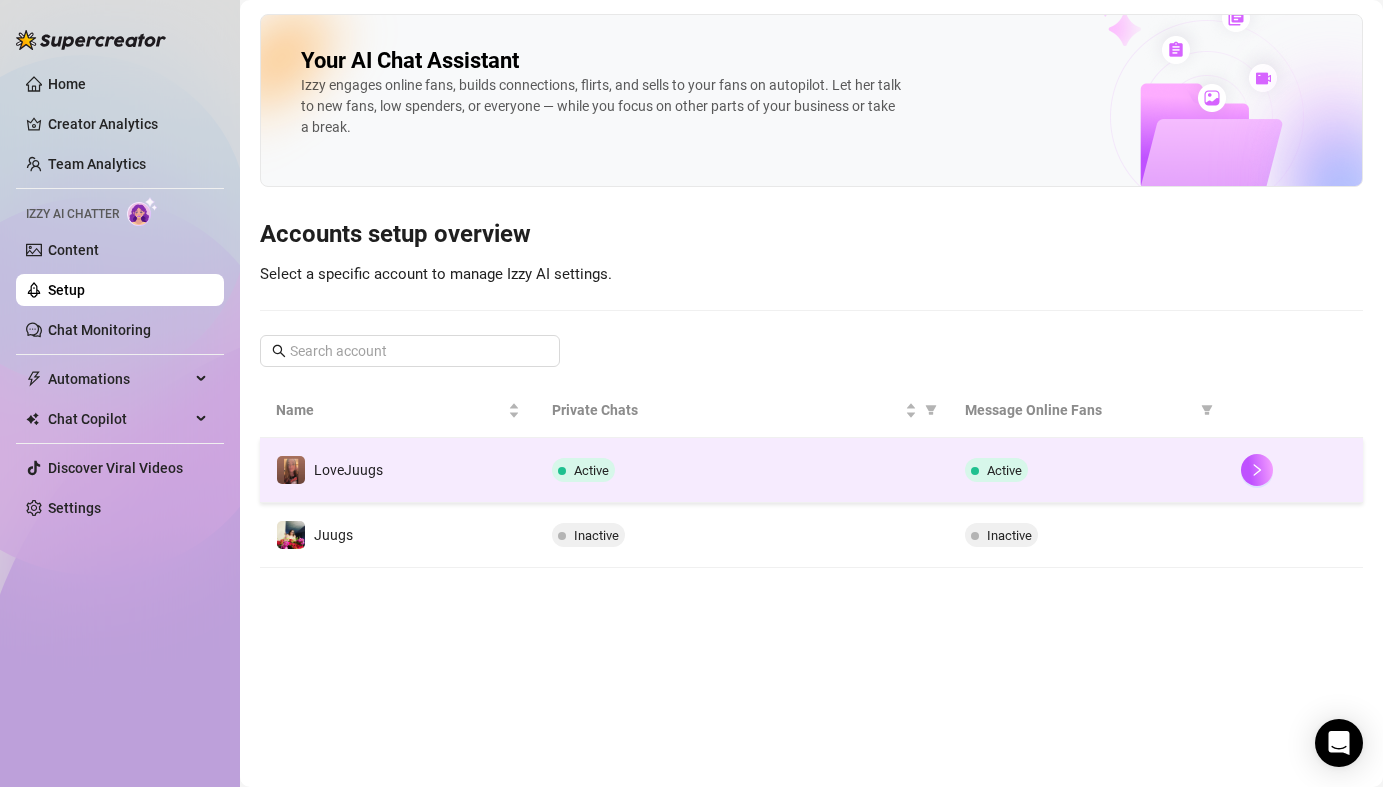 click on "LoveJuugs" at bounding box center (398, 470) 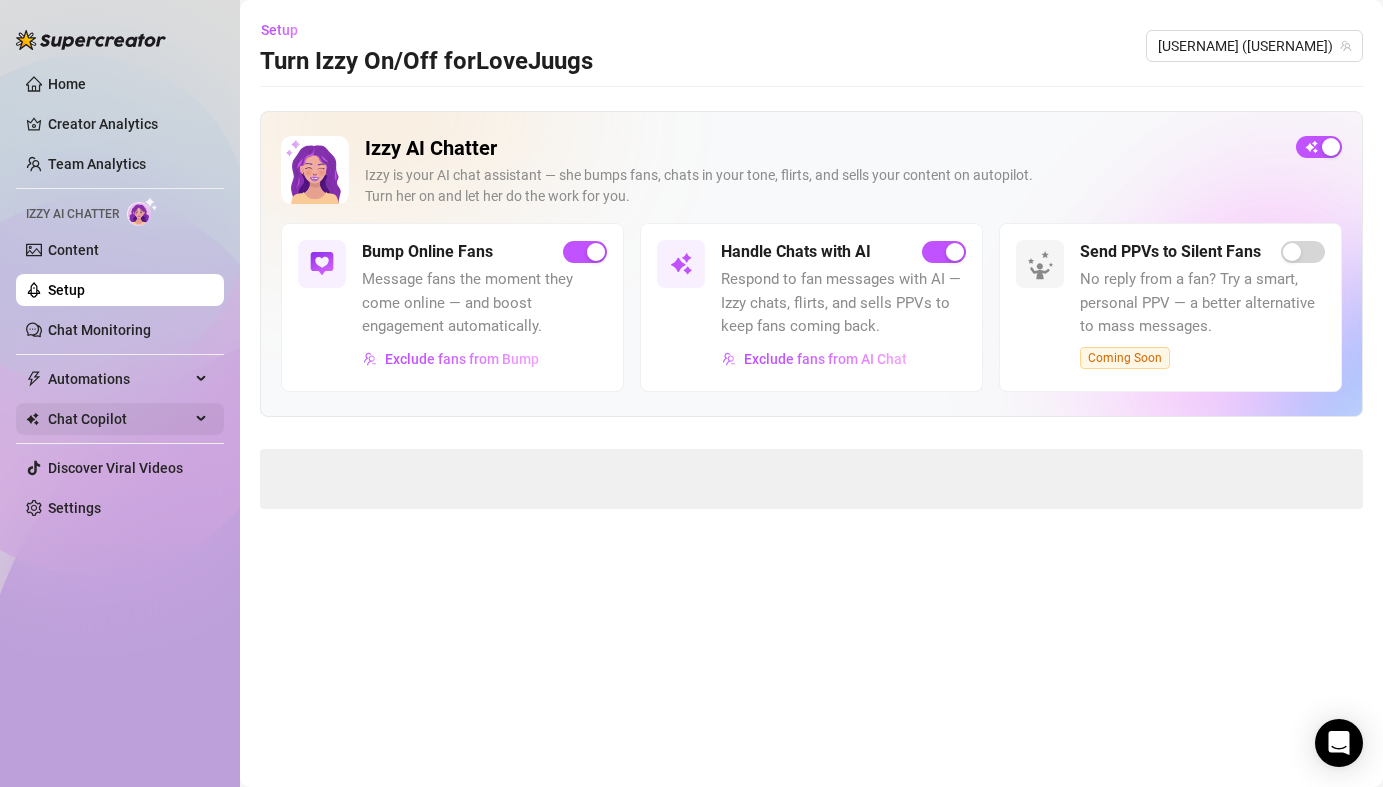 click on "Chat Copilot" at bounding box center (119, 419) 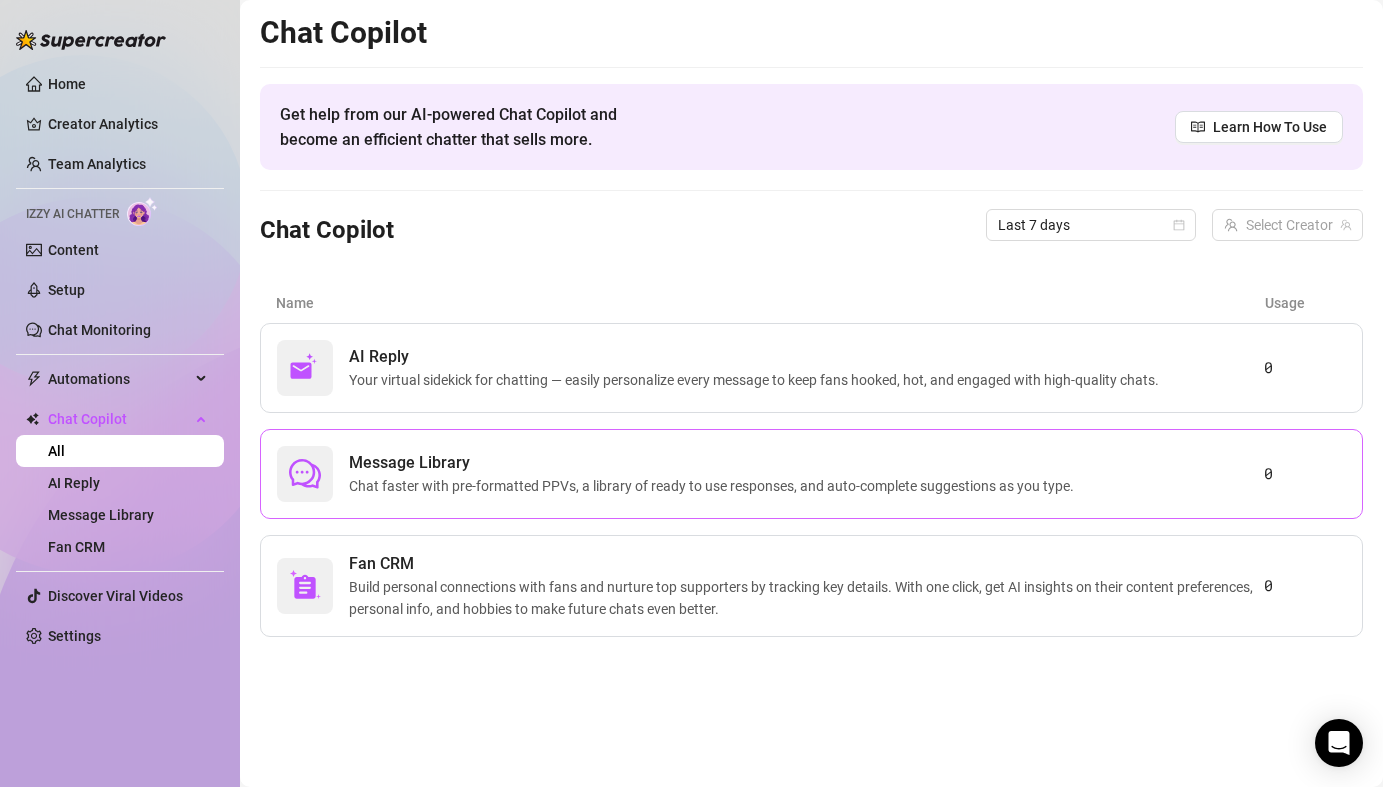 click on "Chat faster with pre-formatted PPVs, a library of ready to use responses, and auto-complete suggestions as you type." at bounding box center (715, 486) 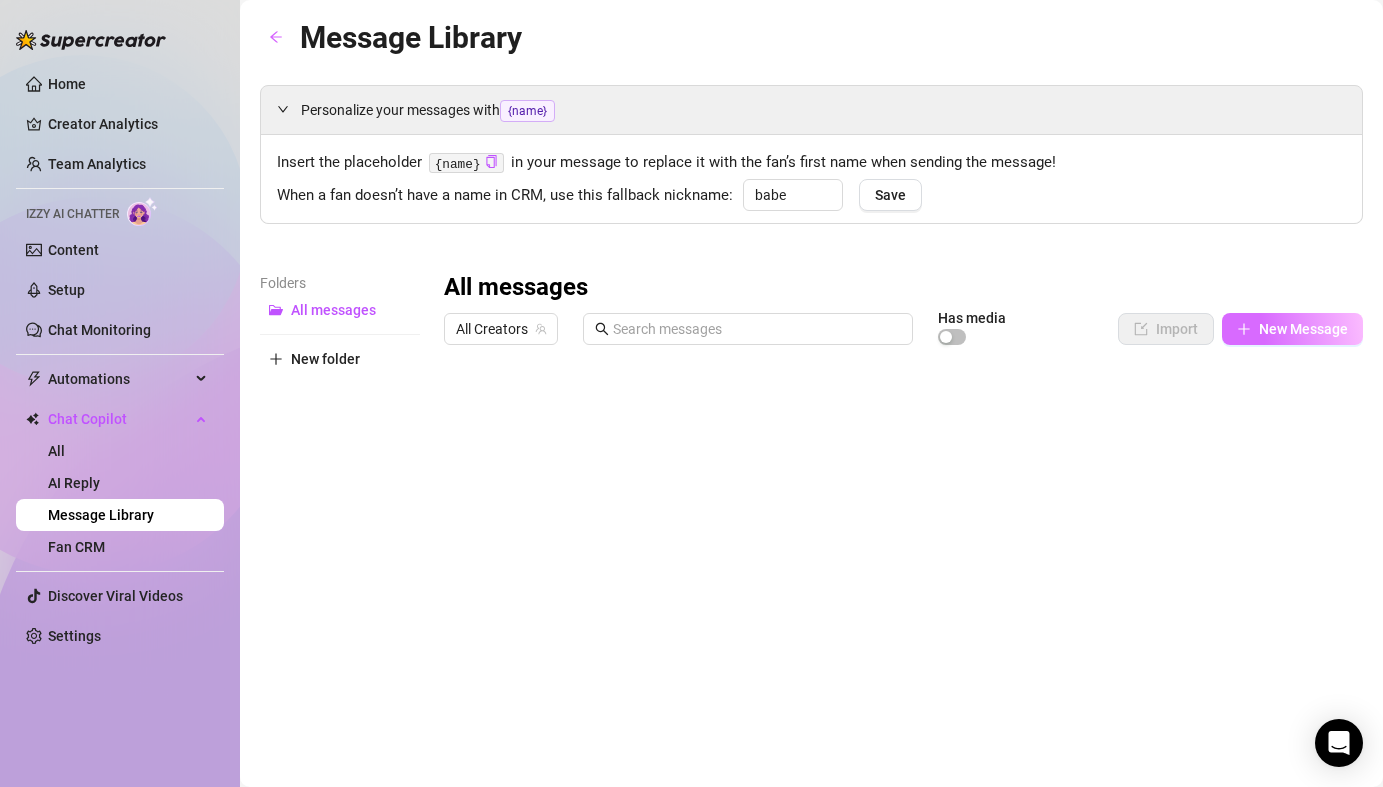 click on "New Message" at bounding box center (1303, 329) 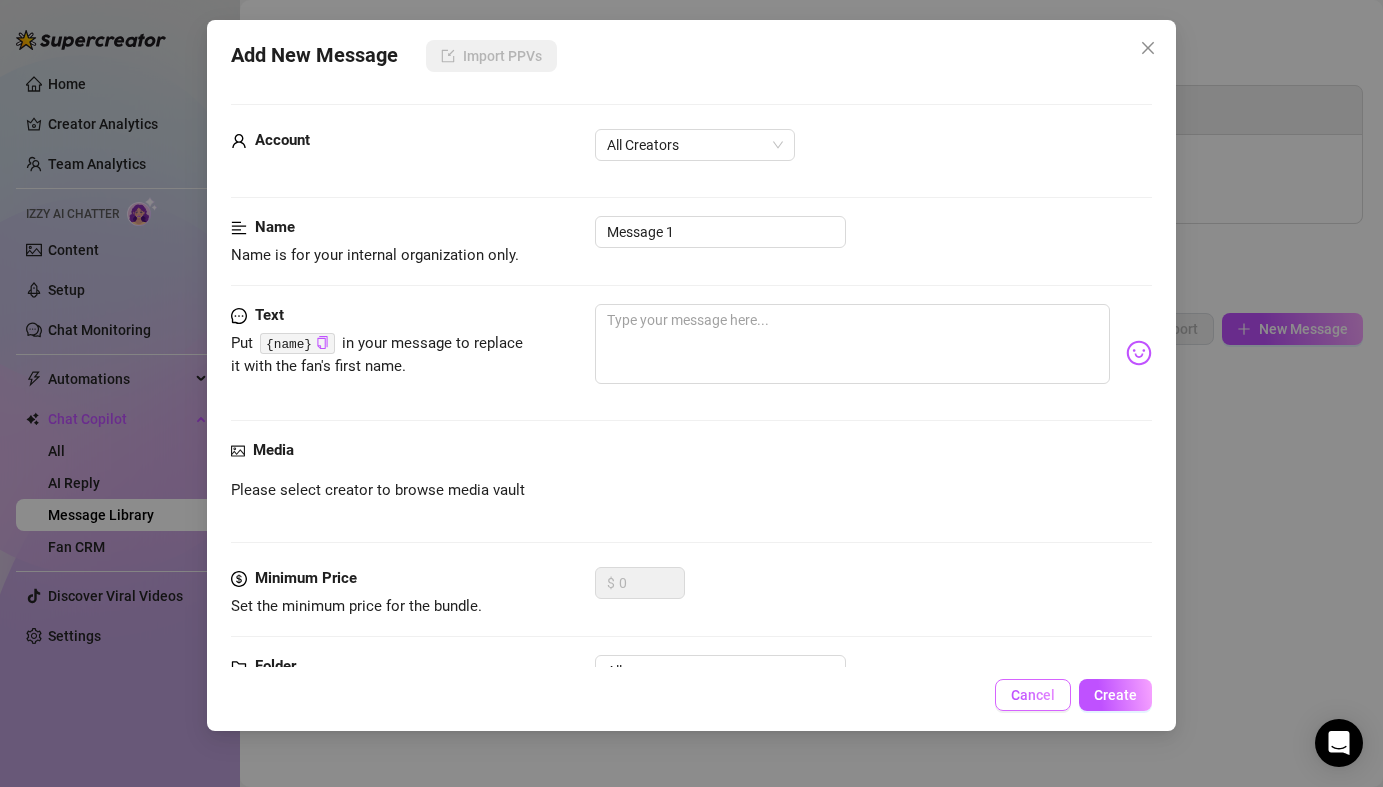 click on "Cancel" at bounding box center (1033, 695) 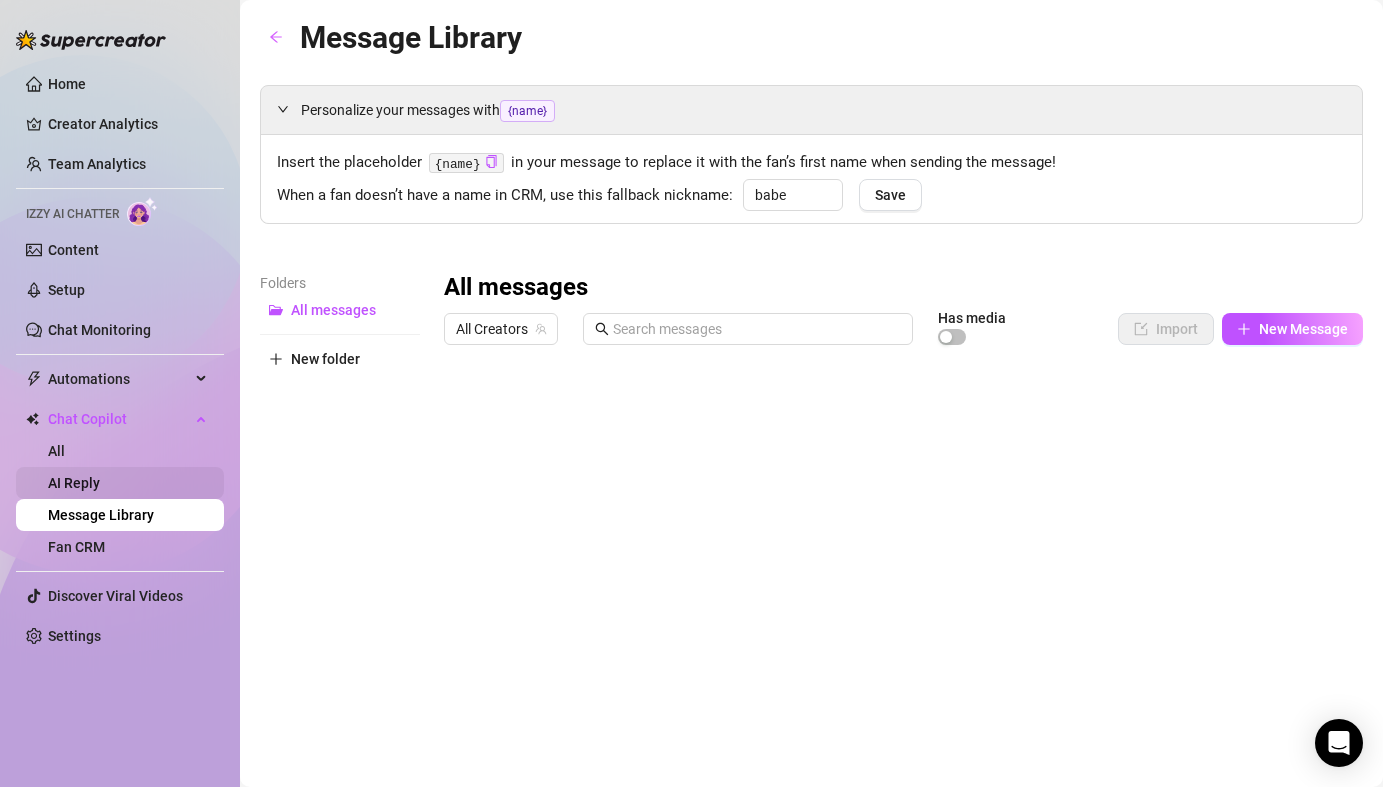click on "AI Reply" at bounding box center [74, 483] 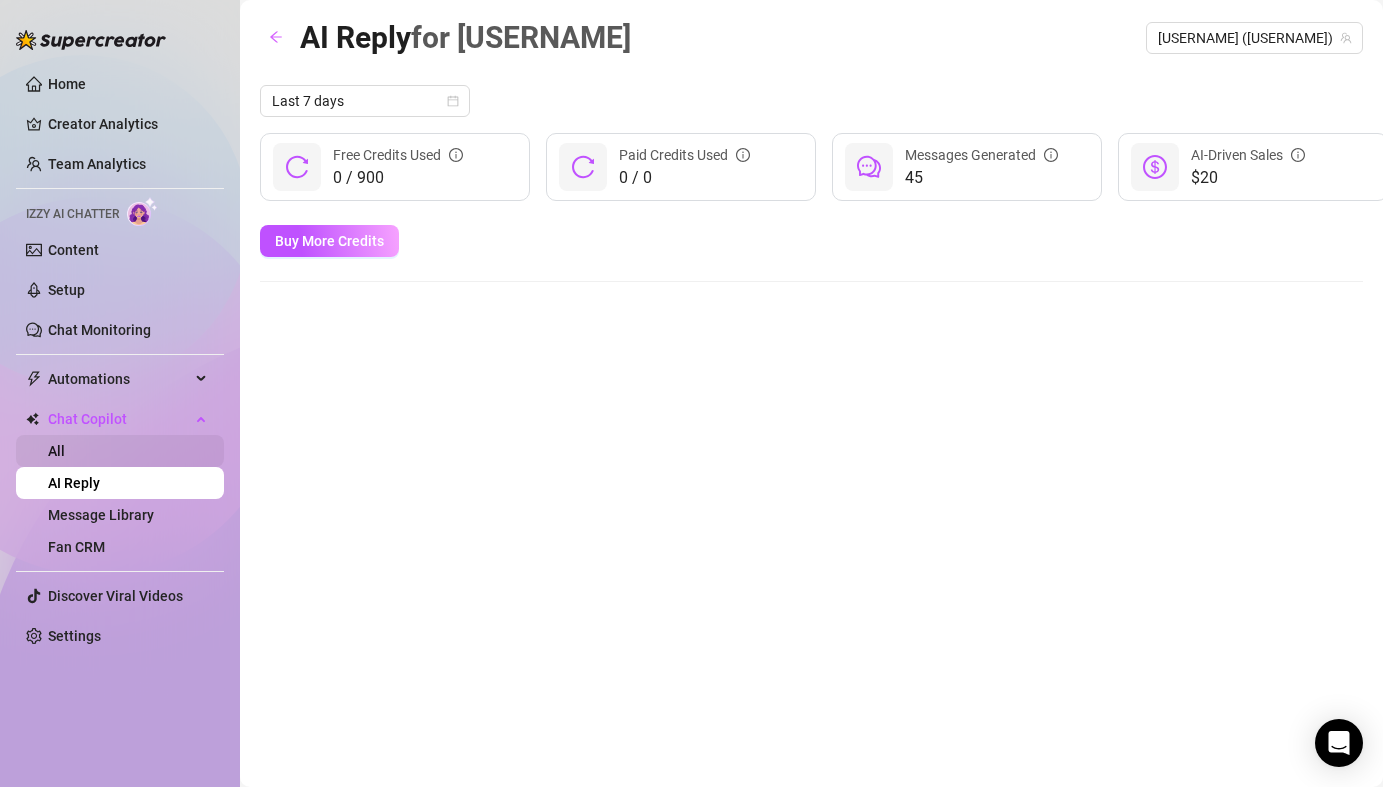 click on "All" at bounding box center [56, 451] 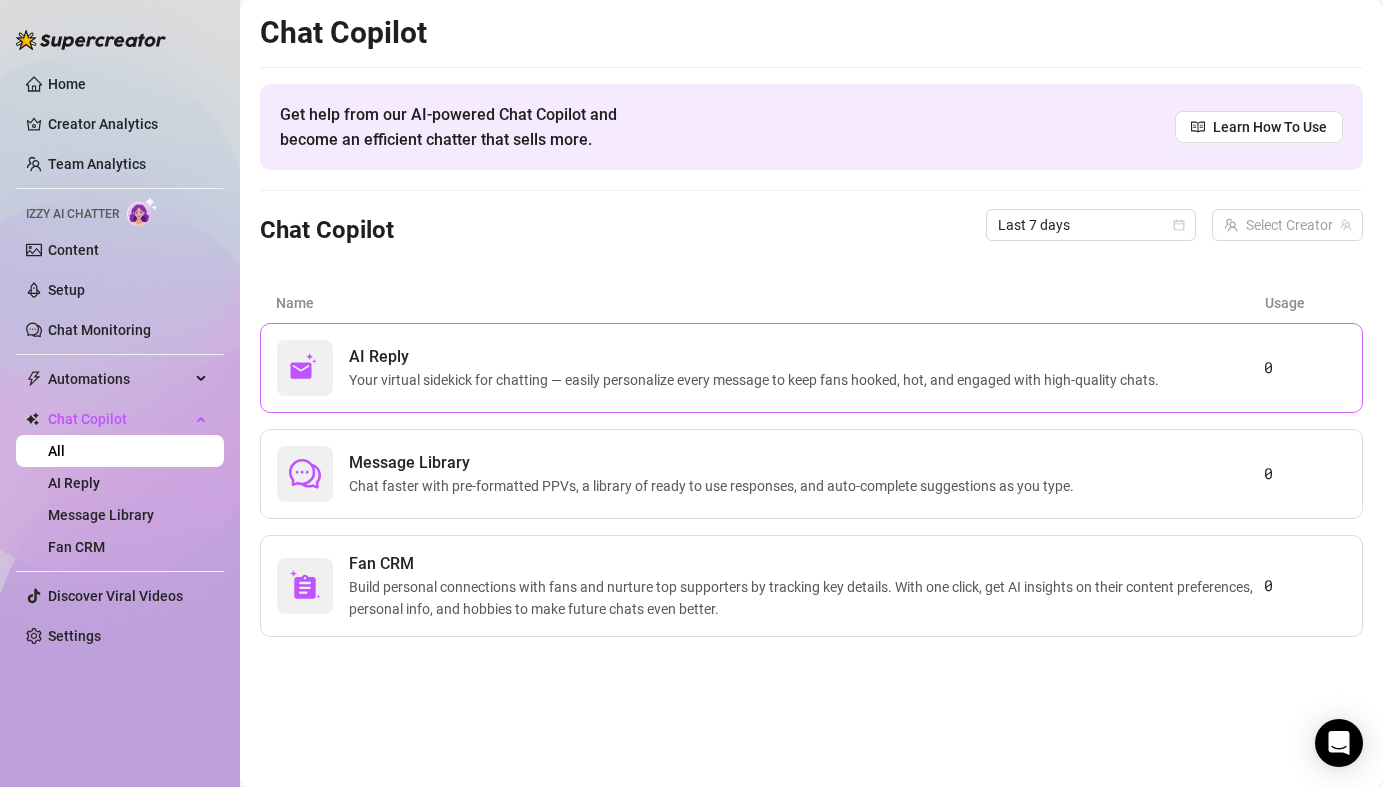 click on "AI Reply" at bounding box center (758, 357) 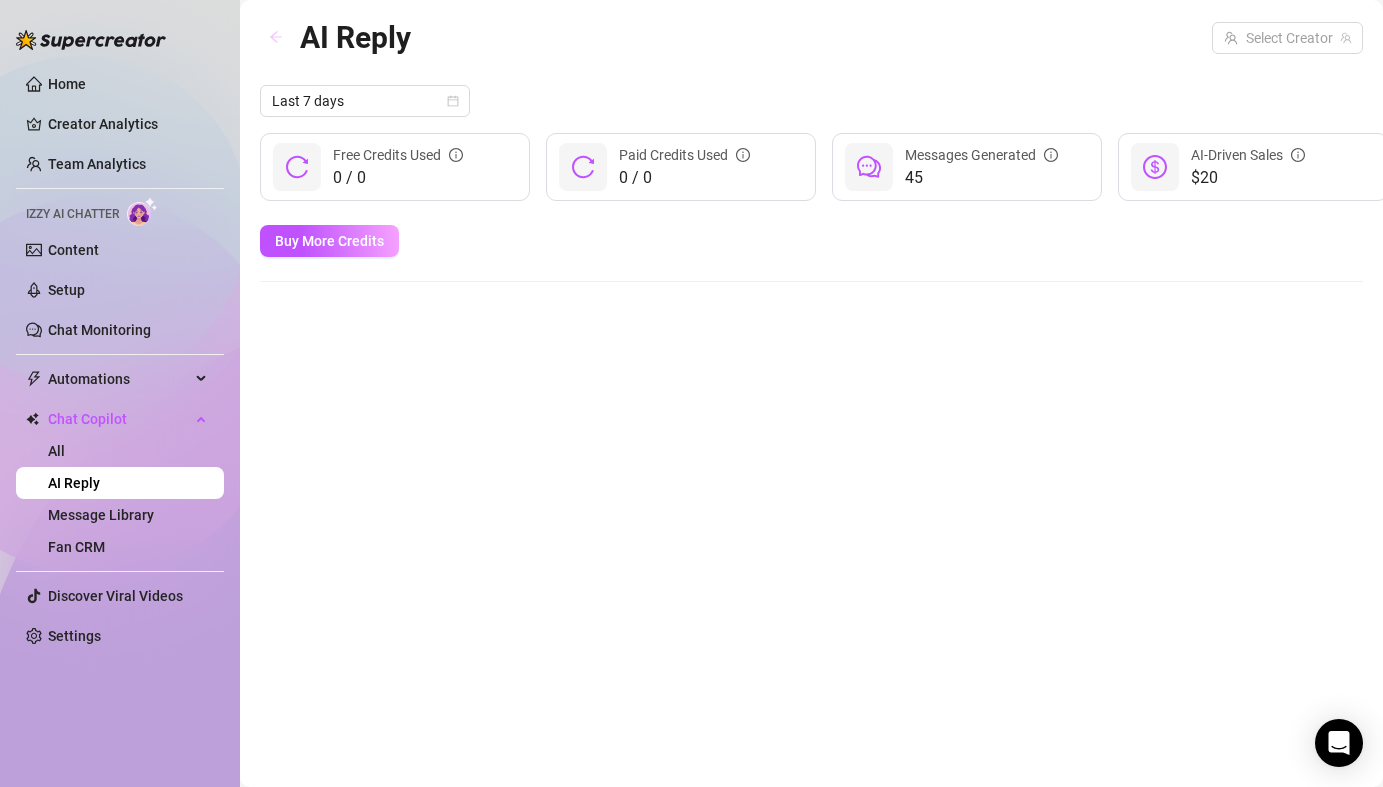 click 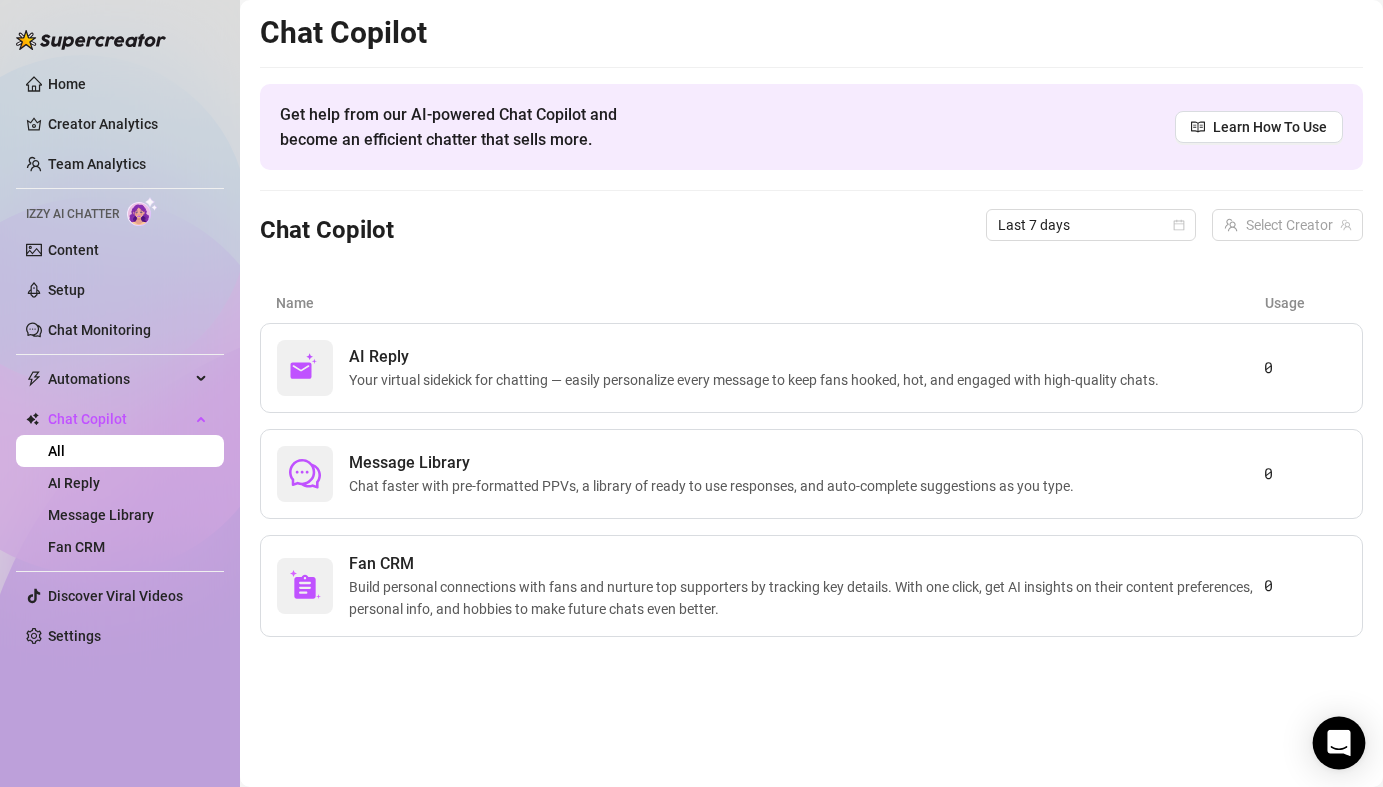 click 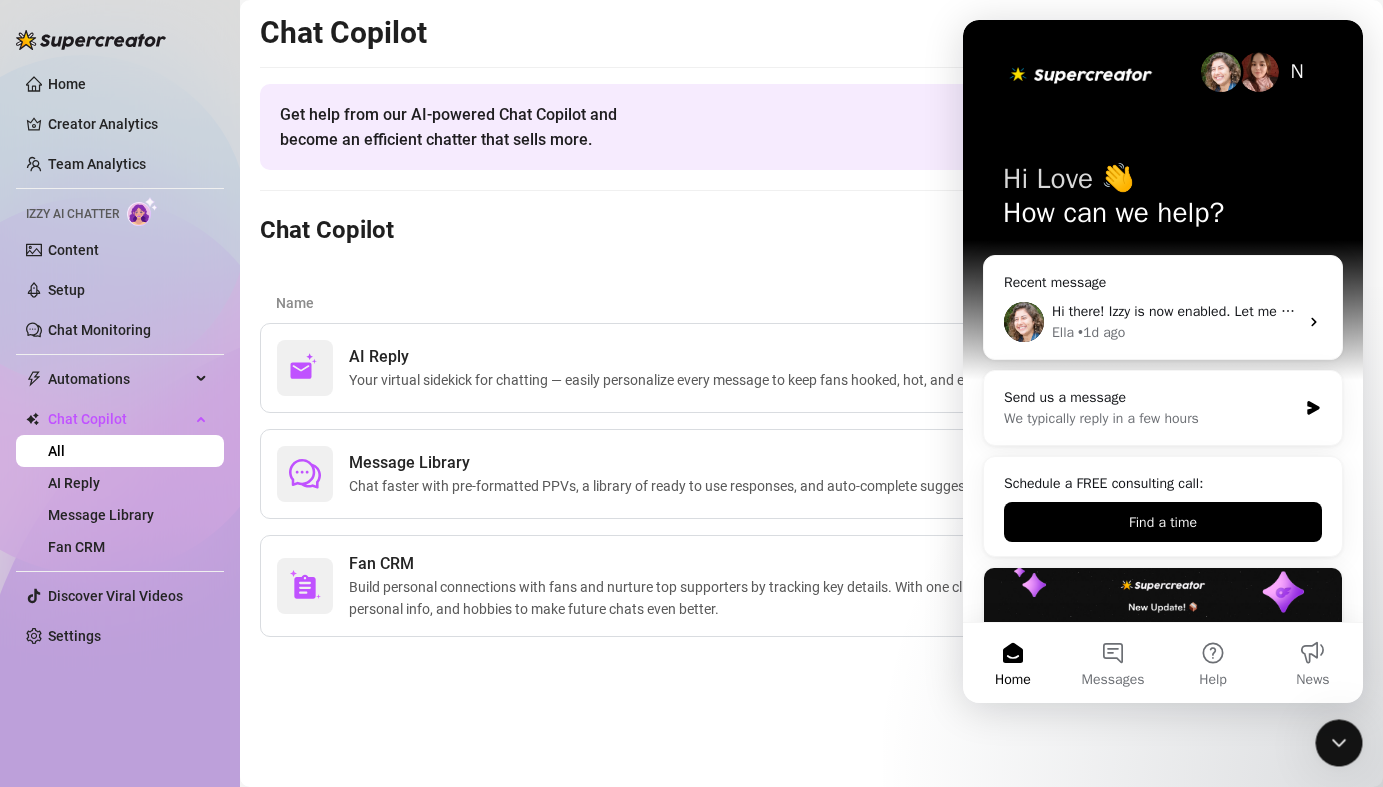 scroll, scrollTop: 0, scrollLeft: 0, axis: both 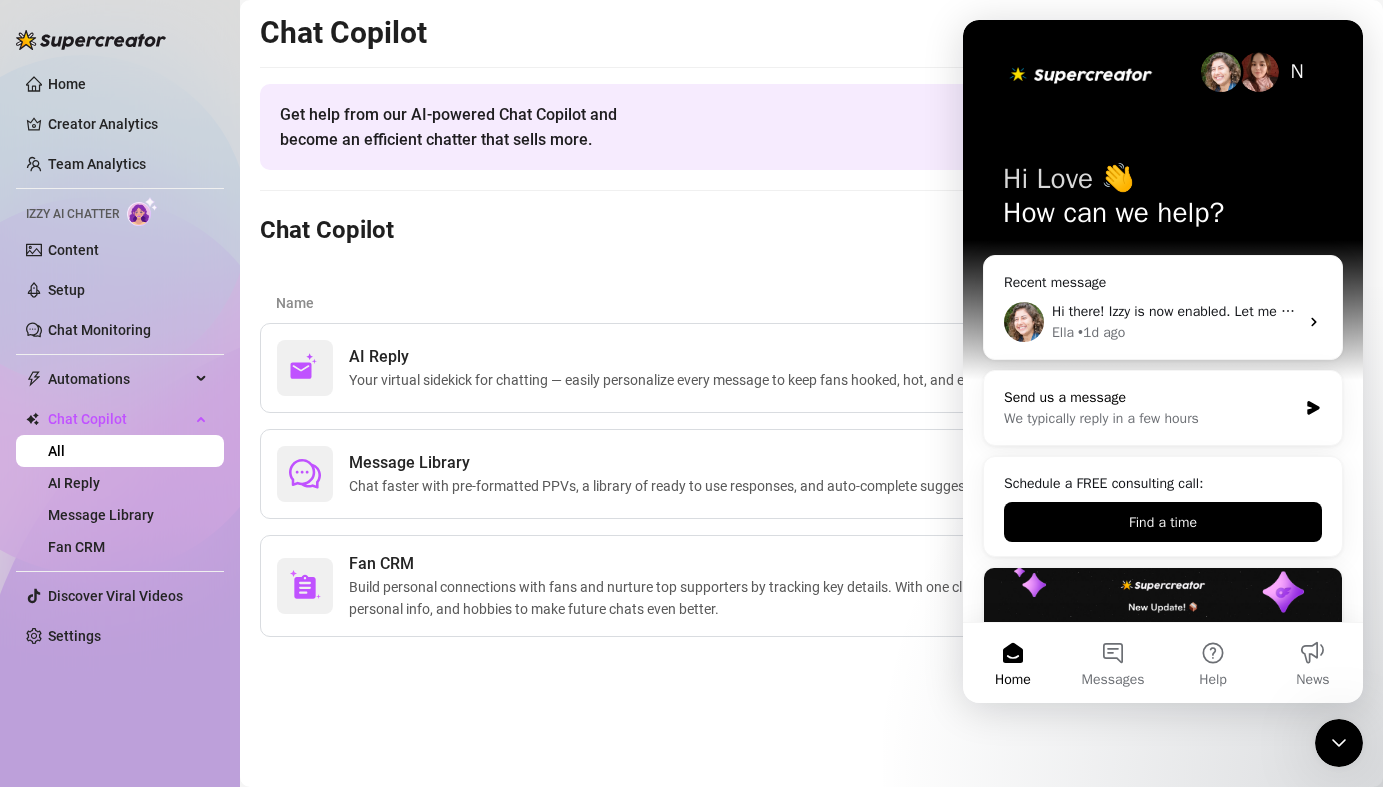 click on "We typically reply in a few hours" at bounding box center (1150, 418) 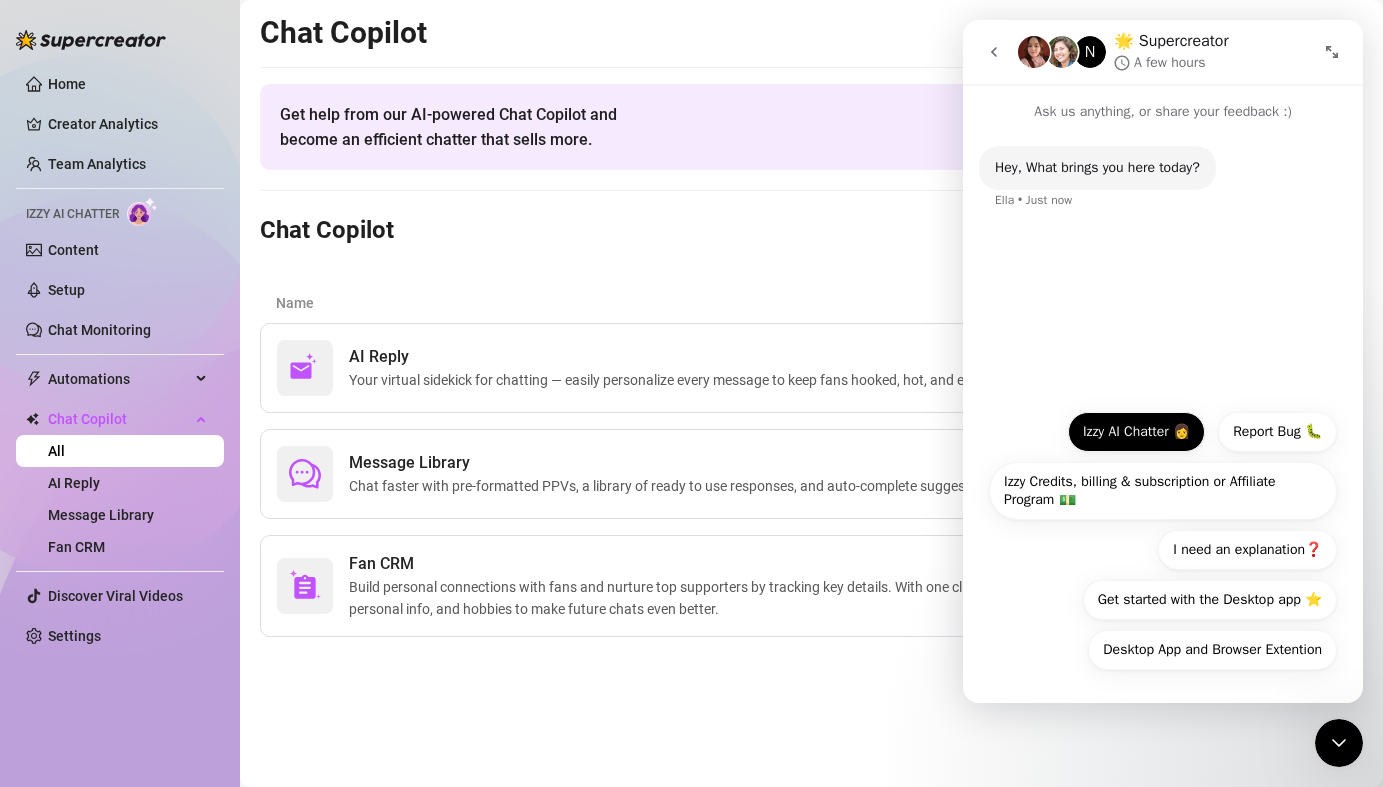 click on "Izzy AI Chatter 👩" at bounding box center [1136, 432] 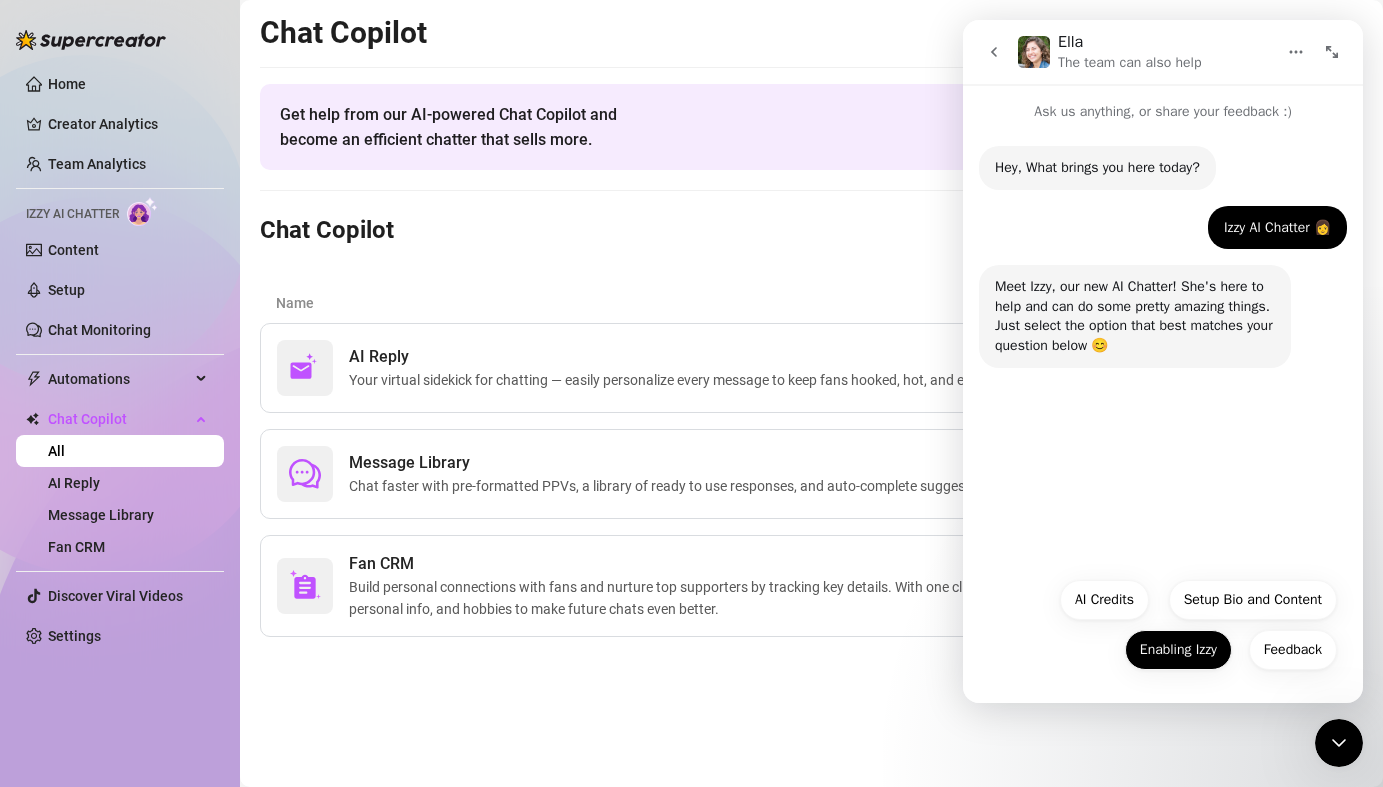 click on "Enabling Izzy" at bounding box center (1178, 650) 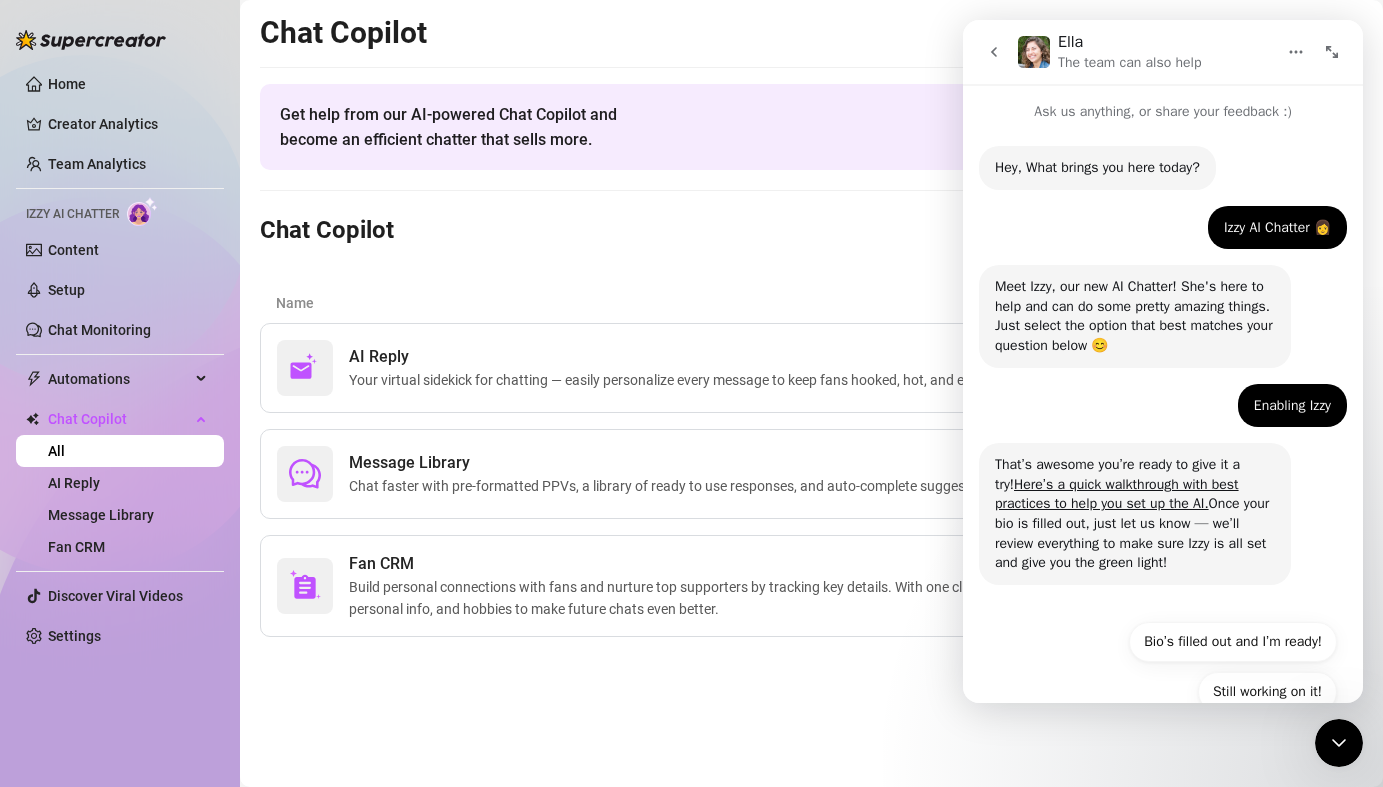 scroll, scrollTop: 41, scrollLeft: 0, axis: vertical 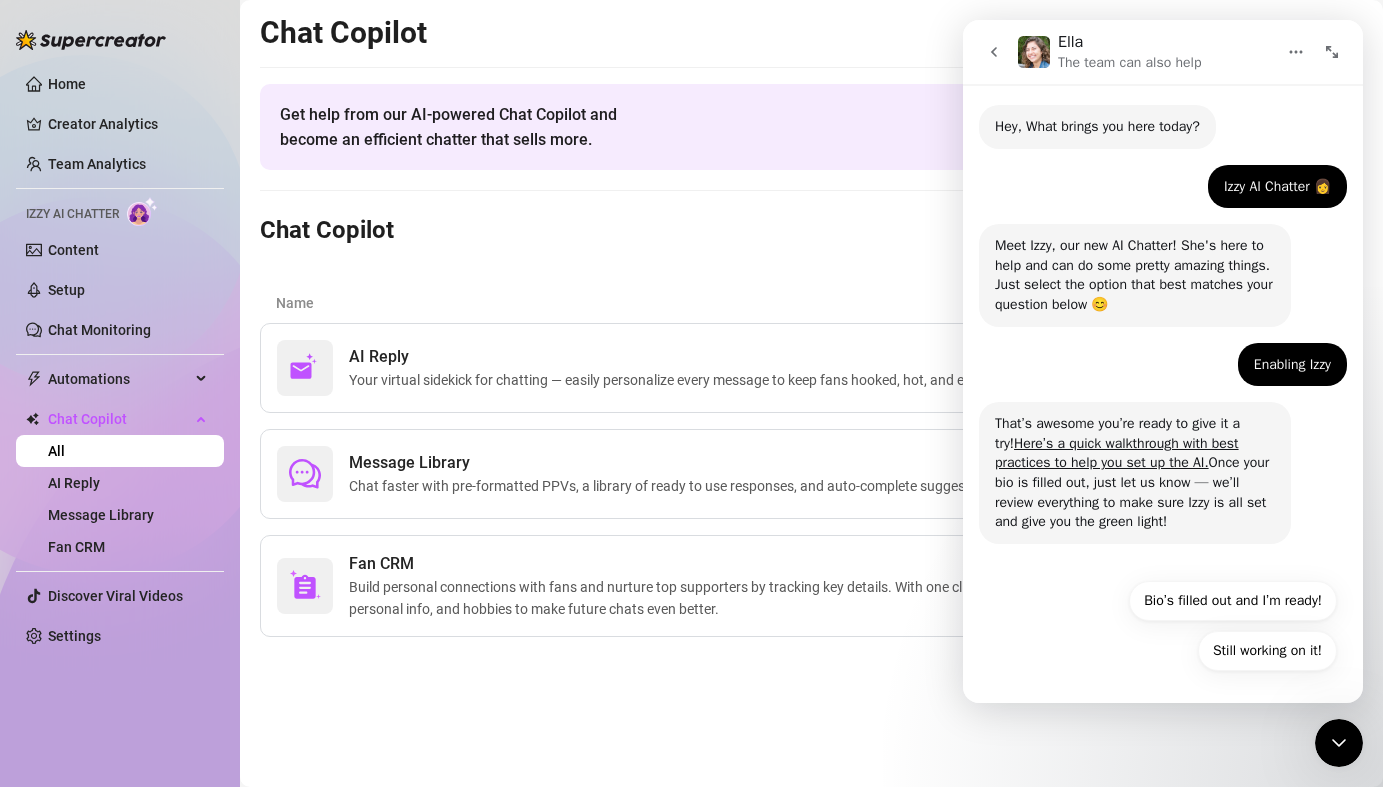 click 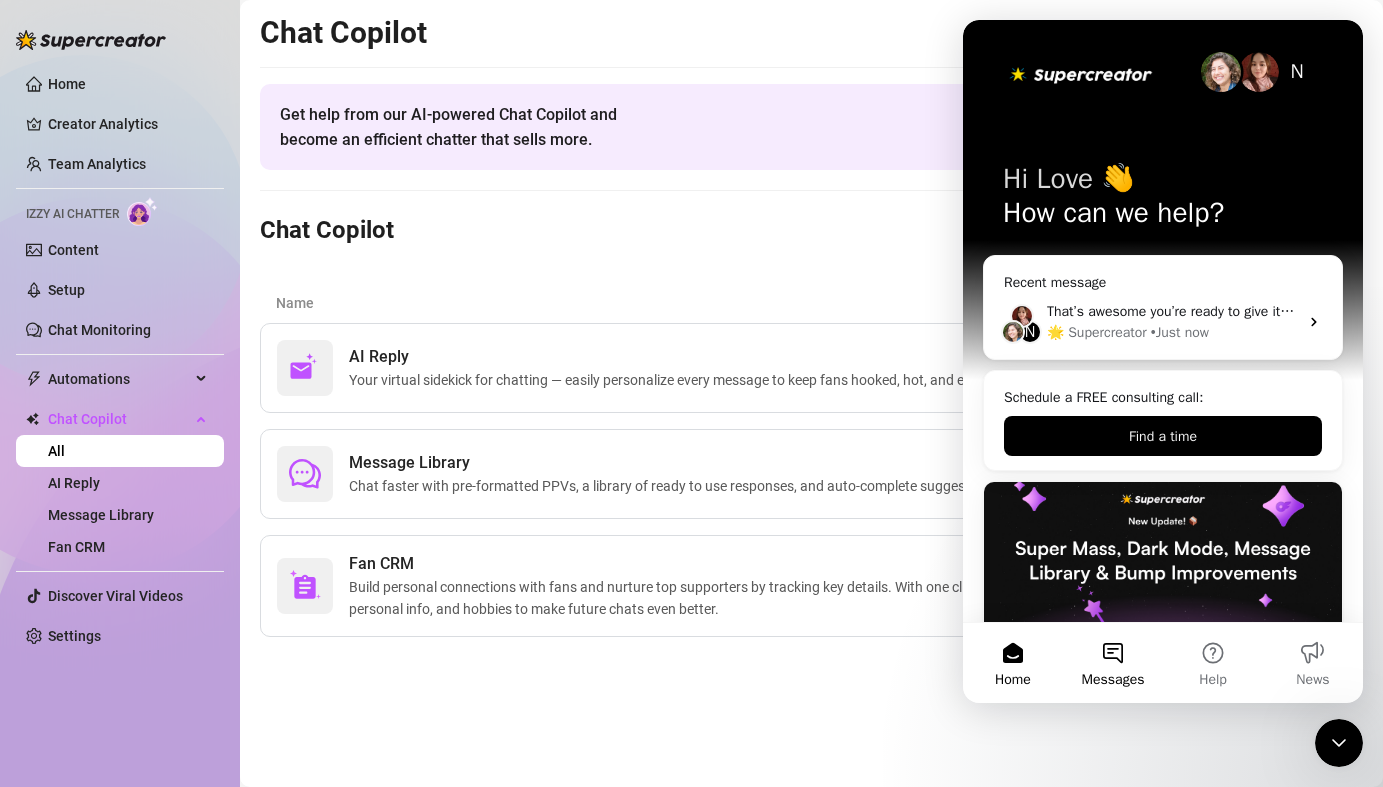click on "Messages" at bounding box center (1113, 663) 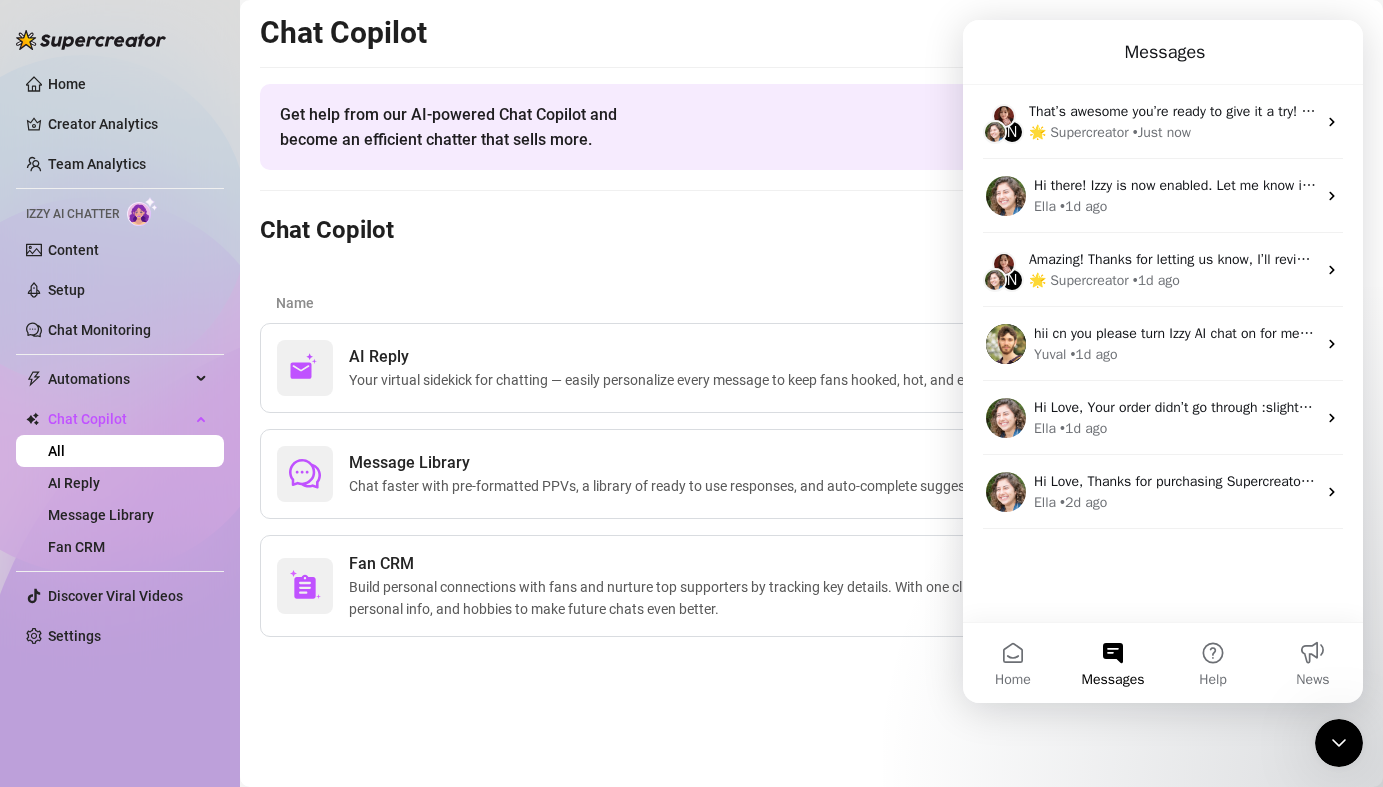 click on "Messages" at bounding box center (1113, 663) 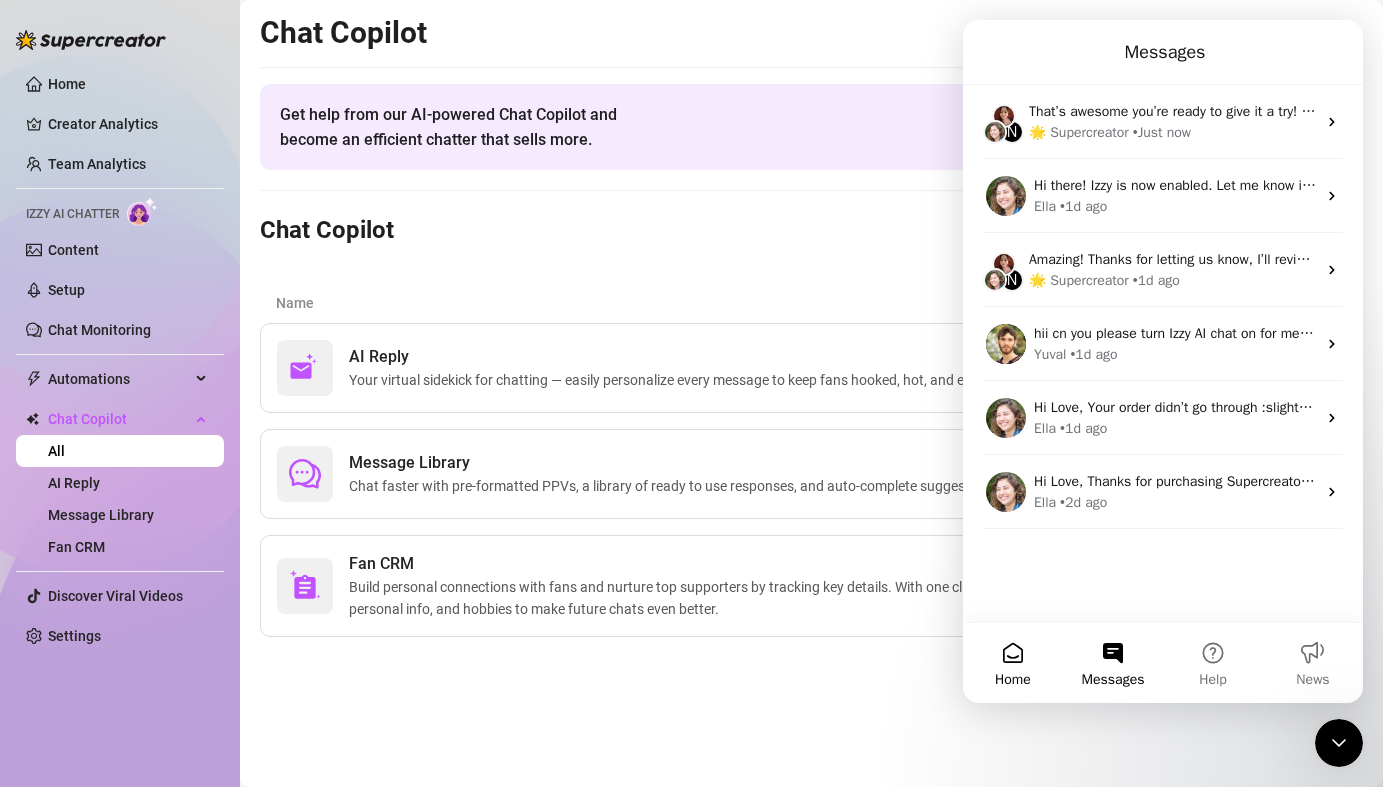 click on "Home" at bounding box center [1013, 663] 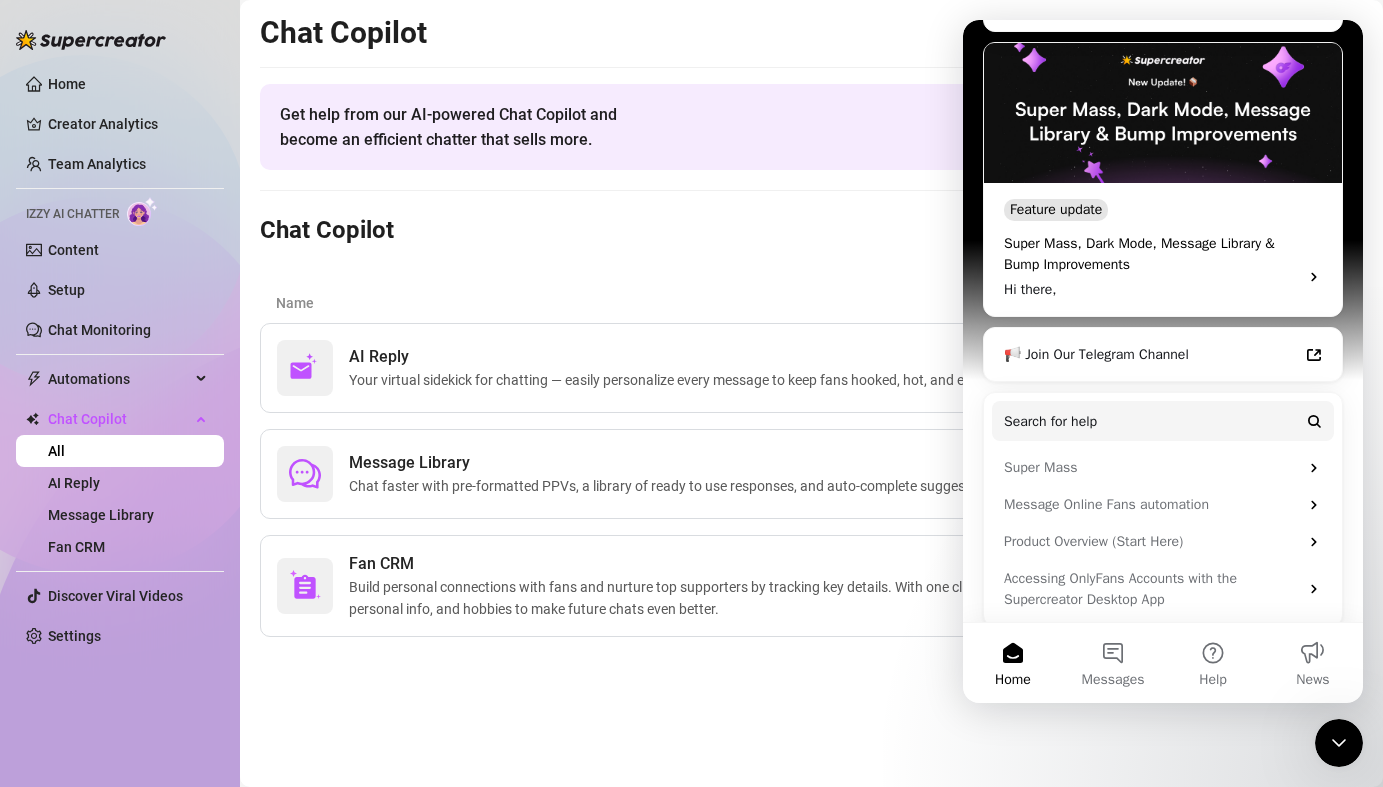 scroll, scrollTop: 454, scrollLeft: 0, axis: vertical 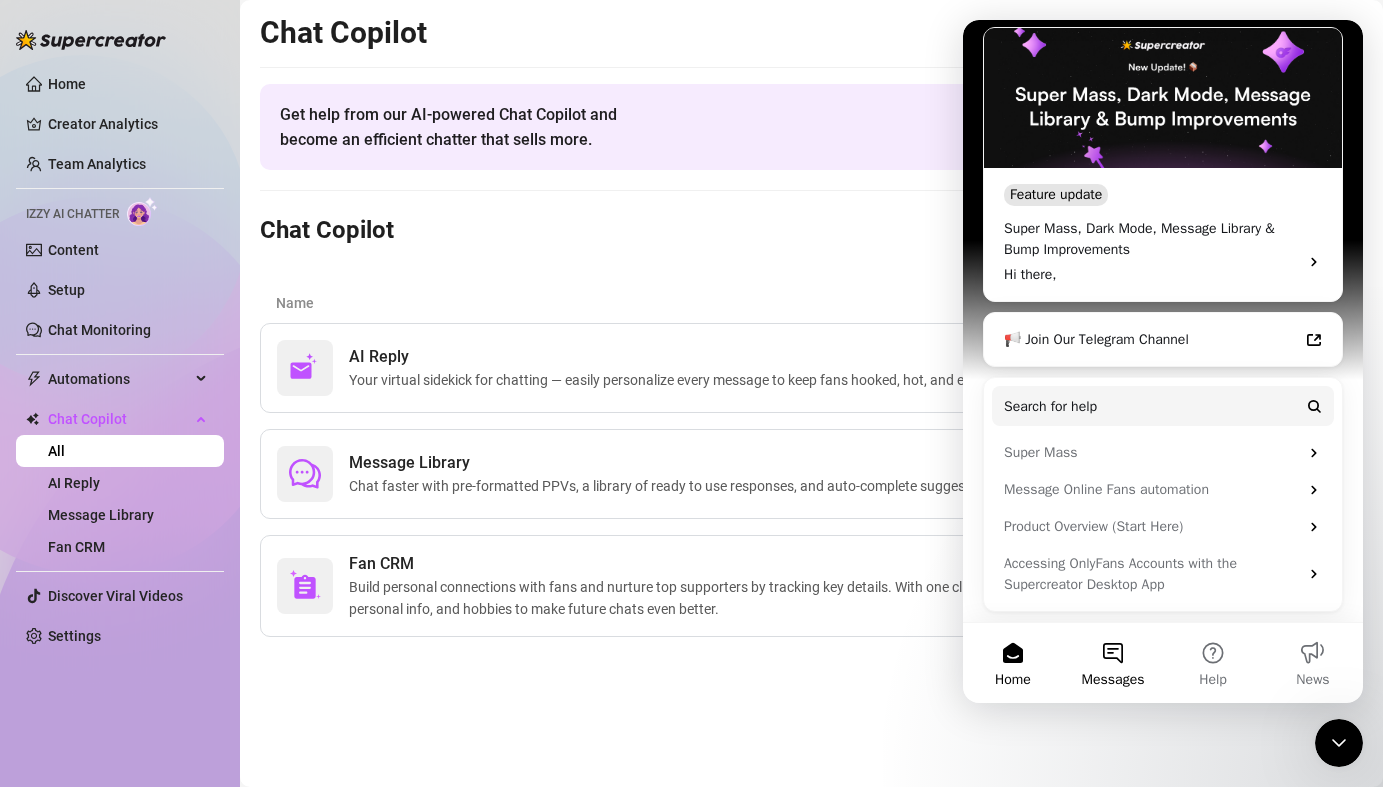 click on "Messages" at bounding box center [1113, 680] 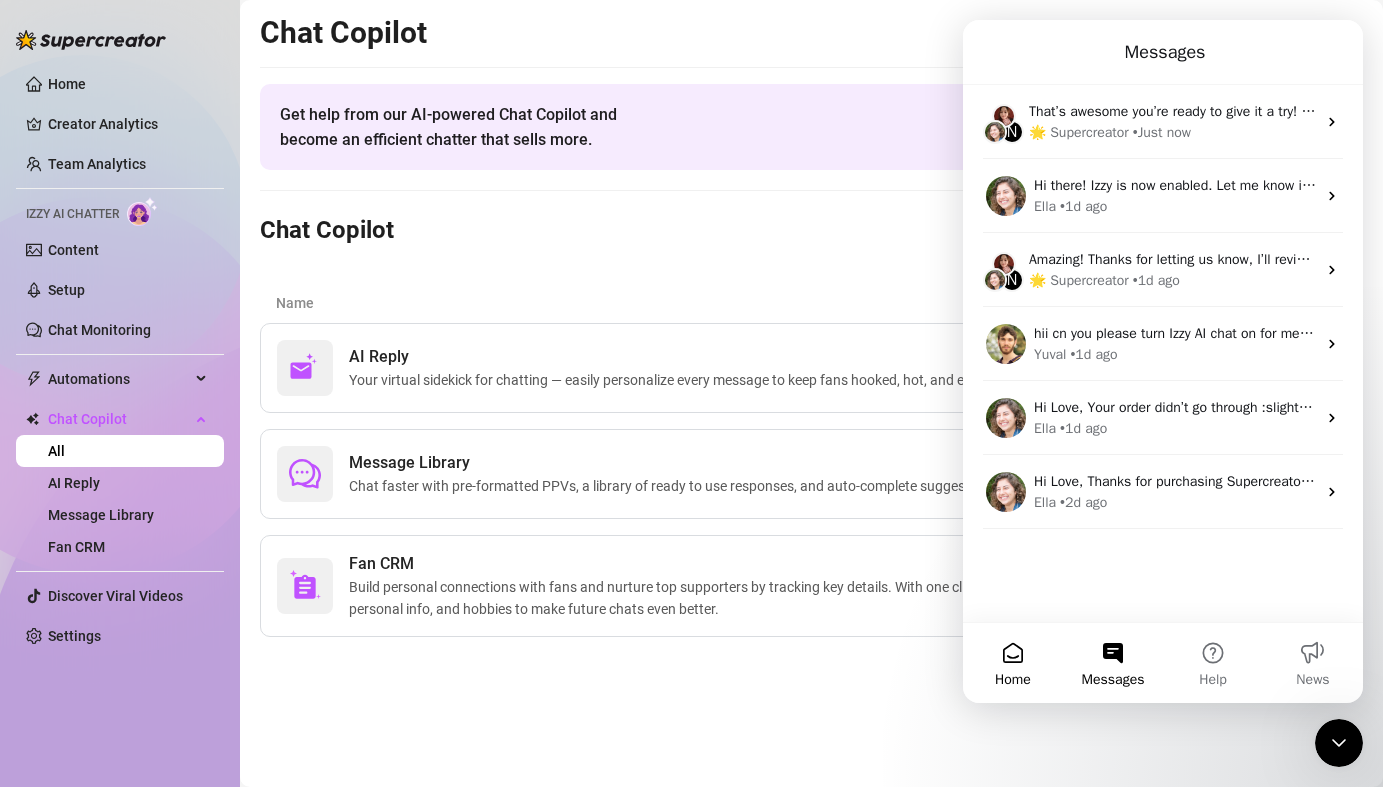 click on "Home" at bounding box center [1013, 663] 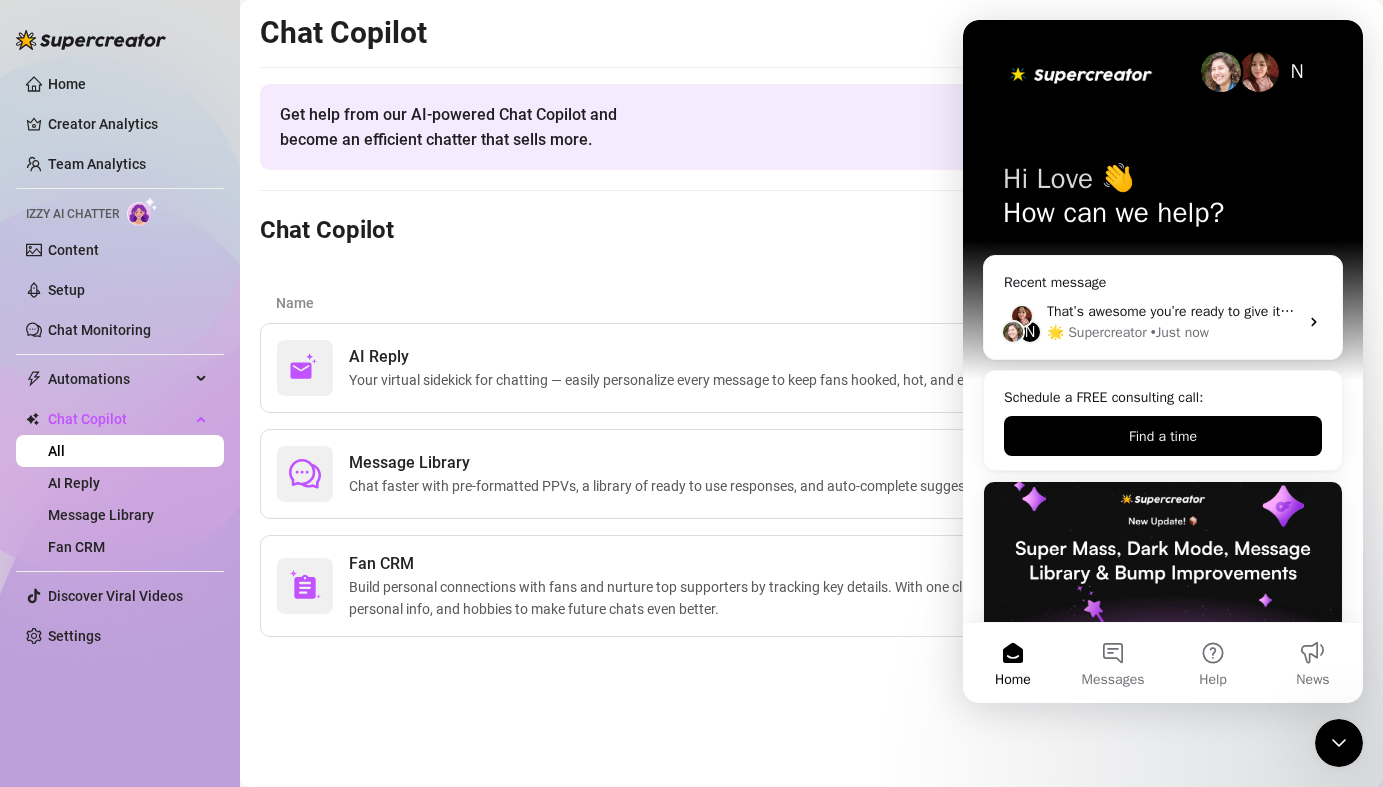 click on "Home" at bounding box center (1013, 680) 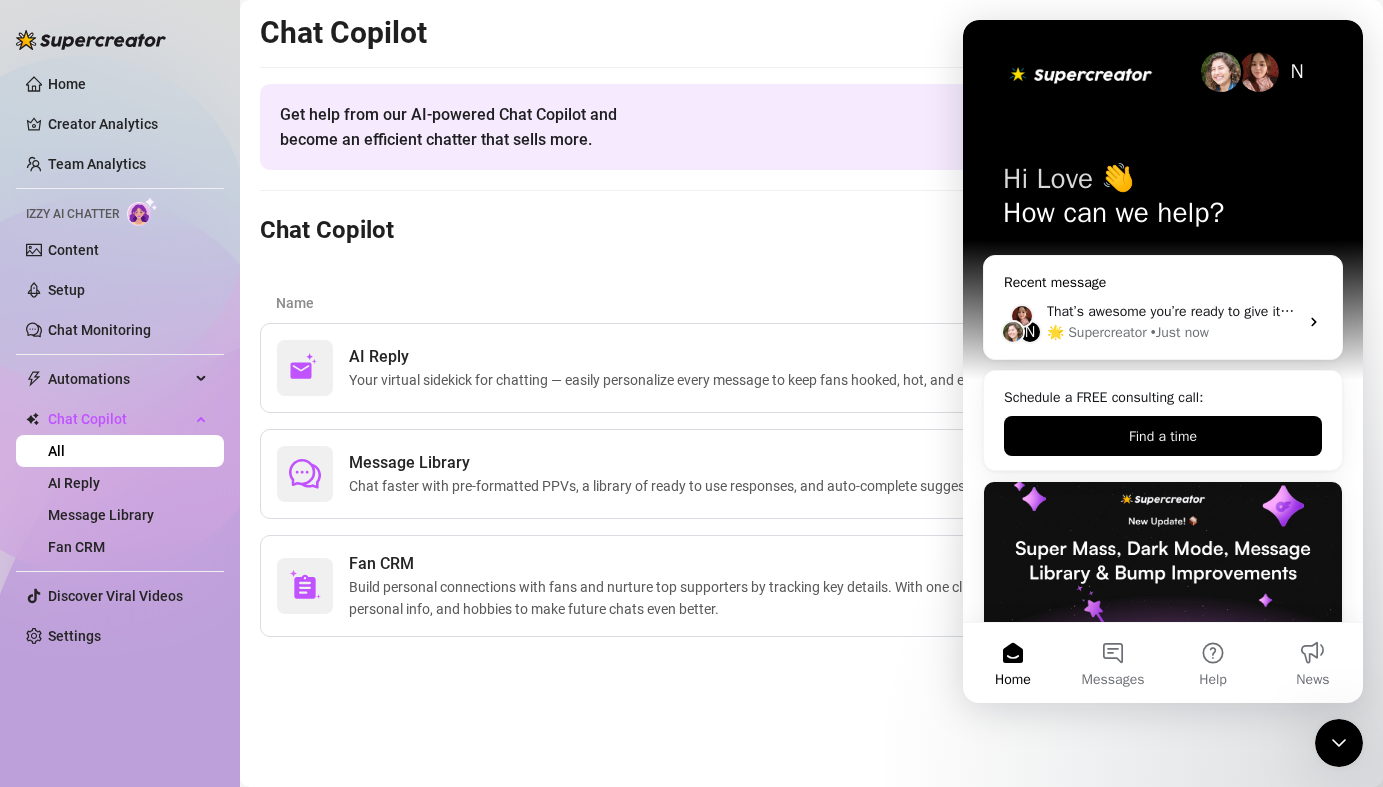 click on "N That’s awesome you’re ready to give it a try! Here’s a quick walkthrough with best practices to help you set up the AI. Once your bio is filled out, just let us know — we’ll review everything to make sure Izzy is all set and give you the green light! 🌟 Supercreator •  Just now" at bounding box center (1163, 322) 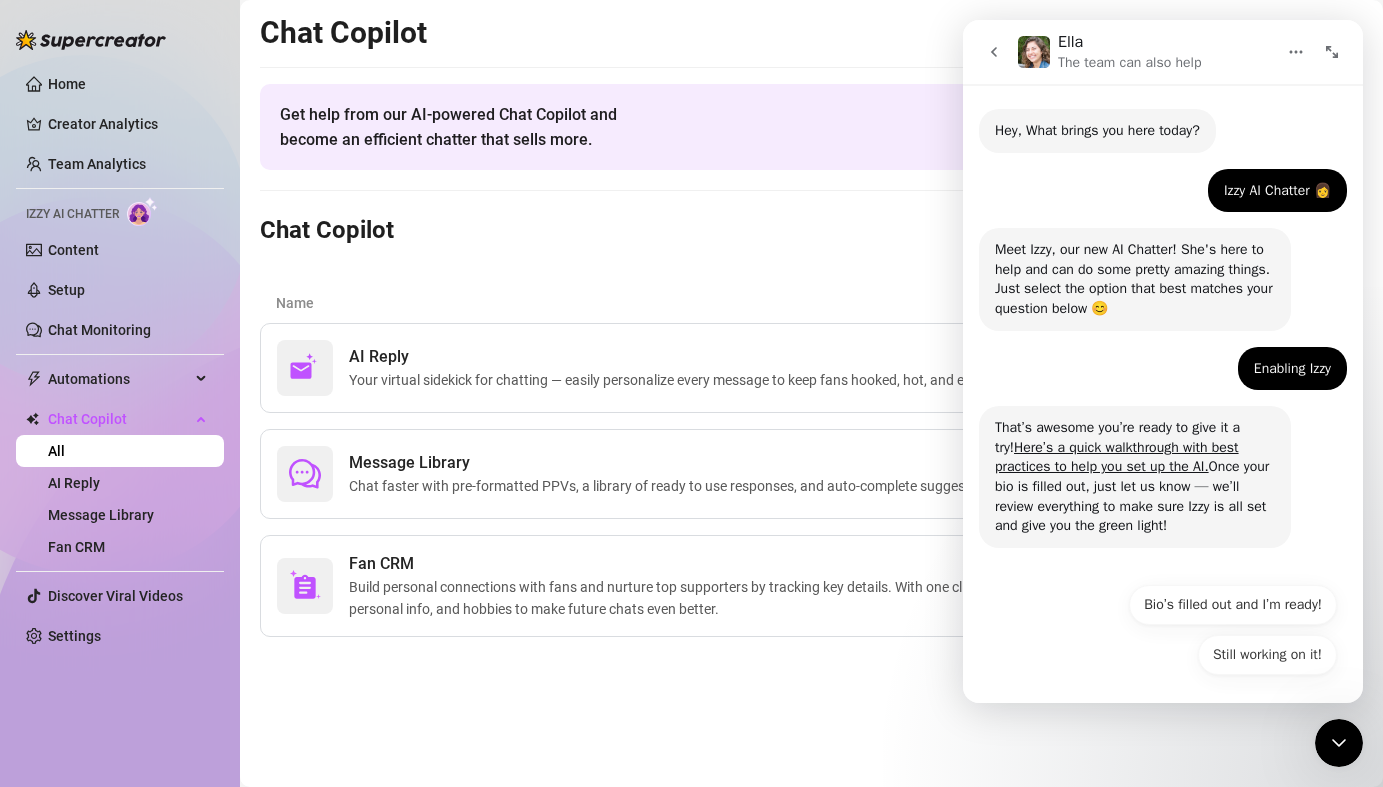 scroll, scrollTop: 41, scrollLeft: 0, axis: vertical 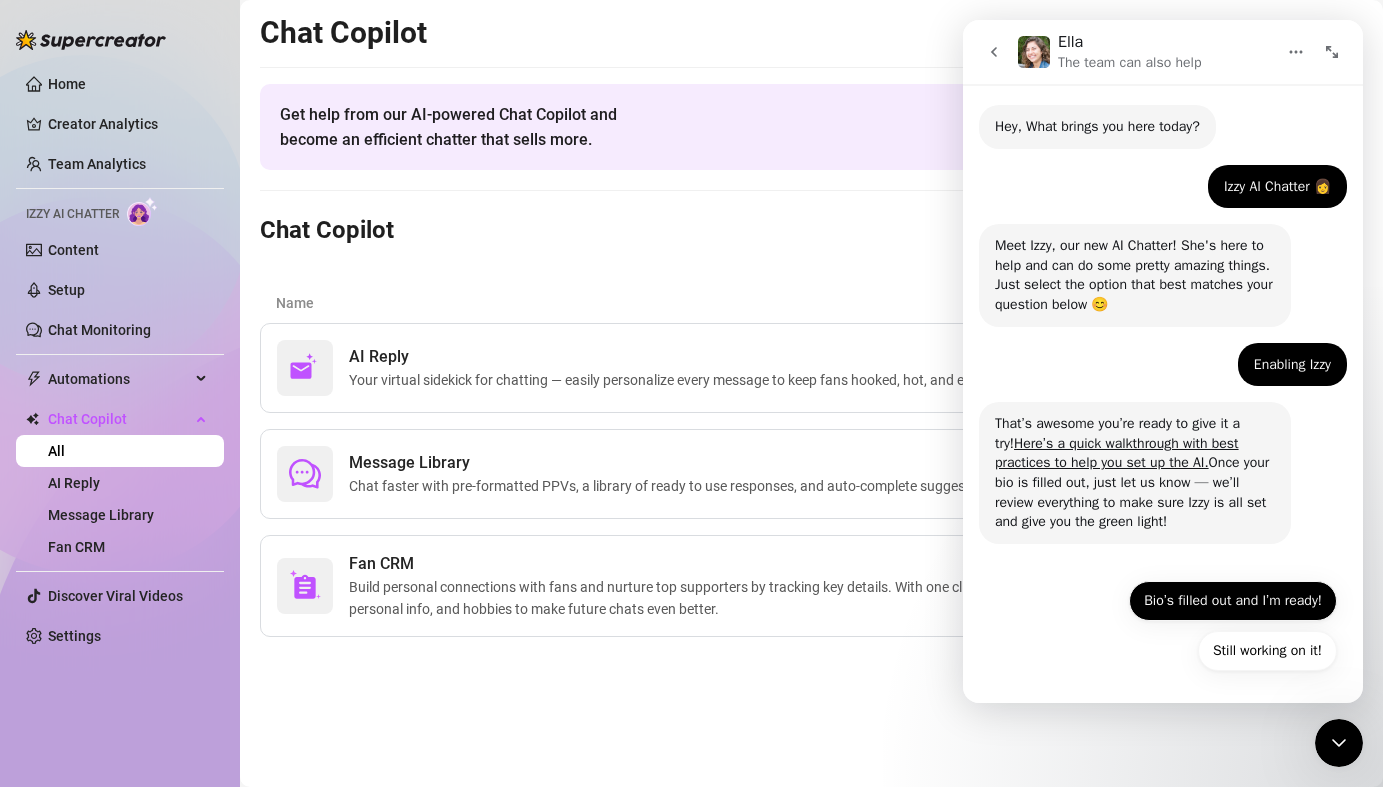 click on "Bio’s filled out and I’m ready!" at bounding box center (1233, 601) 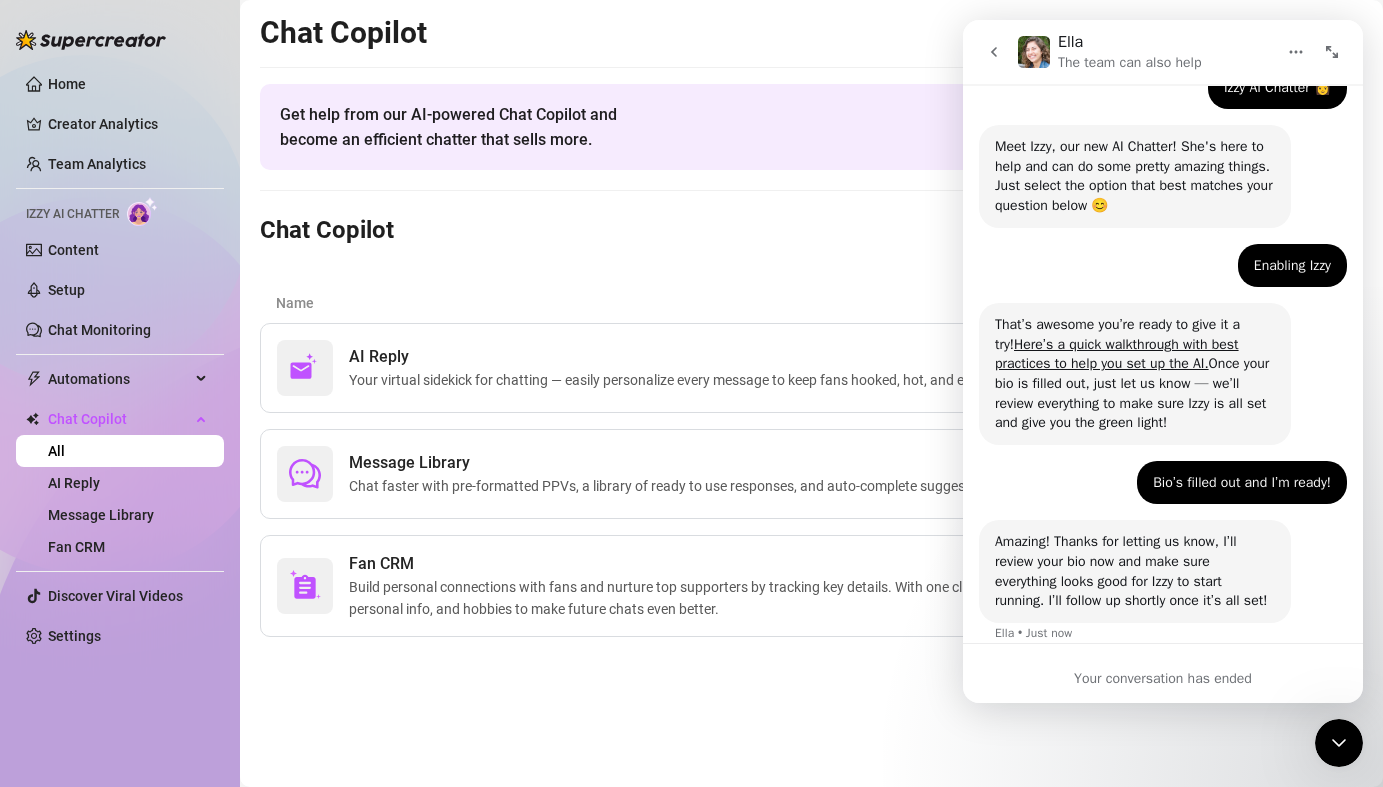 scroll, scrollTop: 200, scrollLeft: 0, axis: vertical 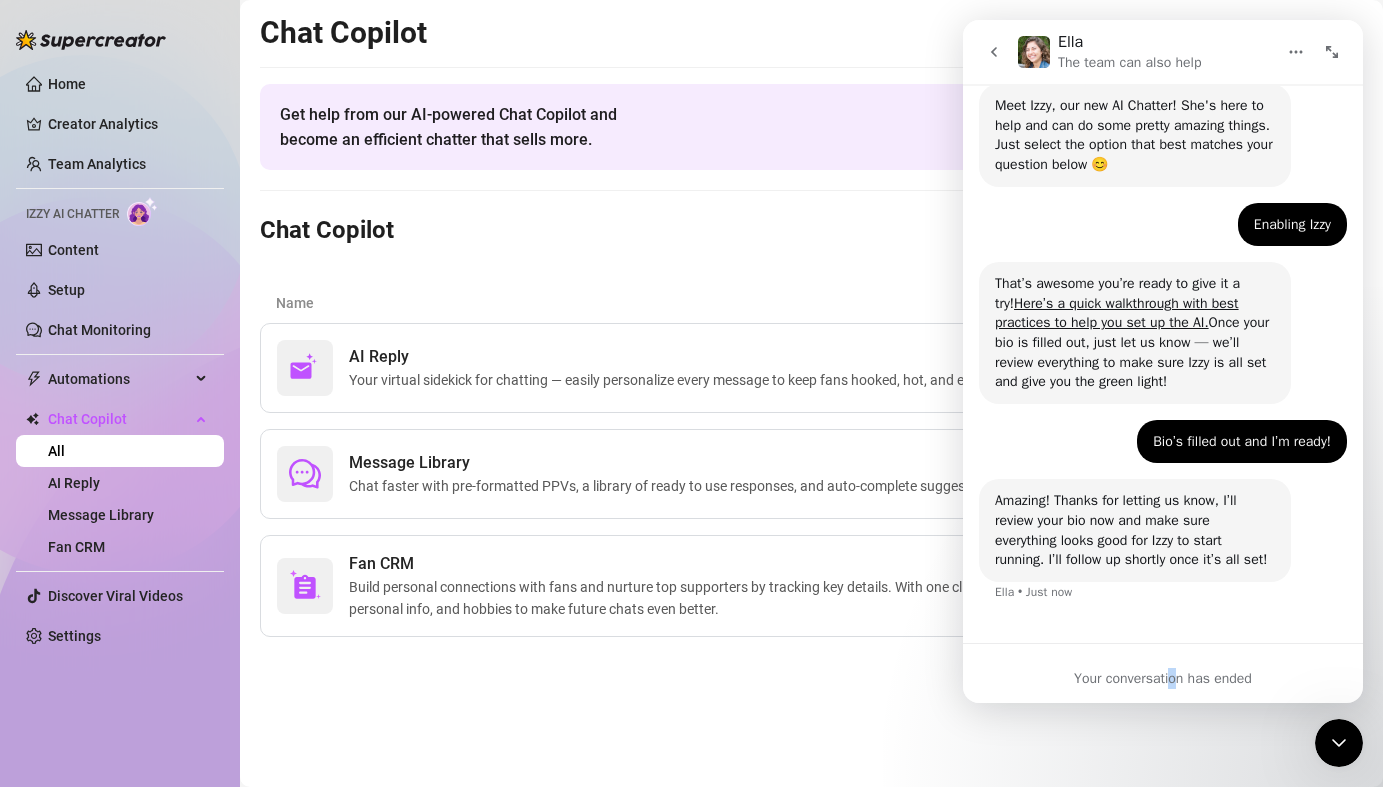 click on "Your conversation has ended" at bounding box center [1163, 678] 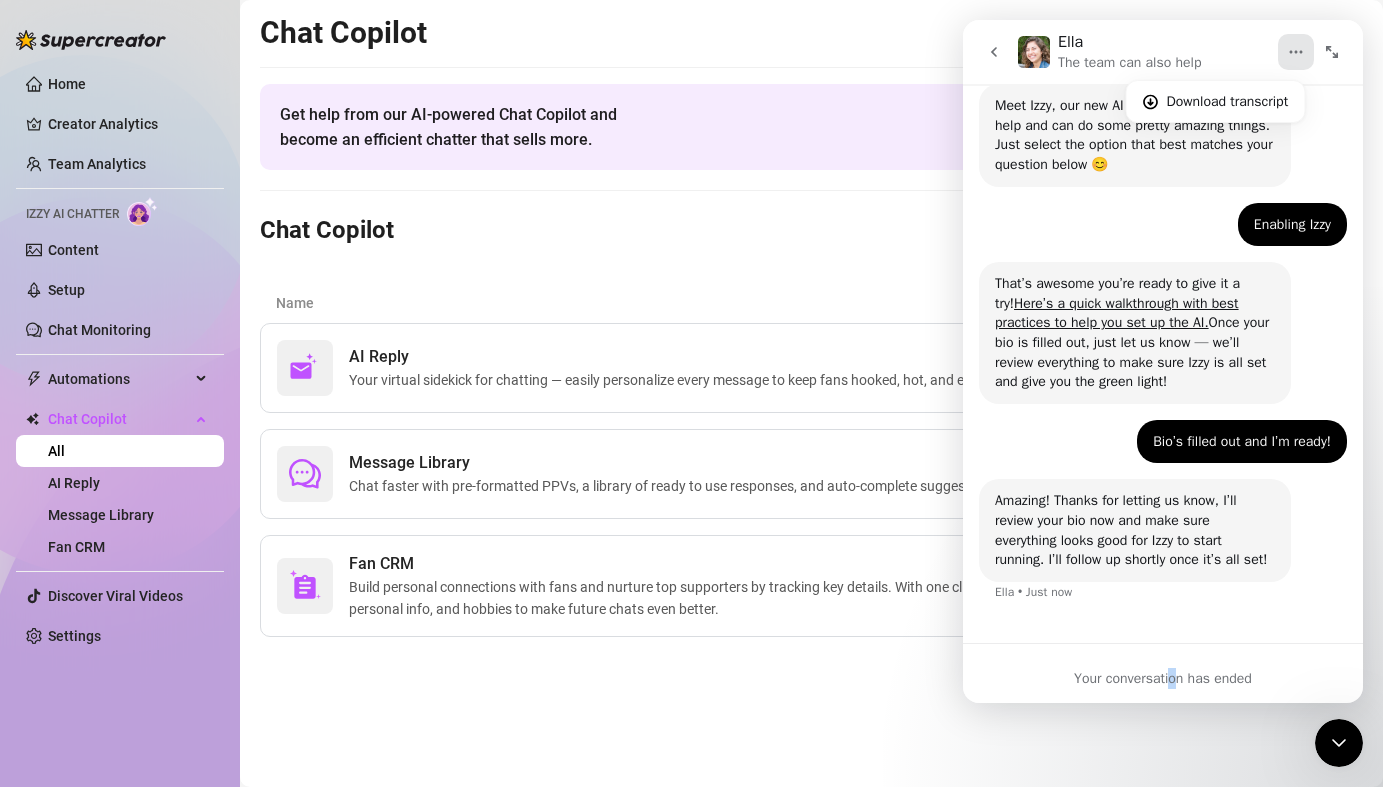 click 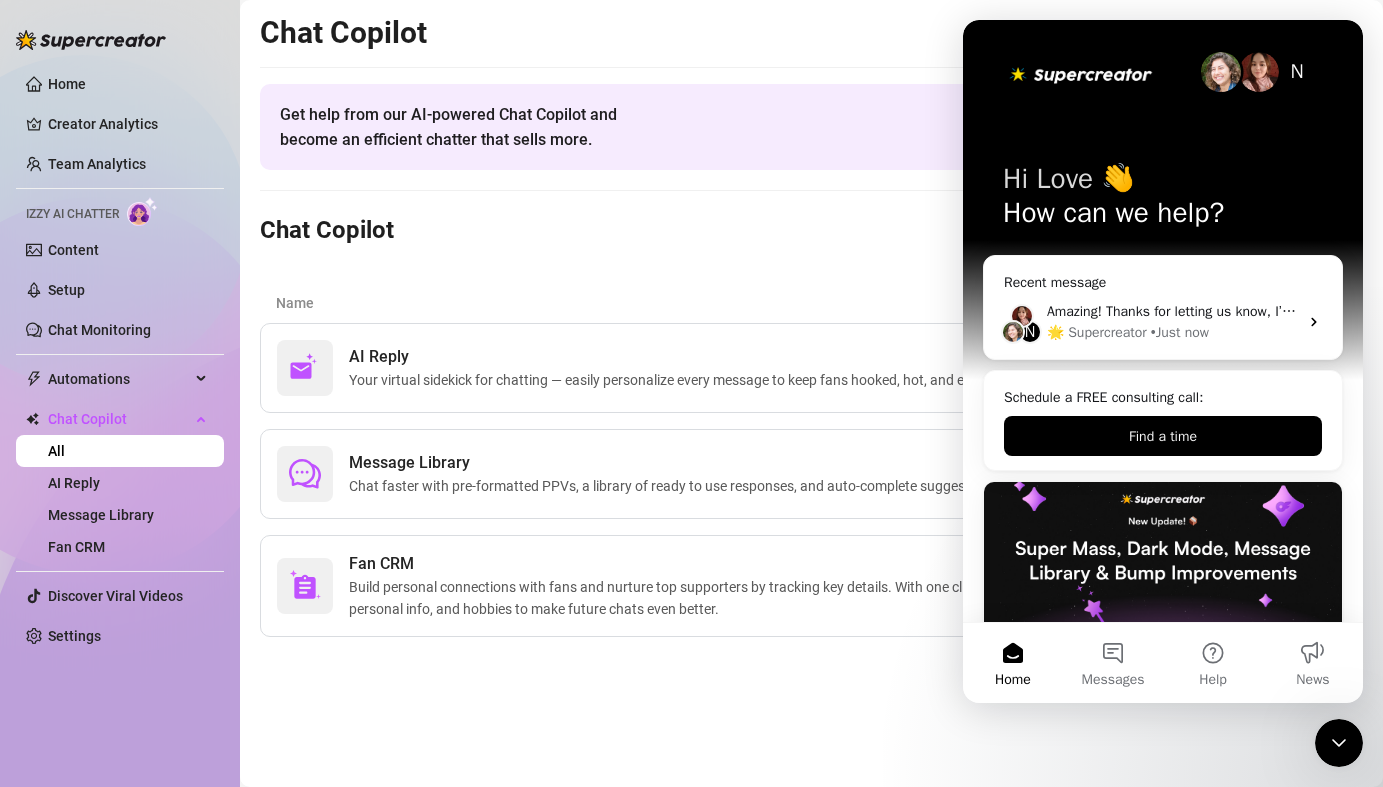 scroll, scrollTop: 0, scrollLeft: 0, axis: both 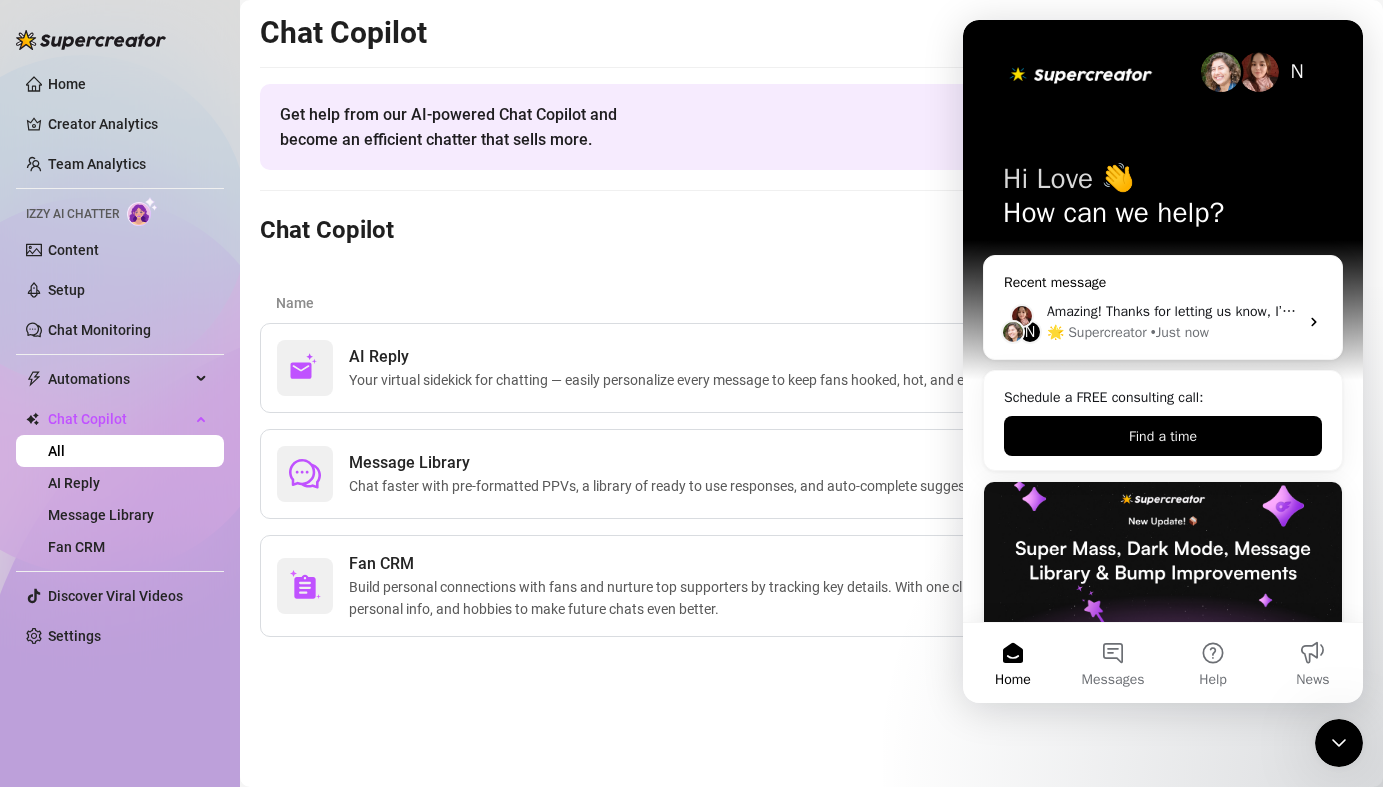 click on "Amazing! Thanks for letting us know,  I’ll review your bio now and make sure everything looks good for Izzy to start running. I’ll follow up shortly once it’s all set!" at bounding box center [1531, 311] 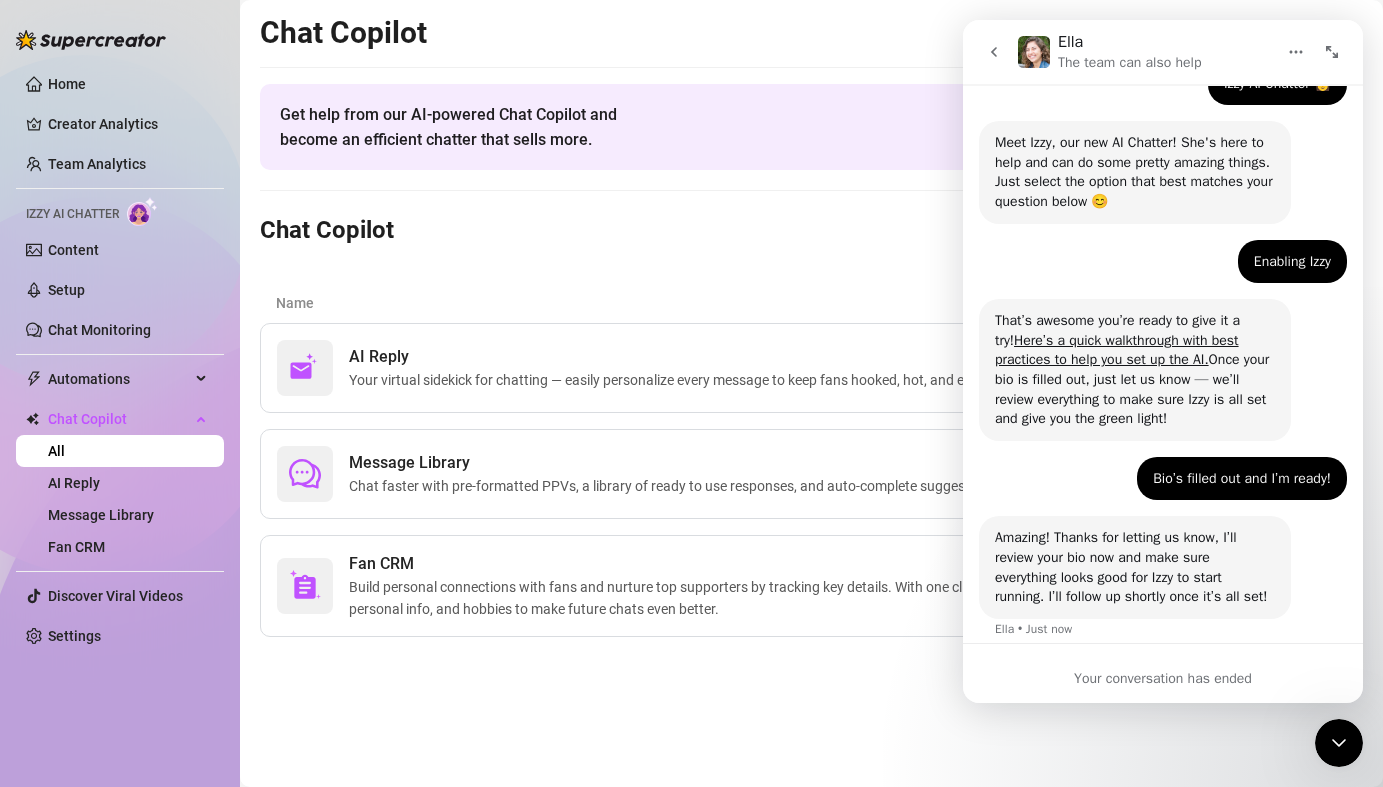 scroll, scrollTop: 200, scrollLeft: 0, axis: vertical 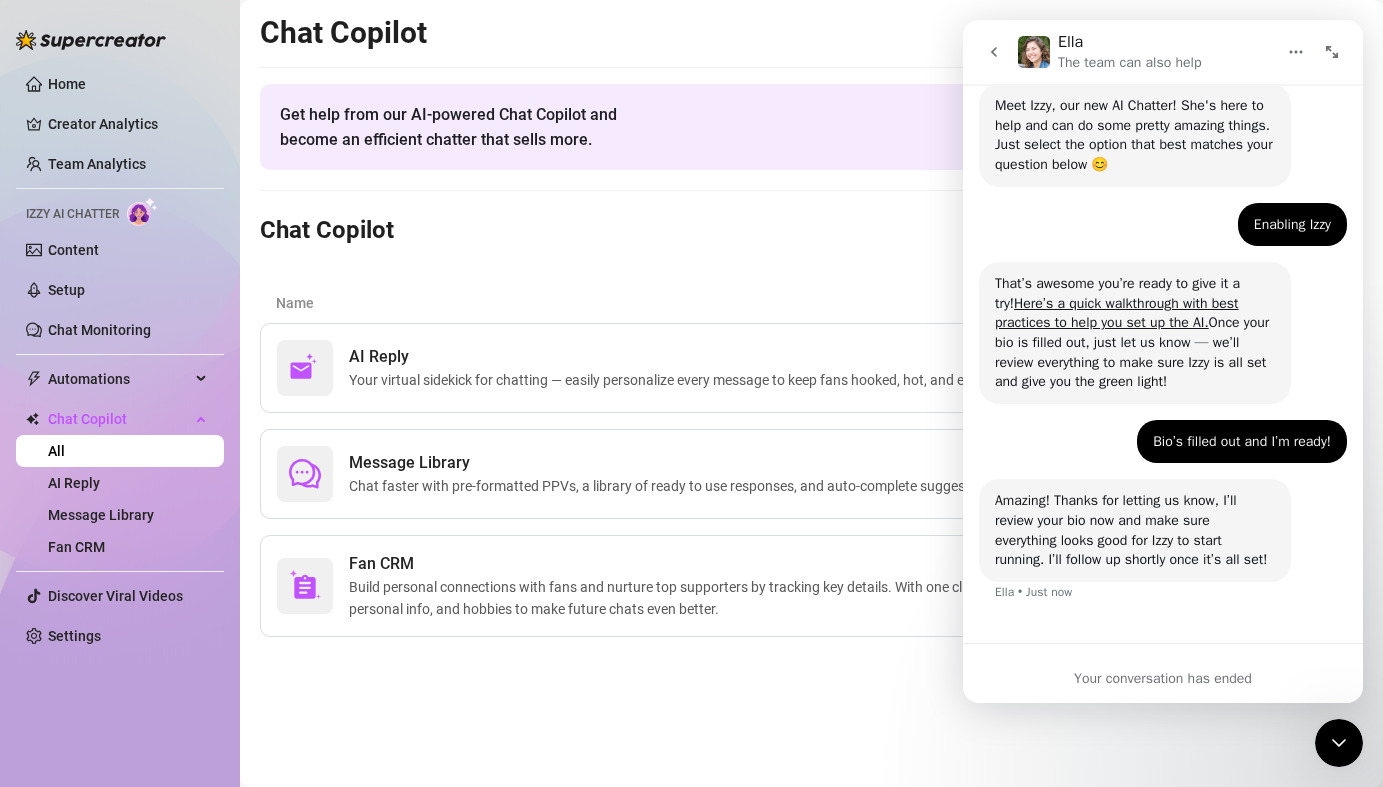 click 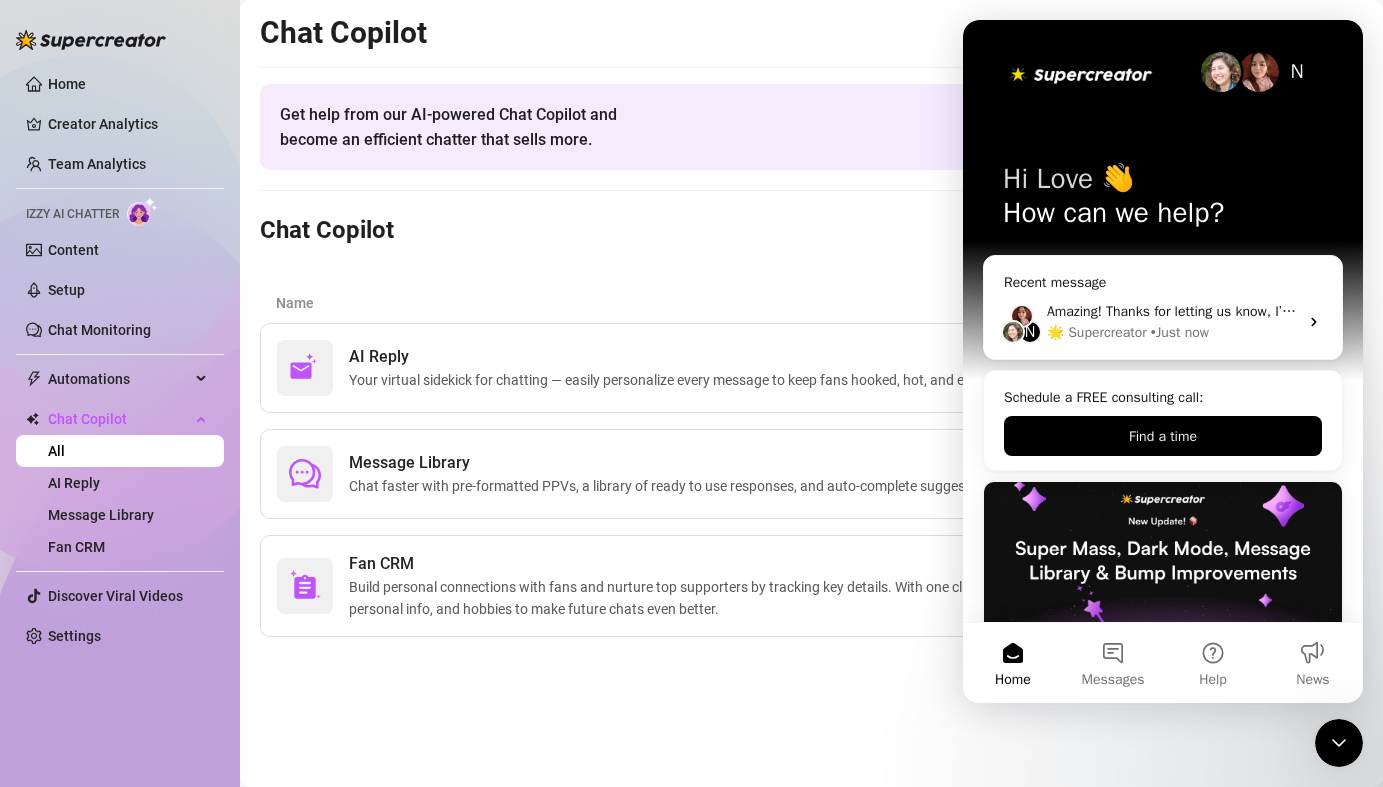 scroll, scrollTop: 0, scrollLeft: 0, axis: both 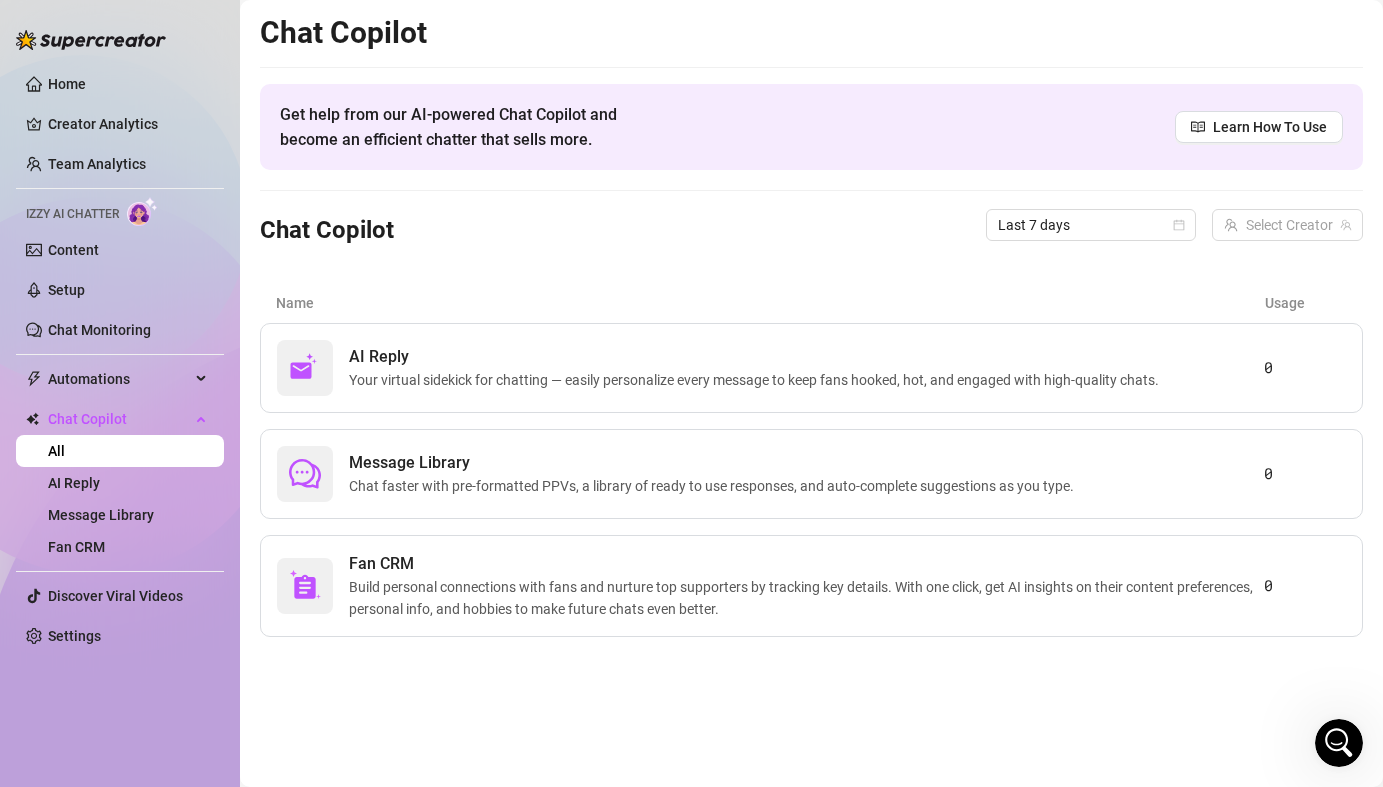 click on "Chat Copilot Get help from our AI-powered Chat Copilot and become an efficient chatter that sells more. Learn How To Use Chat Copilot   Last 7 days Select Creator Name Usage AI Reply Your virtual sidekick for chatting — easily personalize every message to keep fans hooked, hot, and engaged with high-quality chats. 0 Message Library Chat faster with pre-formatted PPVs, a library of ready to use responses, and auto-complete suggestions as you type. 0 Fan CRM Build personal connections with fans and nurture top supporters by tracking key details. With one click, get AI insights on their content preferences, personal info, and hobbies to make future chats even better. 0" at bounding box center [811, 393] 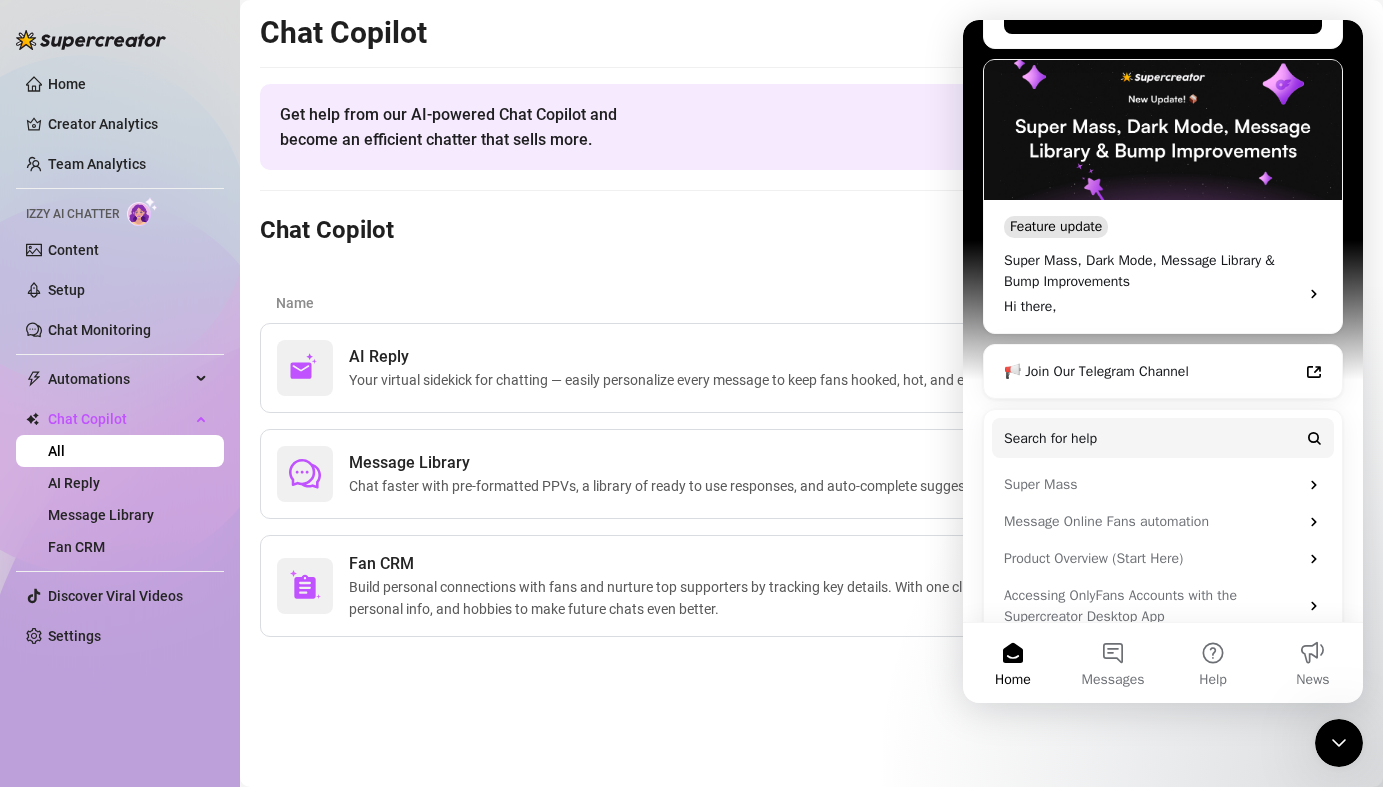 scroll, scrollTop: 454, scrollLeft: 0, axis: vertical 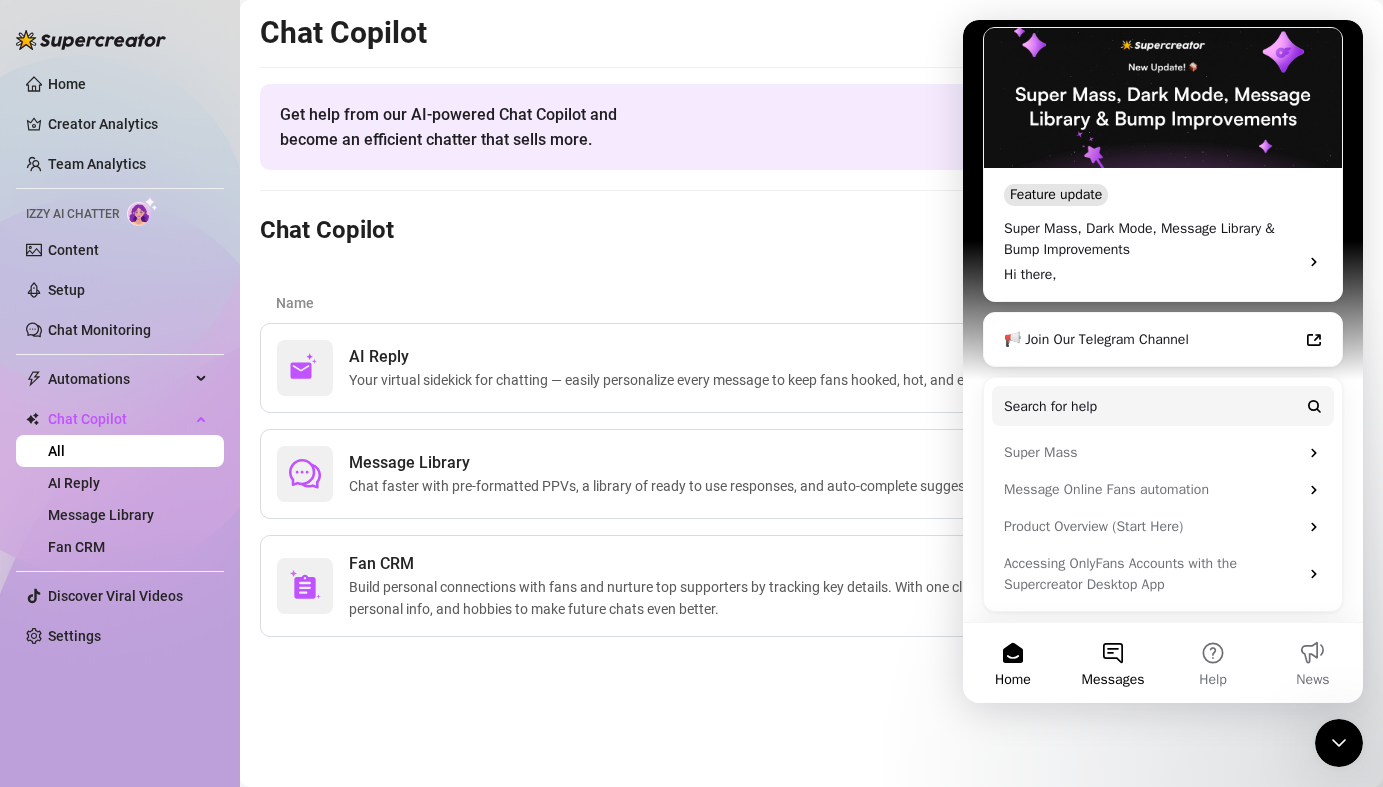 click on "Messages" at bounding box center (1113, 680) 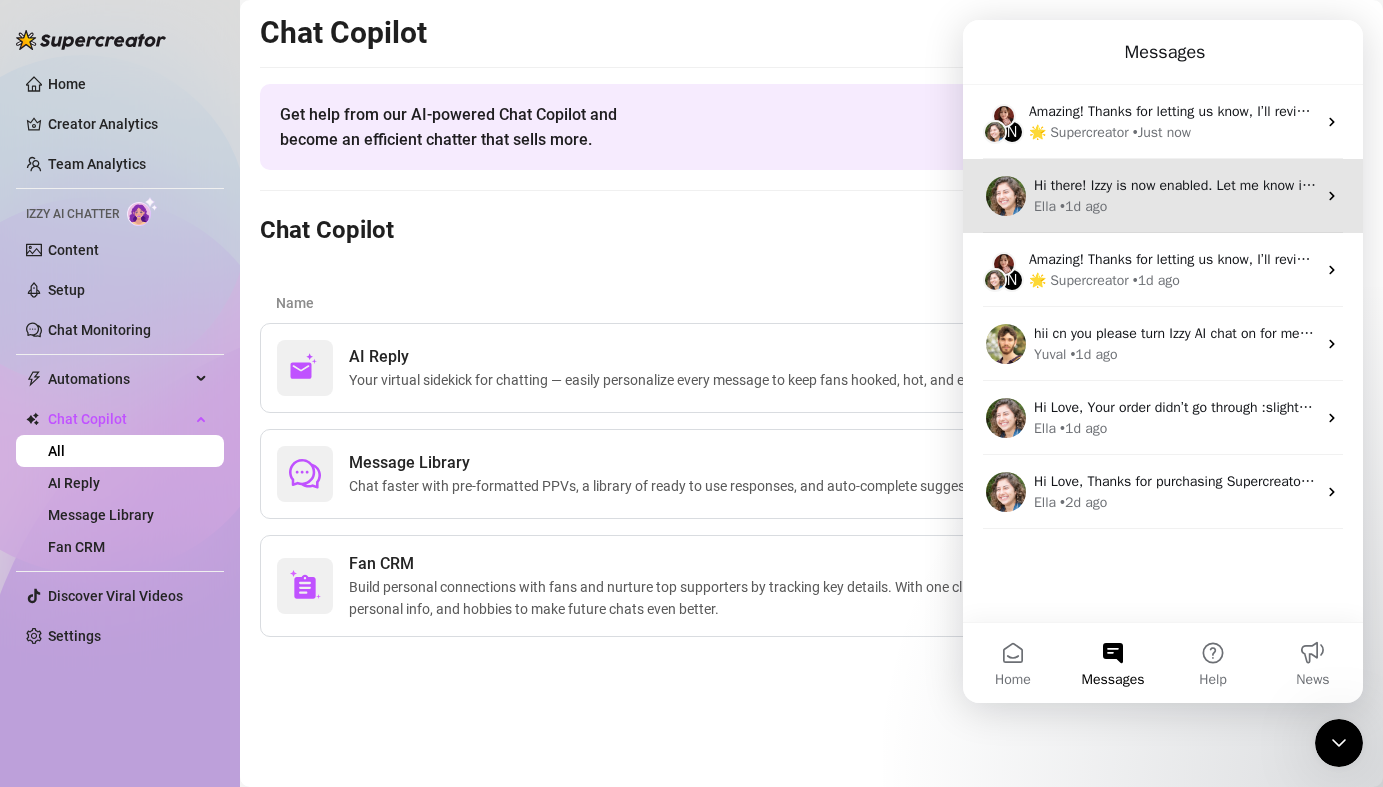 click on "Ella •  1d ago" at bounding box center (1175, 206) 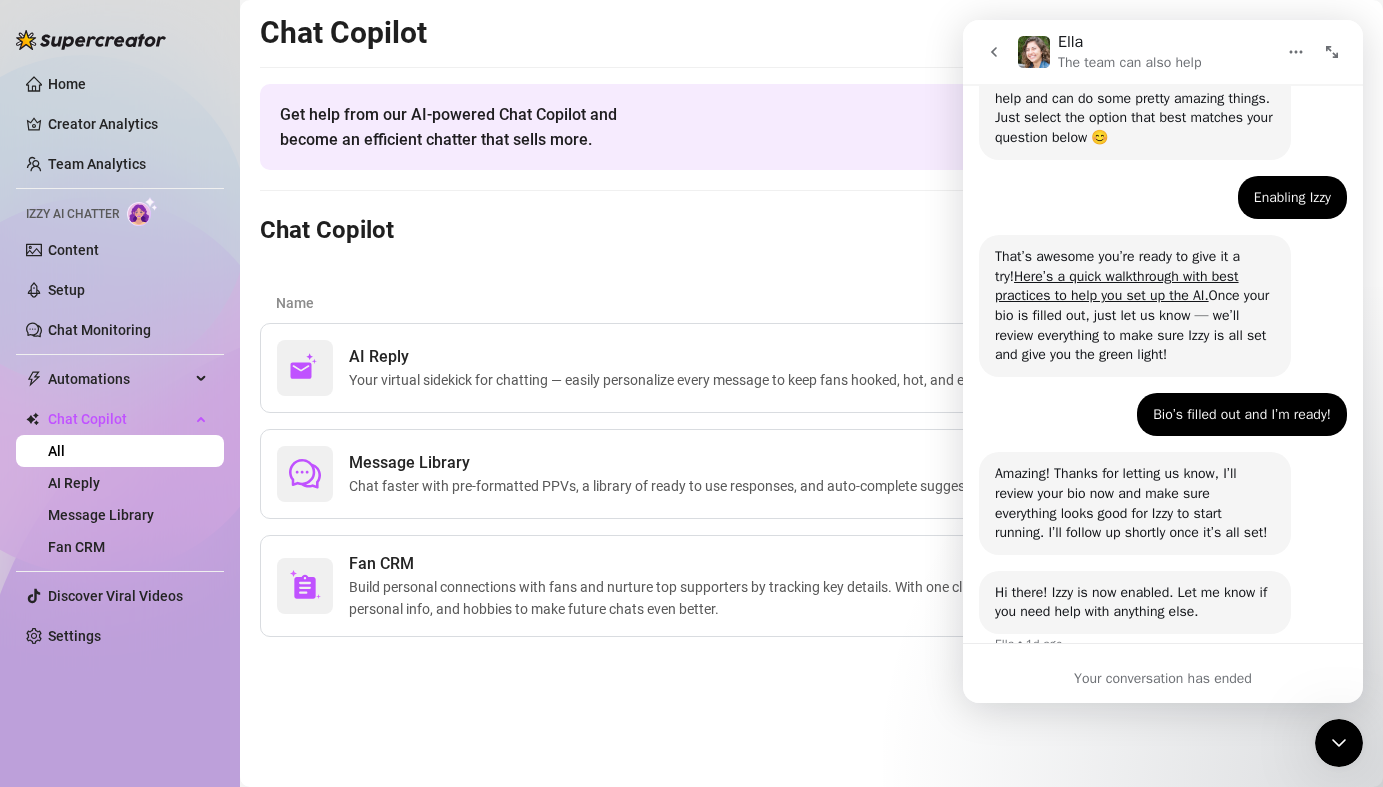 scroll, scrollTop: 279, scrollLeft: 0, axis: vertical 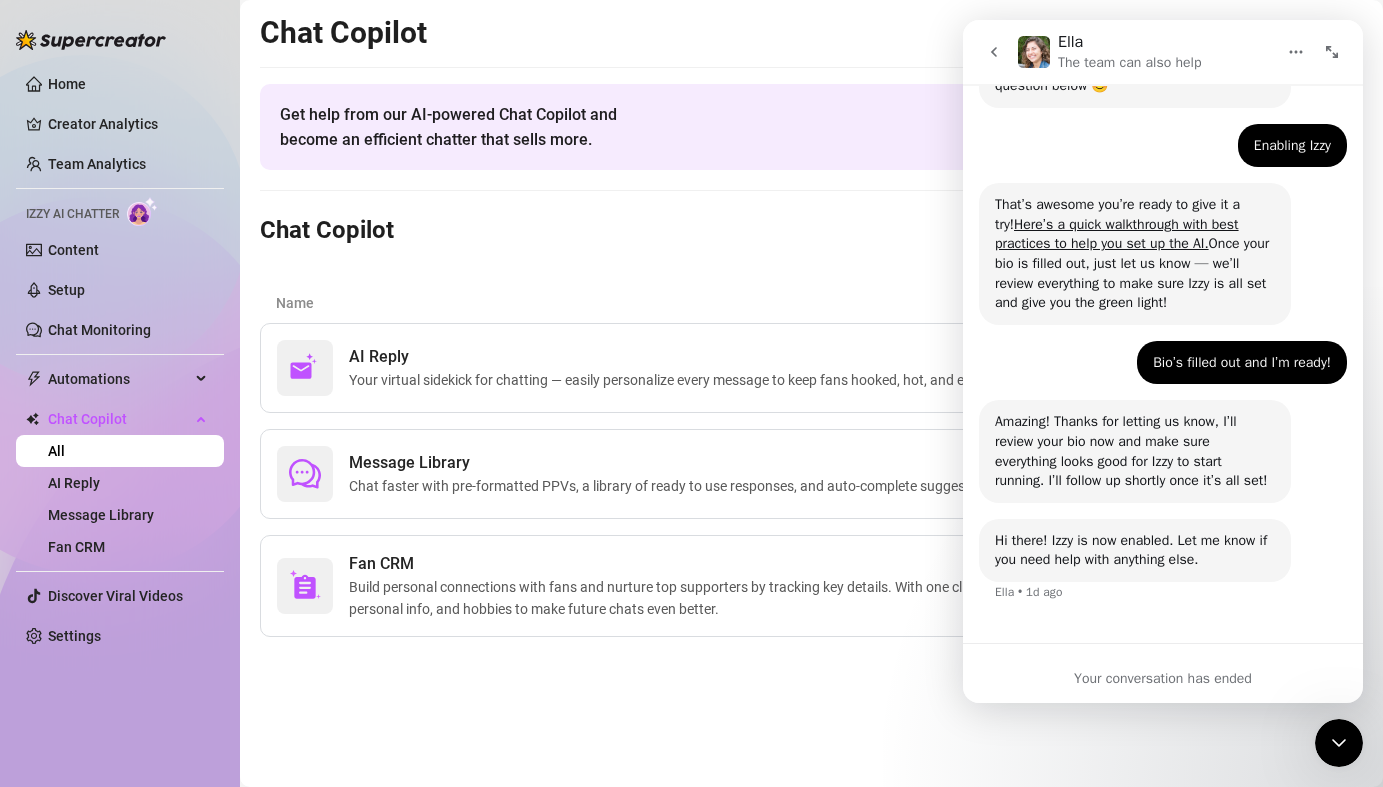 click on "Your conversation has ended" at bounding box center (1163, 678) 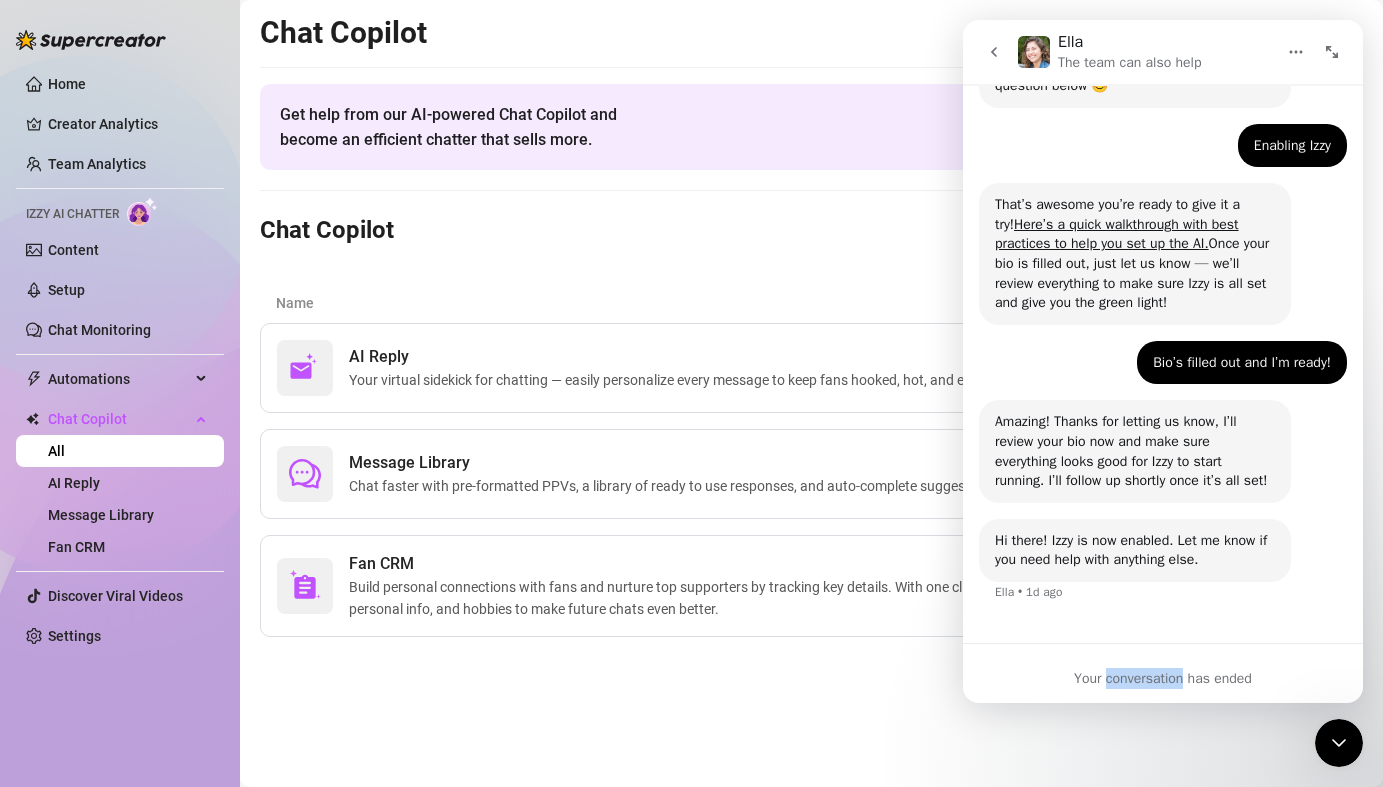 click on "Your conversation has ended" at bounding box center (1163, 678) 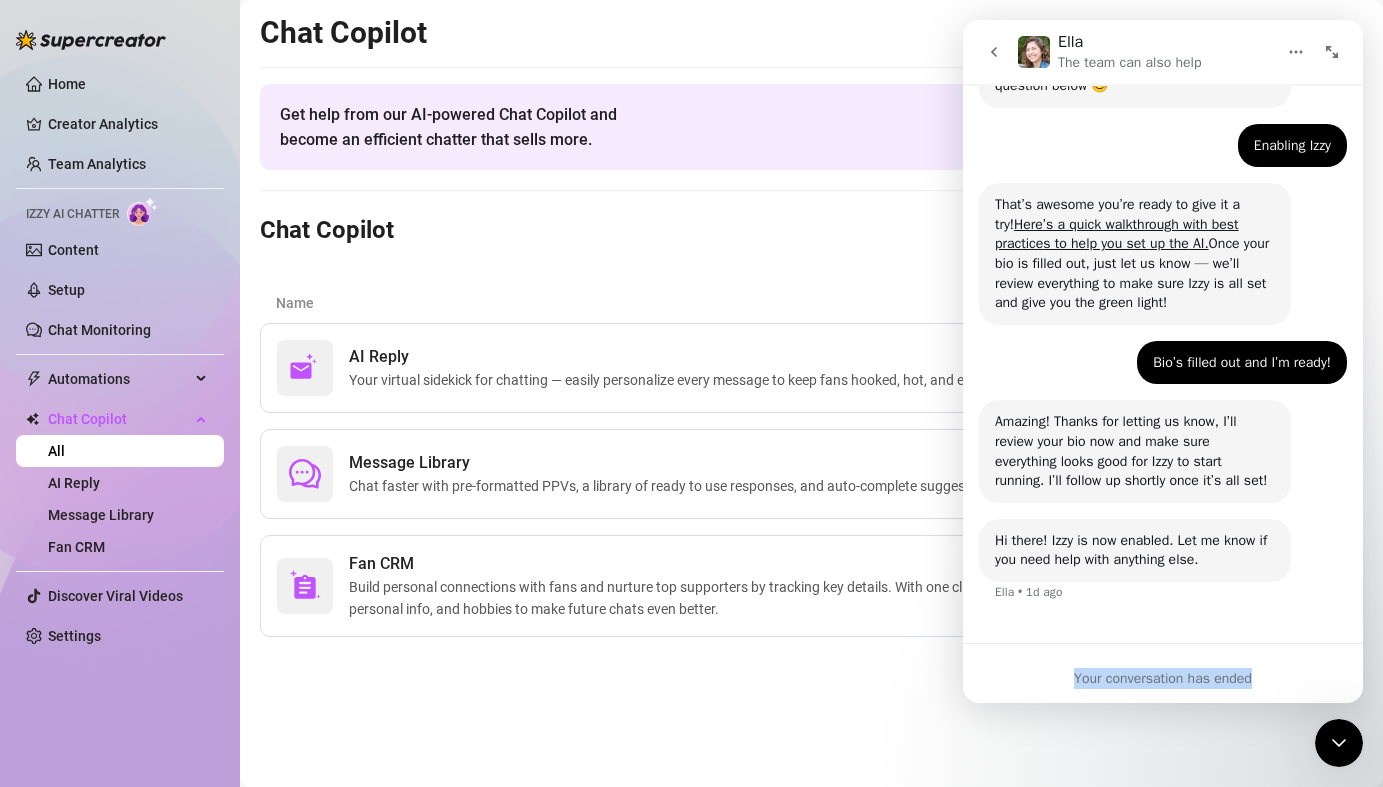 drag, startPoint x: 1104, startPoint y: 683, endPoint x: 1093, endPoint y: 516, distance: 167.36188 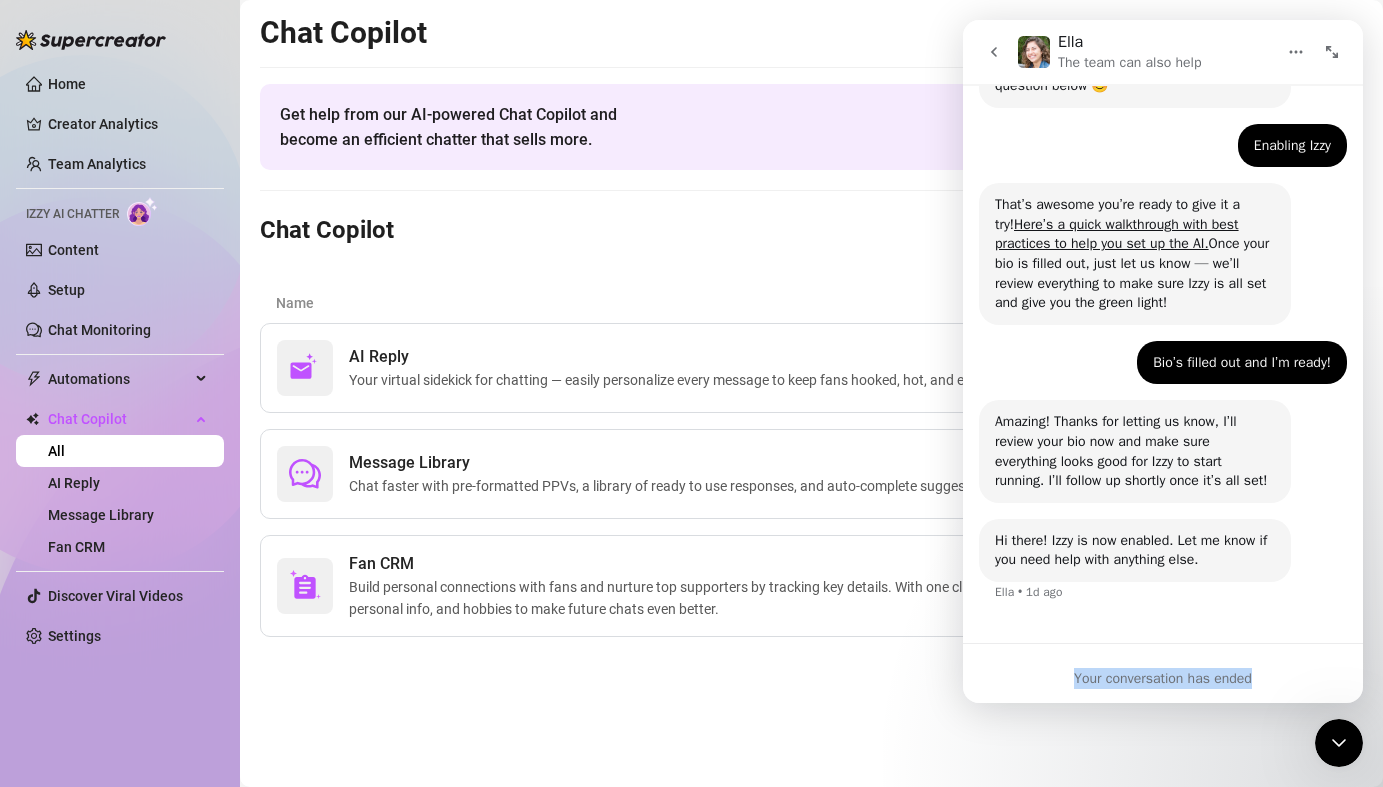 scroll, scrollTop: 0, scrollLeft: 0, axis: both 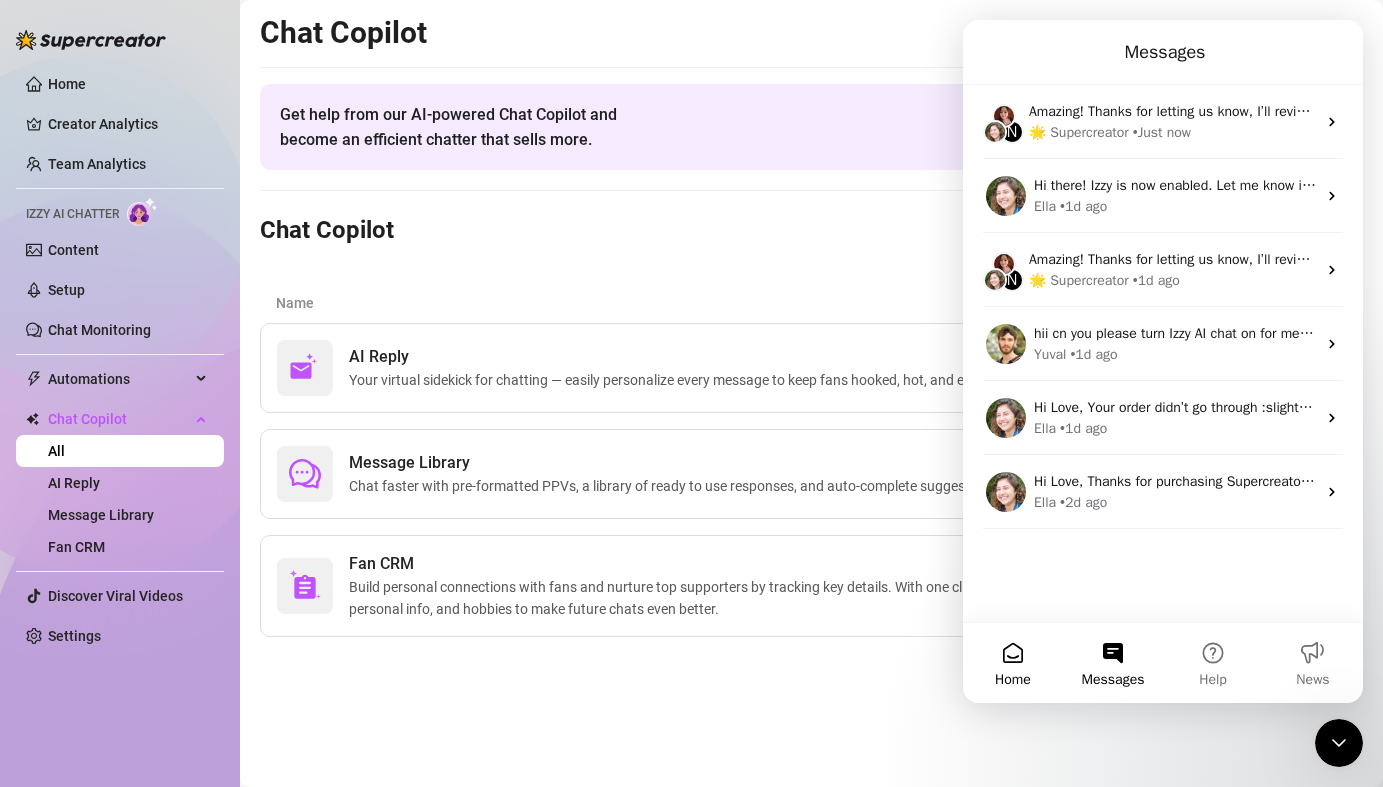 click on "Home" at bounding box center [1013, 663] 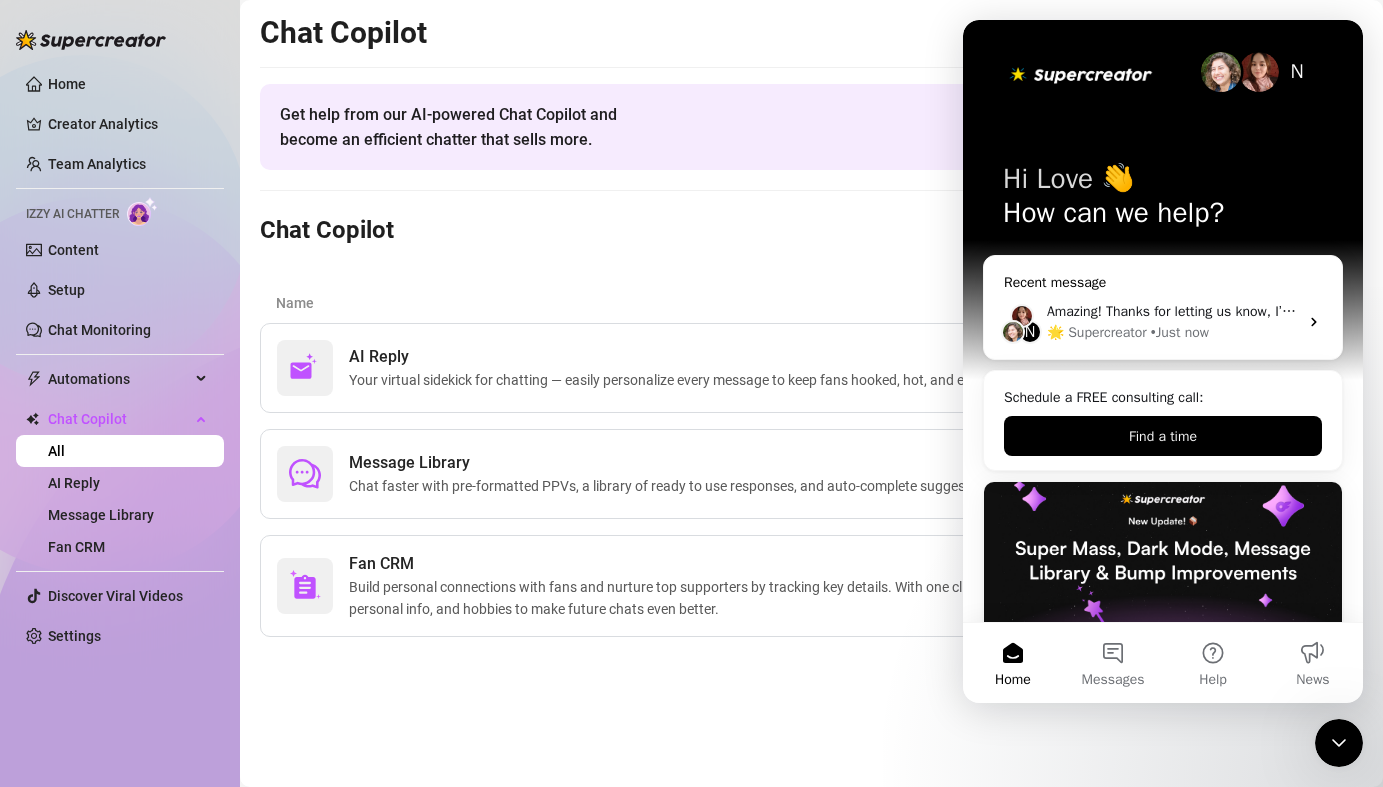 click on "N Amazing! Thanks for letting us know,  I’ll review your bio now and make sure everything looks good for Izzy to start running. I’ll follow up shortly once it’s all set! 🌟 Supercreator •  Just now" at bounding box center (1163, 322) 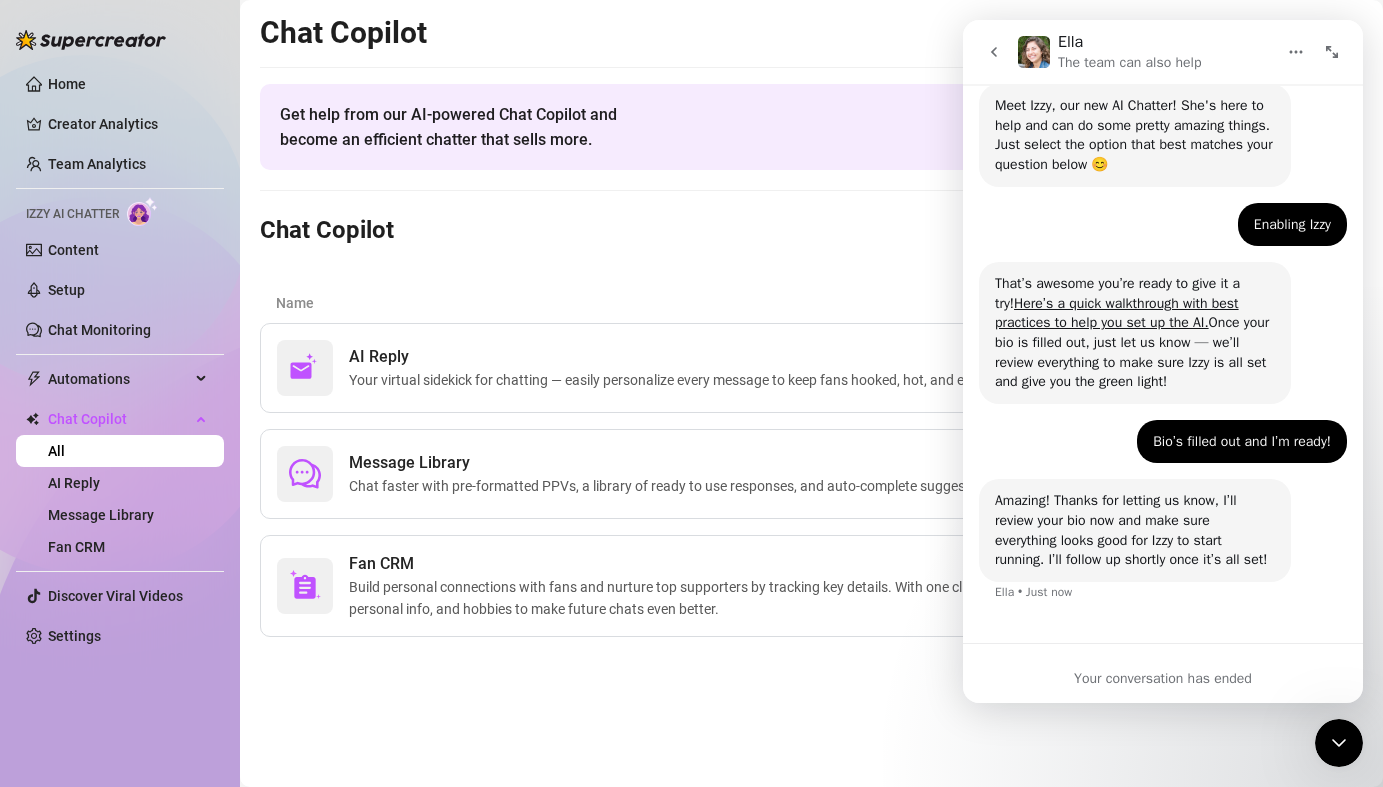 scroll, scrollTop: 200, scrollLeft: 0, axis: vertical 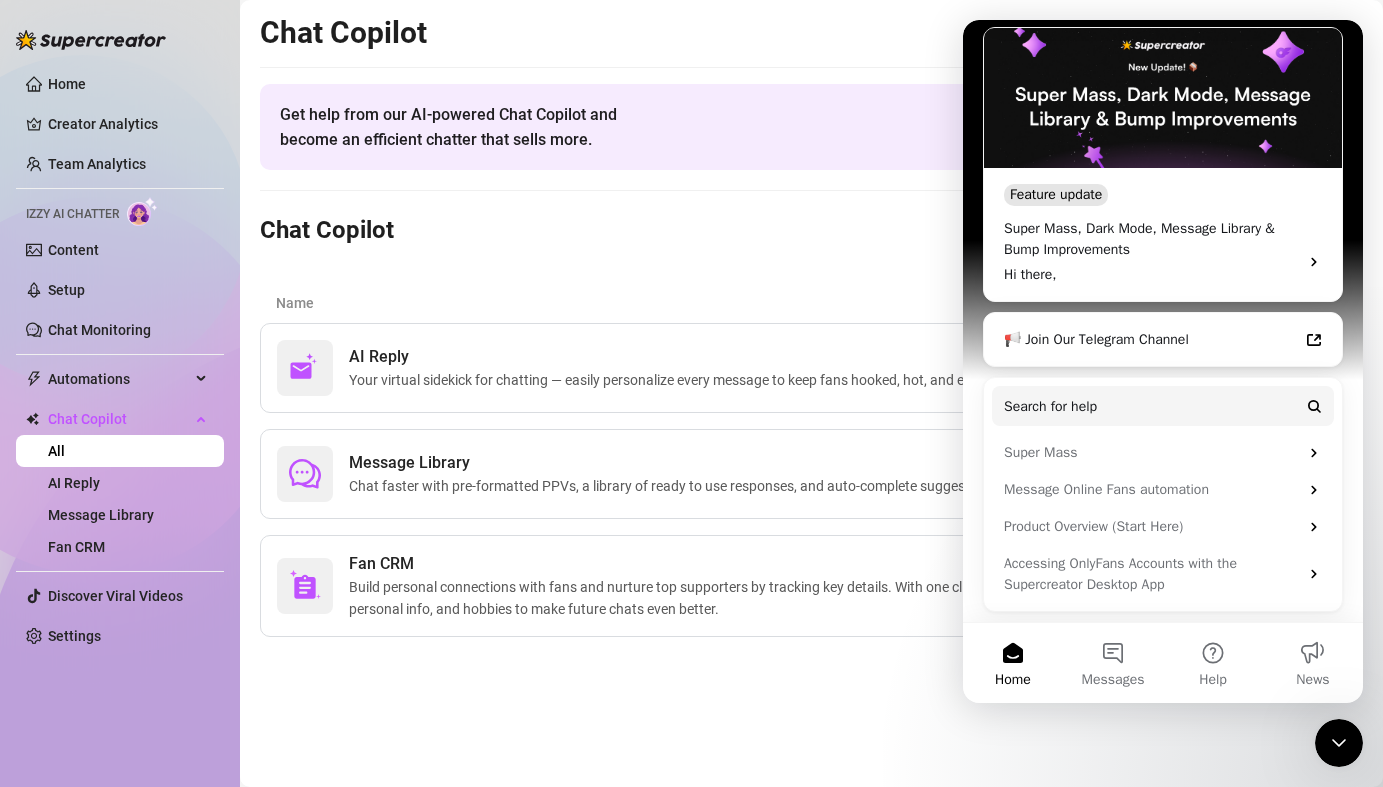 click on "Chat Copilot Get help from our AI-powered Chat Copilot and become an efficient chatter that sells more. Learn How To Use Chat Copilot   Last 7 days Select Creator Name Usage AI Reply Your virtual sidekick for chatting — easily personalize every message to keep fans hooked, hot, and engaged with high-quality chats. 0 Message Library Chat faster with pre-formatted PPVs, a library of ready to use responses, and auto-complete suggestions as you type. 0 Fan CRM Build personal connections with fans and nurture top supporters by tracking key details. With one click, get AI insights on their content preferences, personal info, and hobbies to make future chats even better. 0" at bounding box center [811, 393] 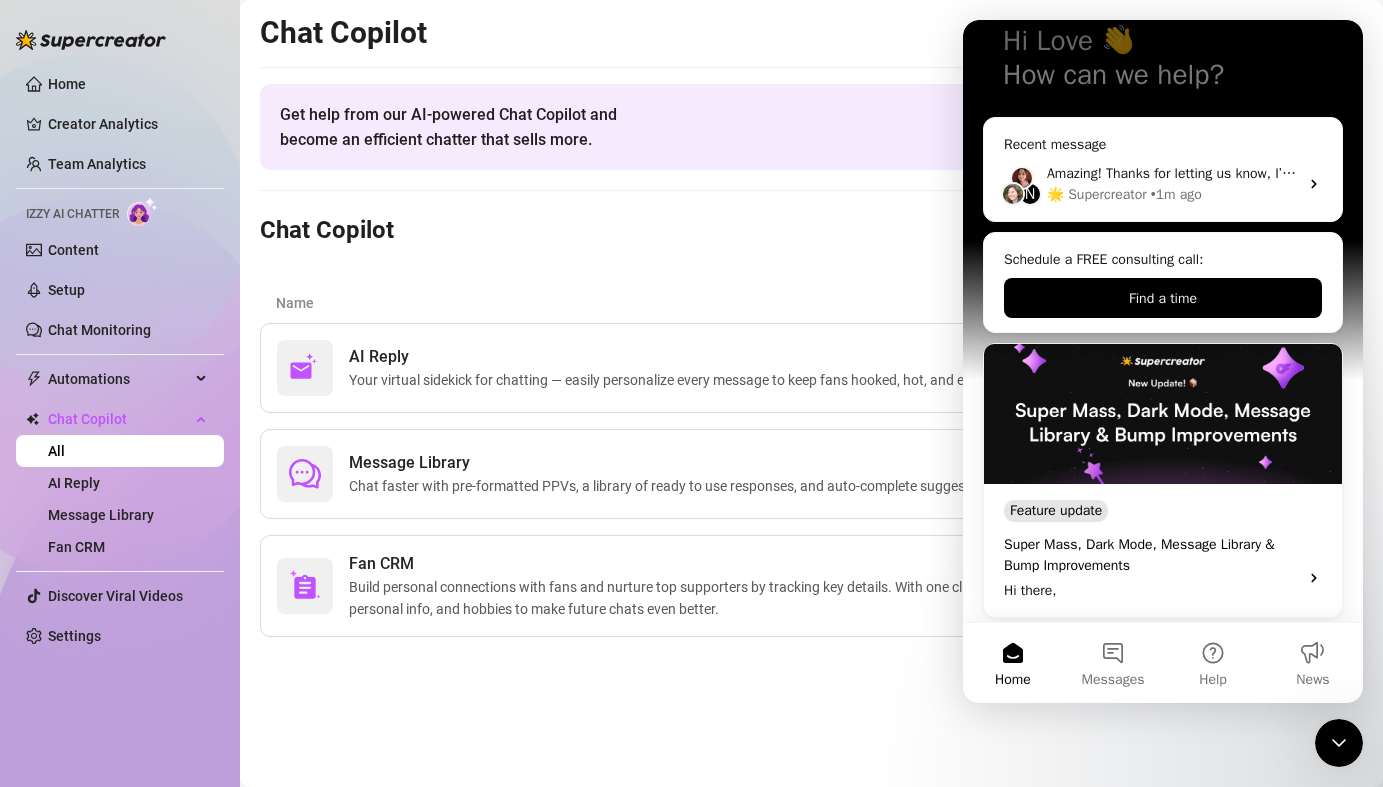 scroll, scrollTop: 0, scrollLeft: 0, axis: both 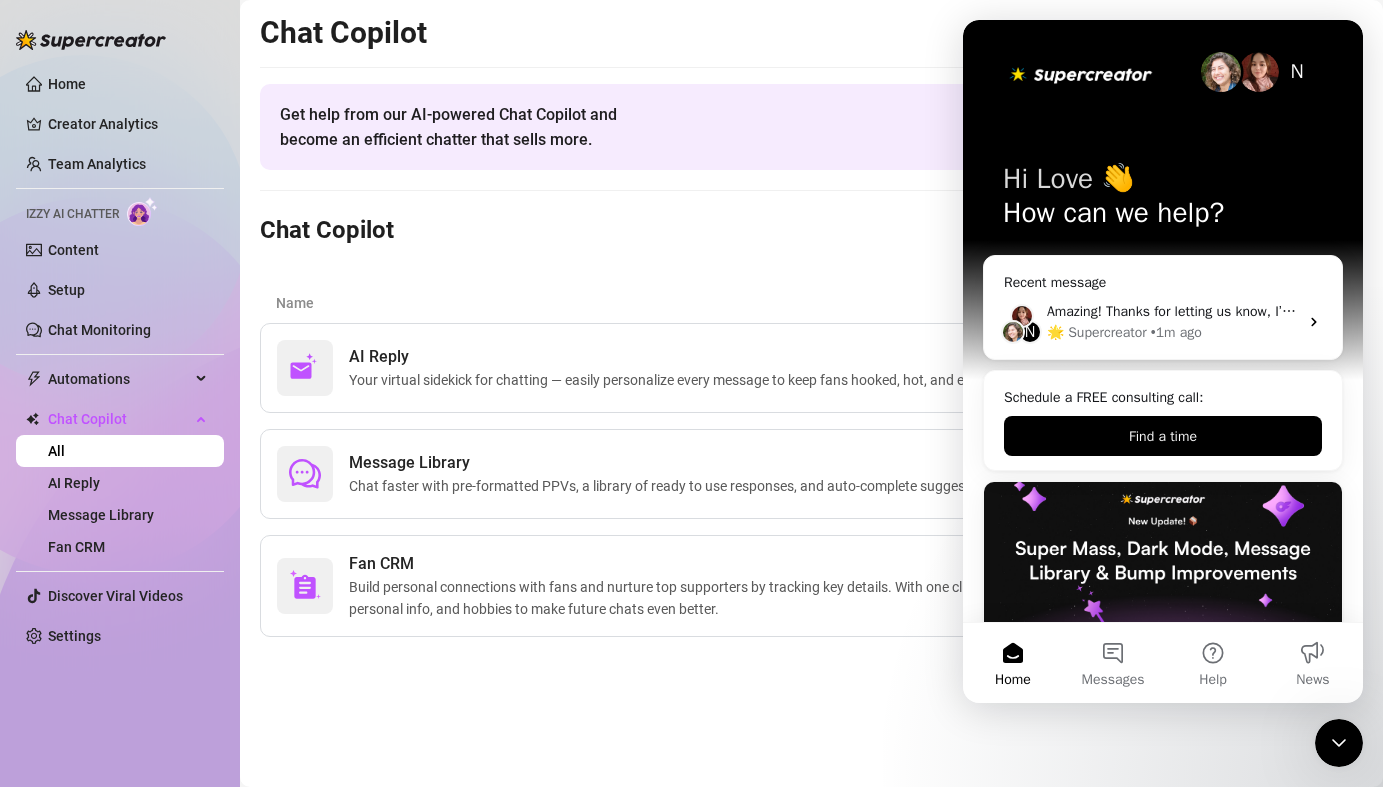 click on "Home" at bounding box center (1013, 663) 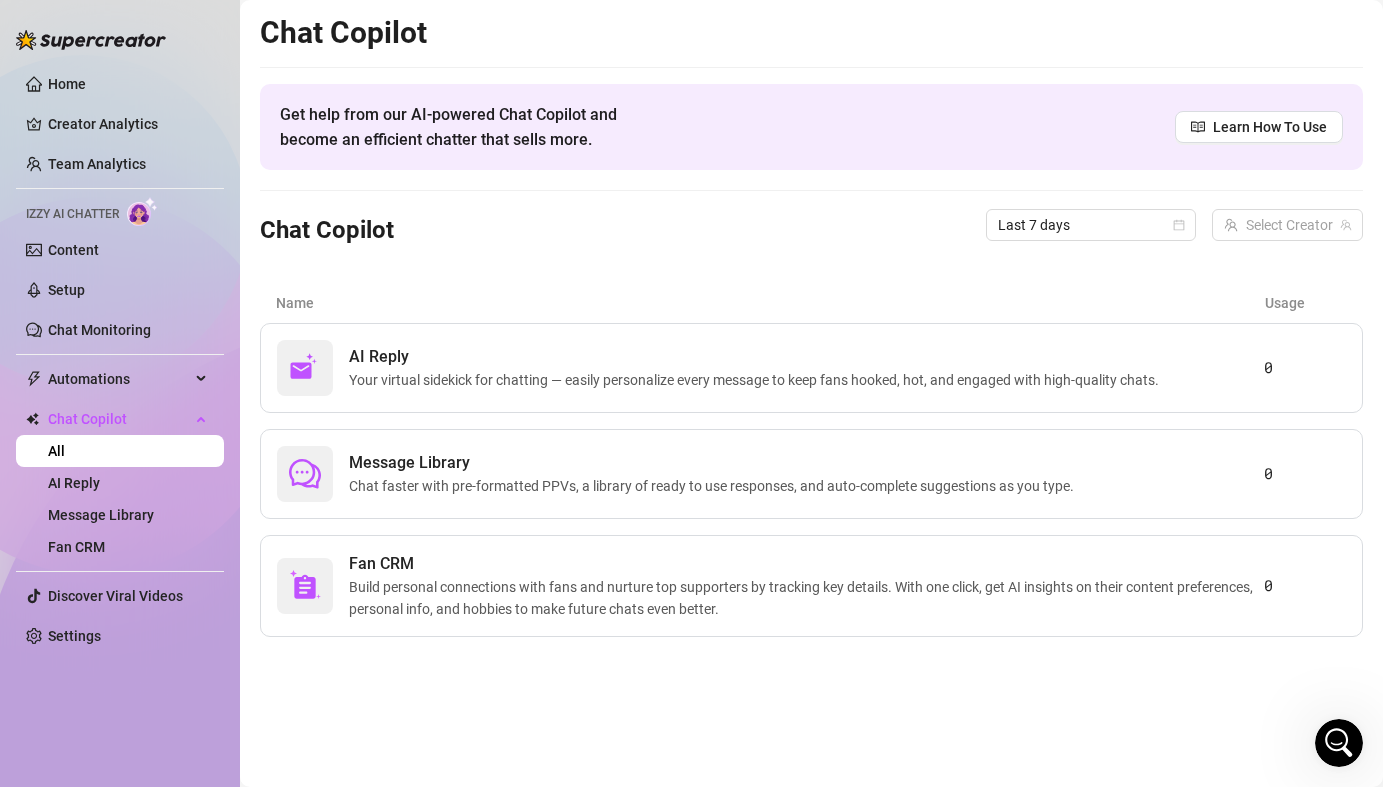 click 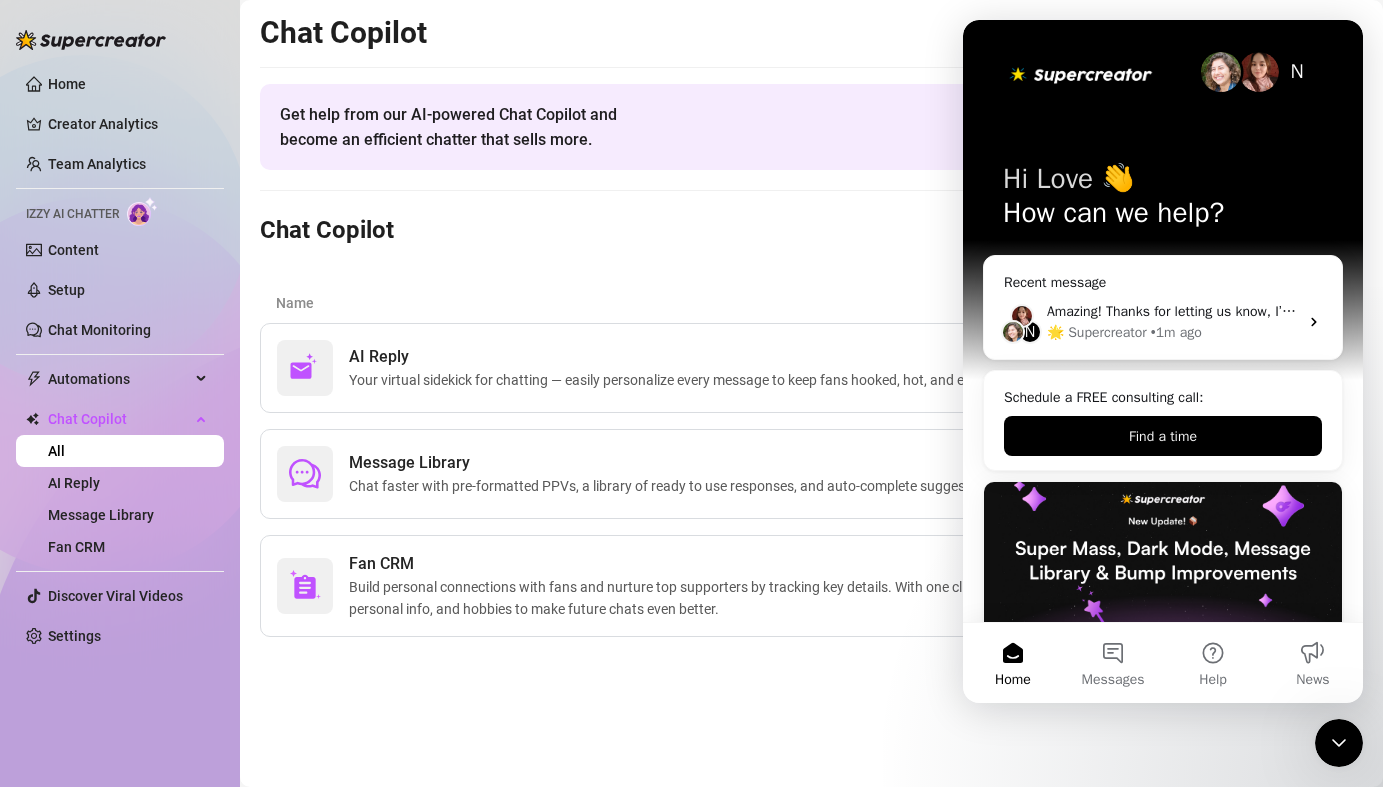 click on "AI Reply Your virtual sidekick for chatting — easily personalize every message to keep fans hooked, hot, and engaged with high-quality chats. 0 Message Library Chat faster with pre-formatted PPVs, a library of ready to use responses, and auto-complete suggestions as you type. 0 Fan CRM Build personal connections with fans and nurture top supporters by tracking key details. With one click, get AI insights on their content preferences, personal info, and hobbies to make future chats even better. 0" at bounding box center [811, 480] 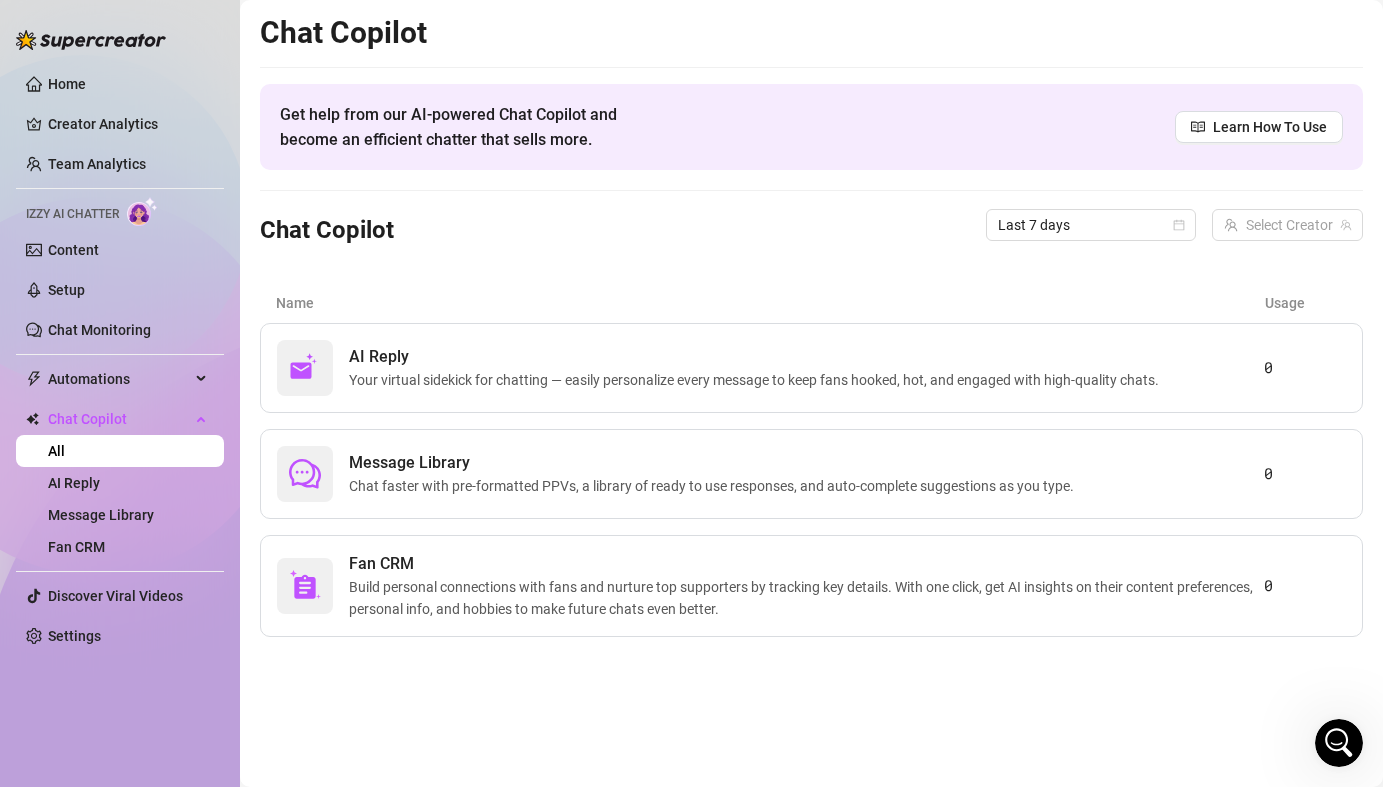 click 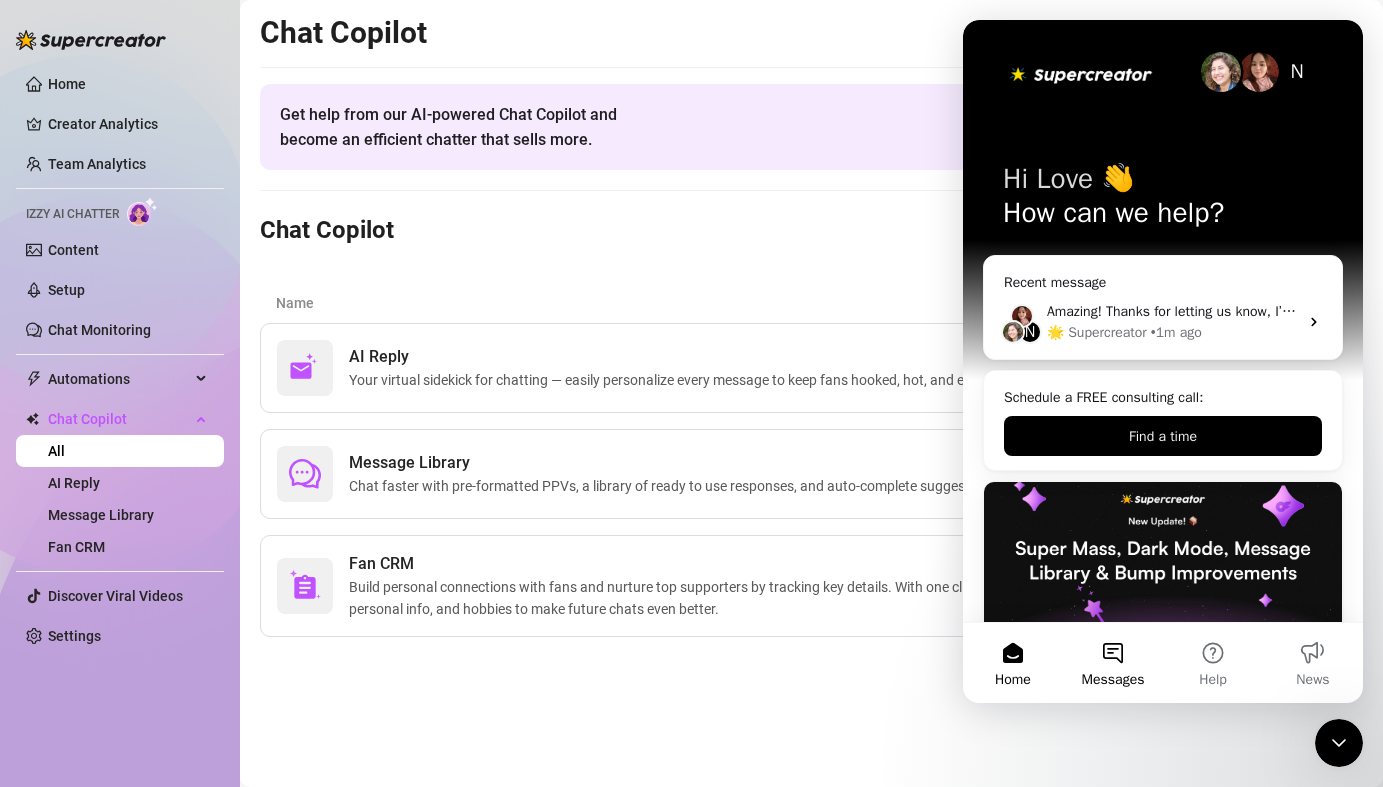 click on "Messages" at bounding box center [1113, 663] 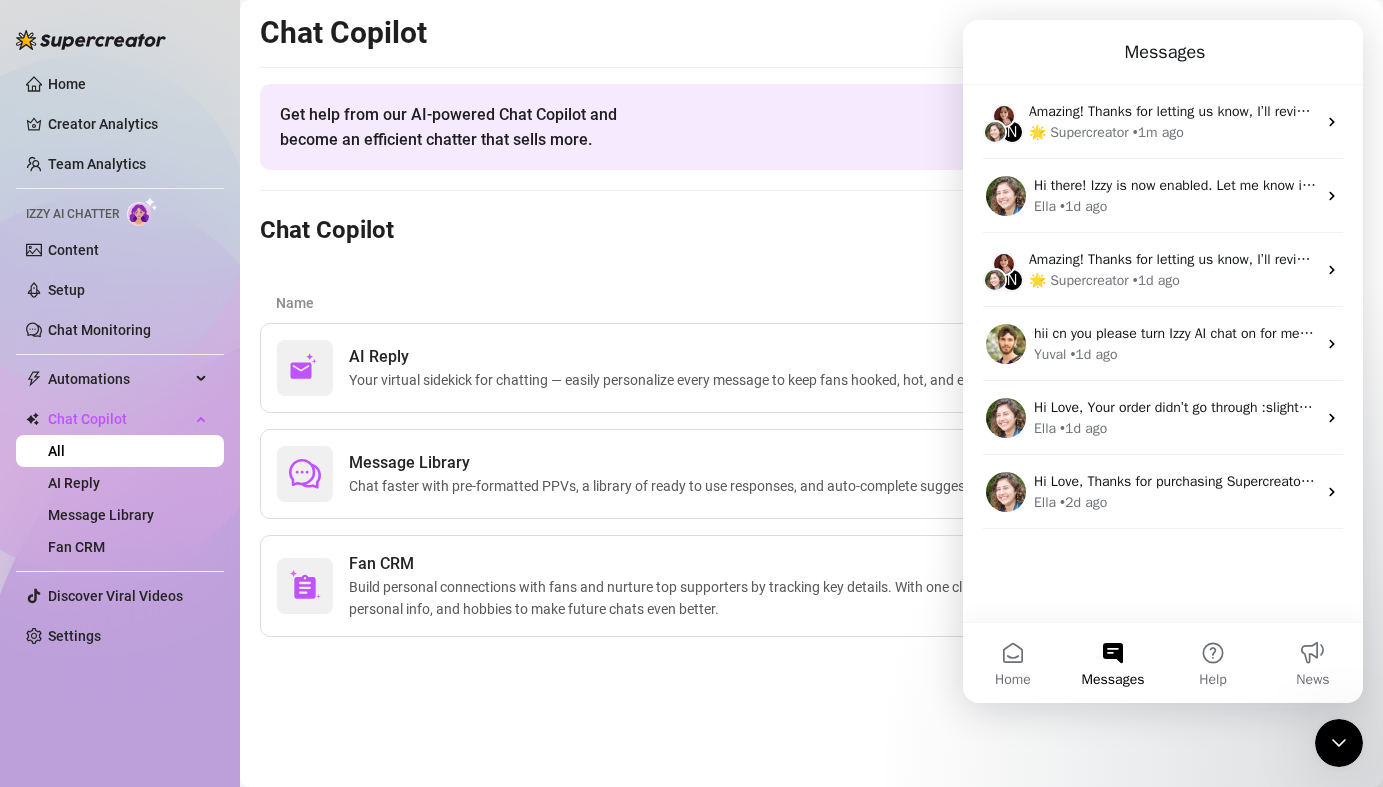 click on "Chat Copilot Get help from our AI-powered Chat Copilot and become an efficient chatter that sells more. Learn How To Use Chat Copilot   Last 7 days Select Creator Name Usage AI Reply Your virtual sidekick for chatting — easily personalize every message to keep fans hooked, hot, and engaged with high-quality chats. 0 Message Library Chat faster with pre-formatted PPVs, a library of ready to use responses, and auto-complete suggestions as you type. 0 Fan CRM Build personal connections with fans and nurture top supporters by tracking key details. With one click, get AI insights on their content preferences, personal info, and hobbies to make future chats even better. 0" at bounding box center (811, 393) 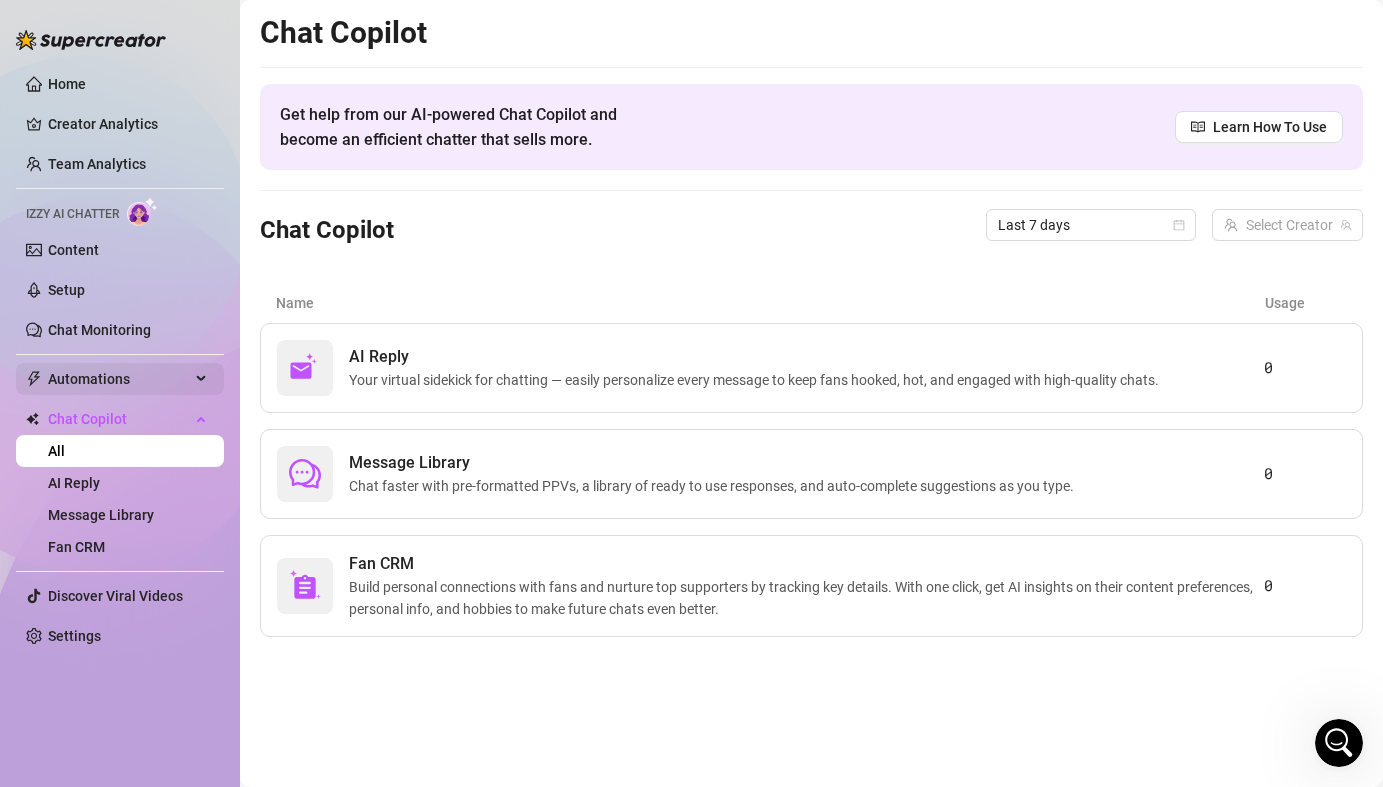 click on "Automations" at bounding box center [119, 379] 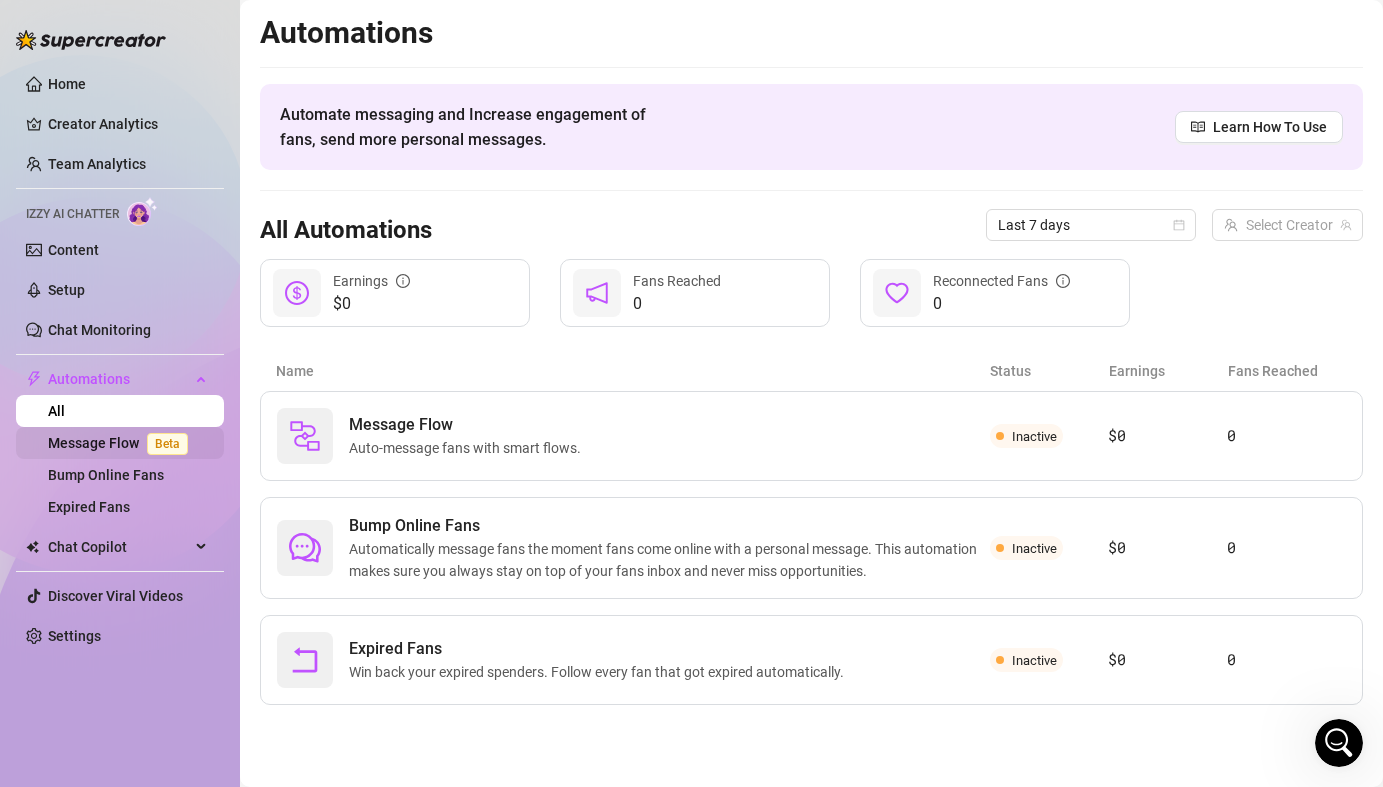 click on "Message Flow Beta" at bounding box center [122, 443] 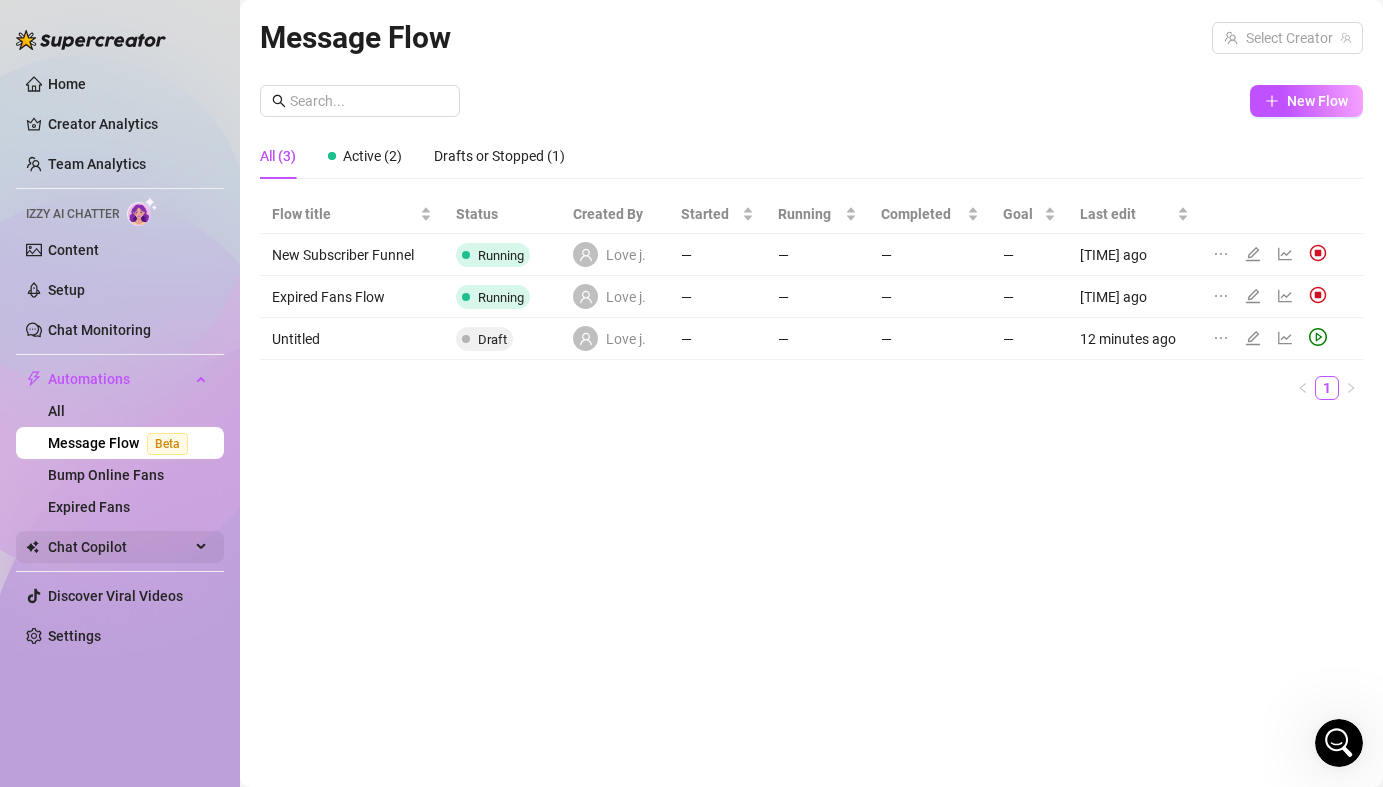 click on "Chat Copilot" at bounding box center (119, 547) 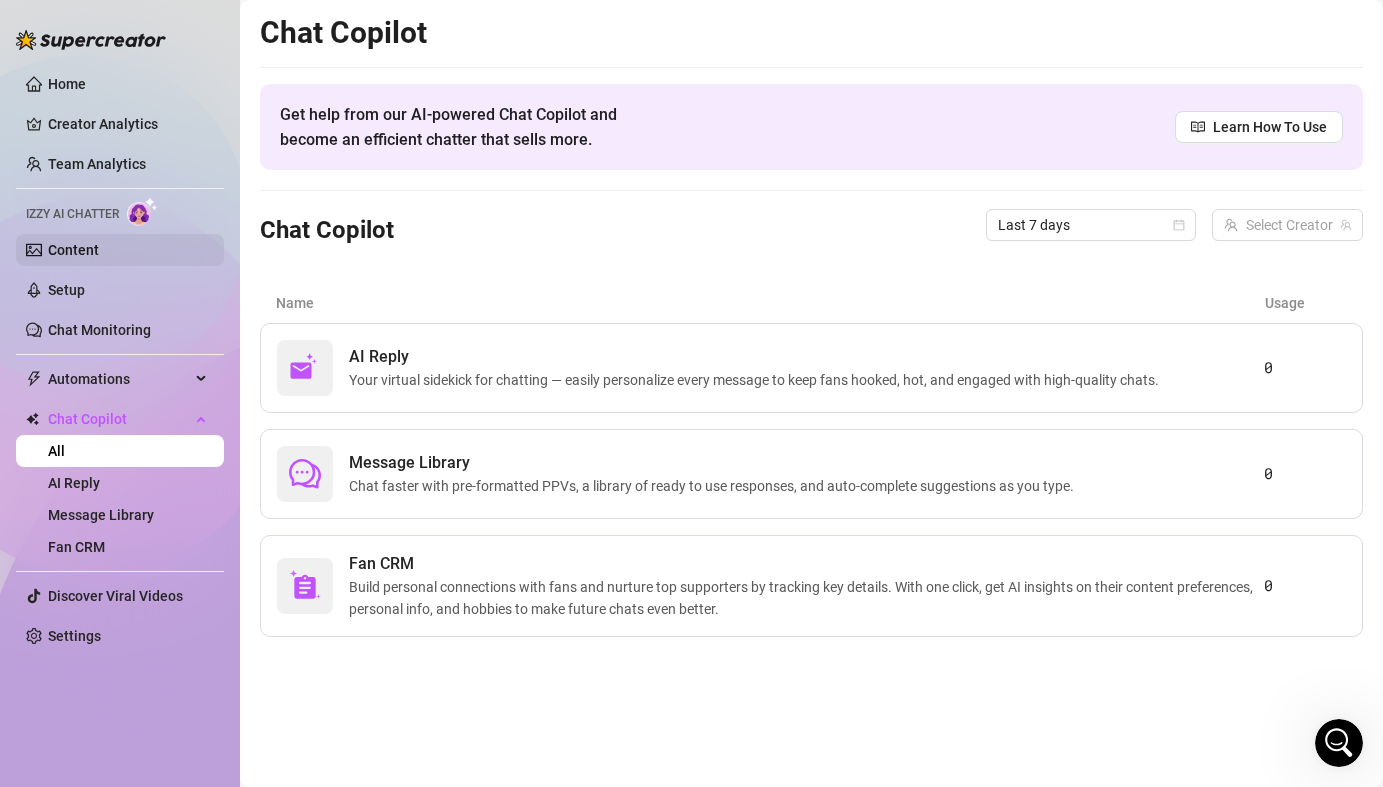 click on "Content" at bounding box center [73, 250] 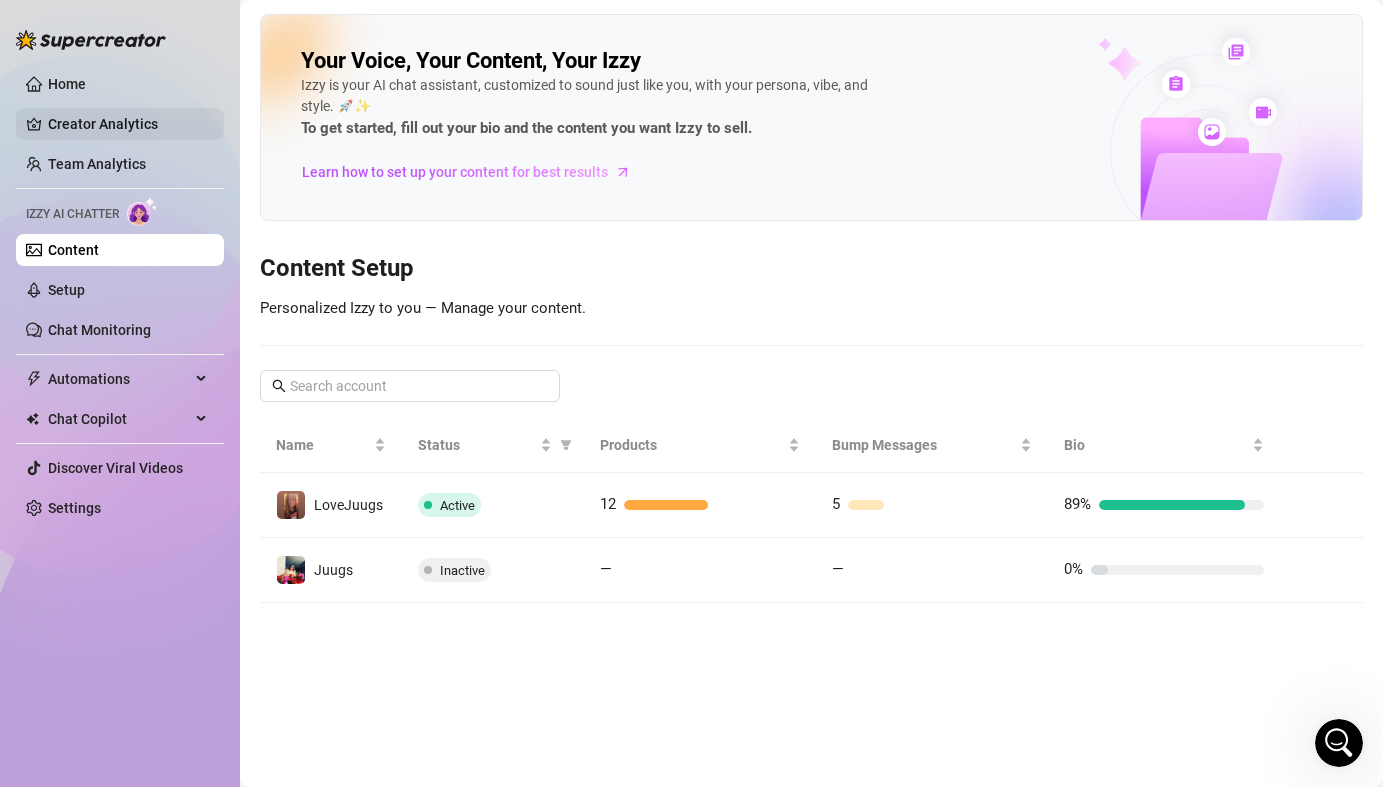 click on "Creator Analytics" at bounding box center (128, 124) 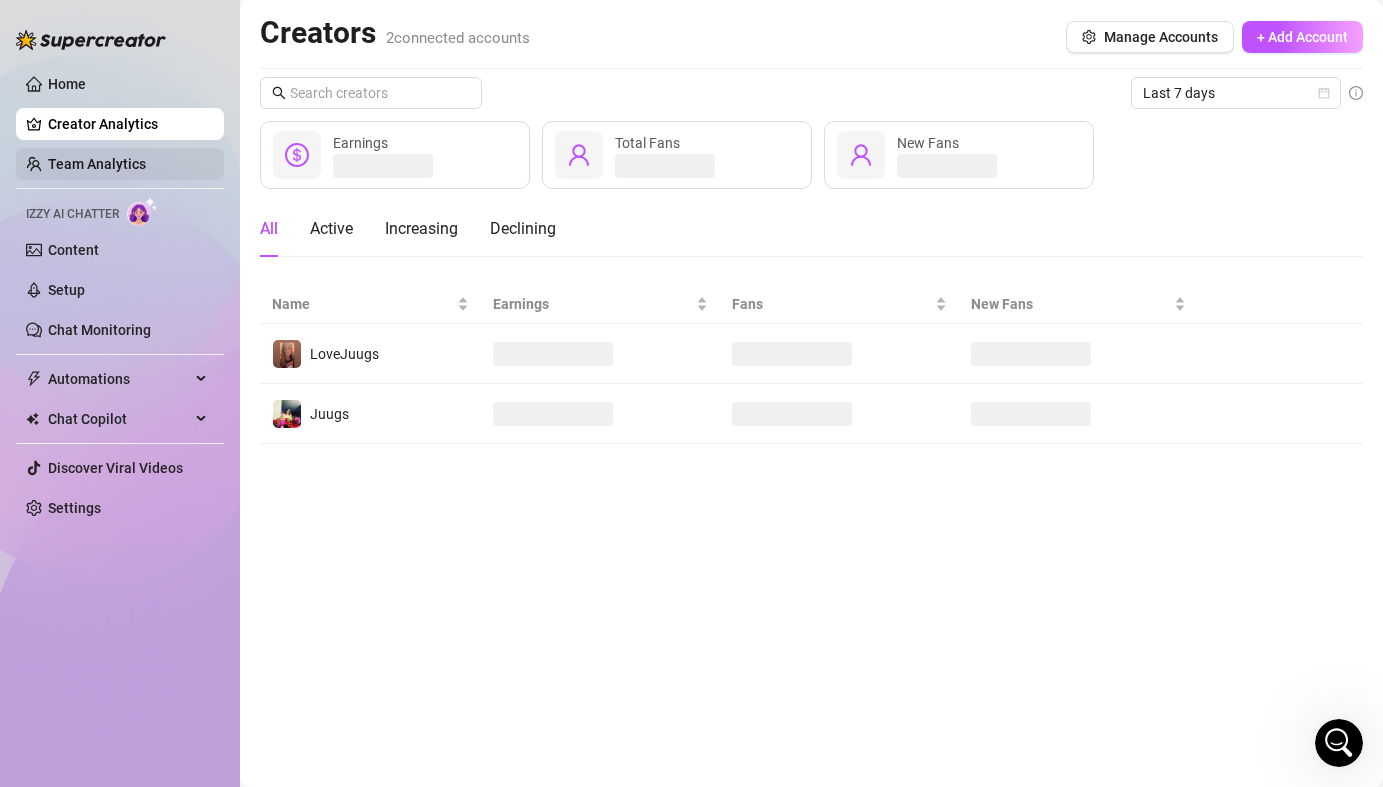 click on "Team Analytics" at bounding box center [97, 164] 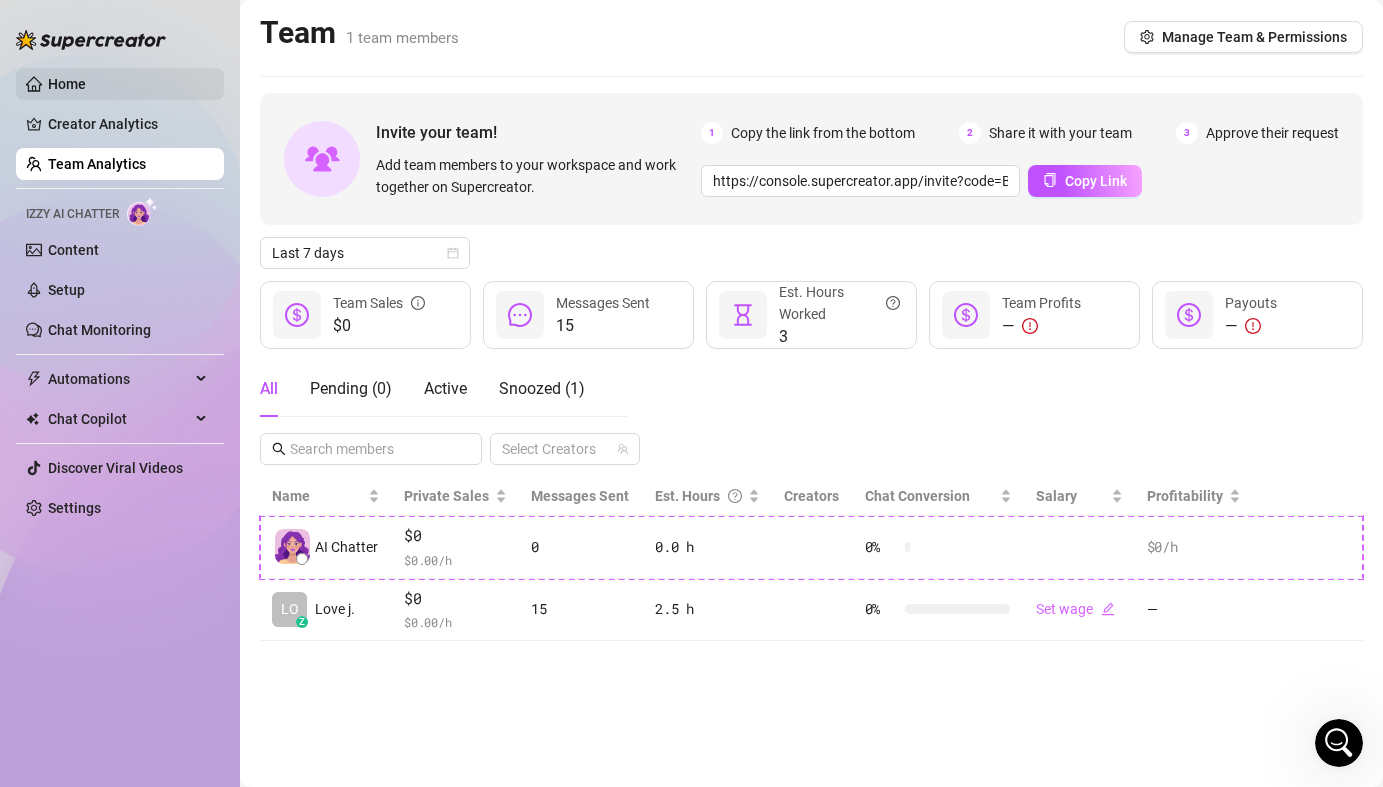 click on "Home" at bounding box center [67, 84] 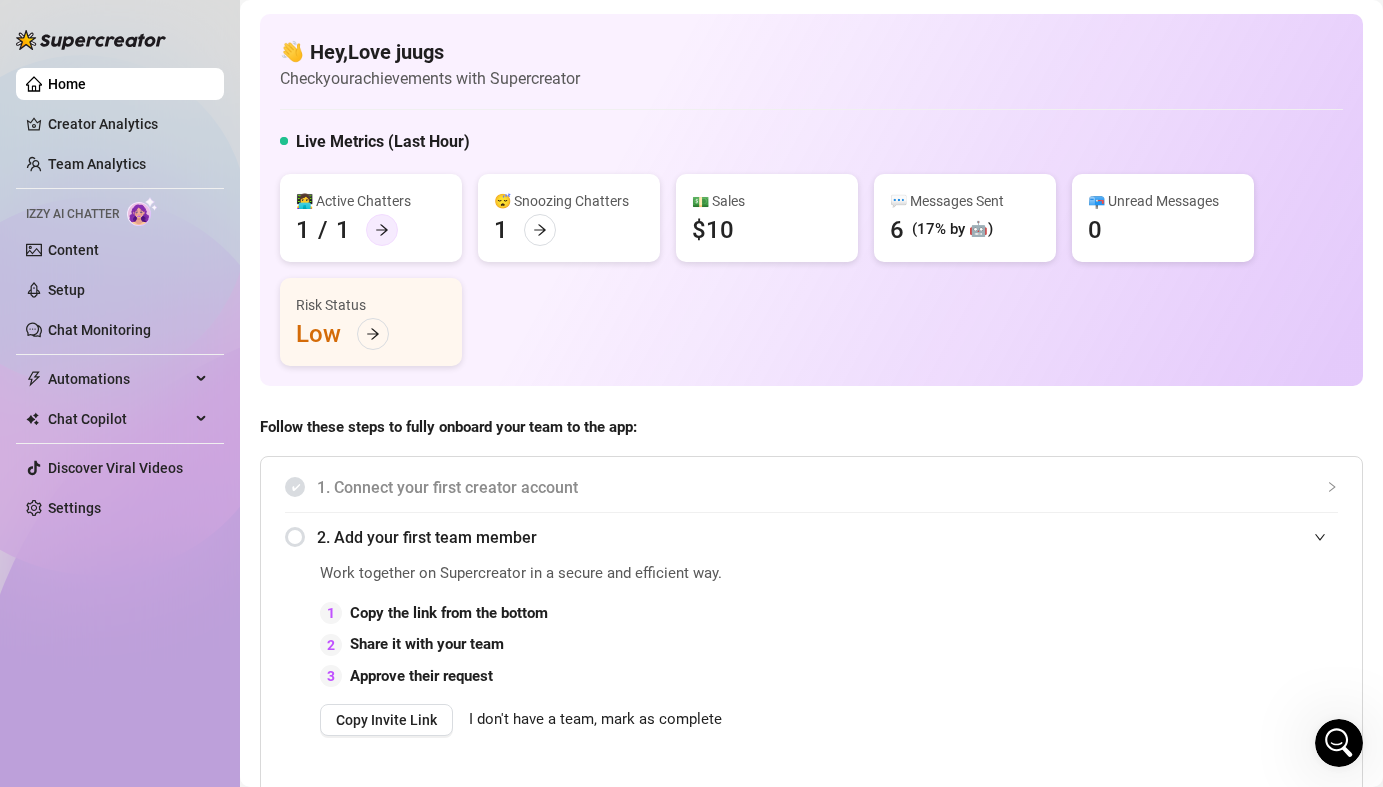 click 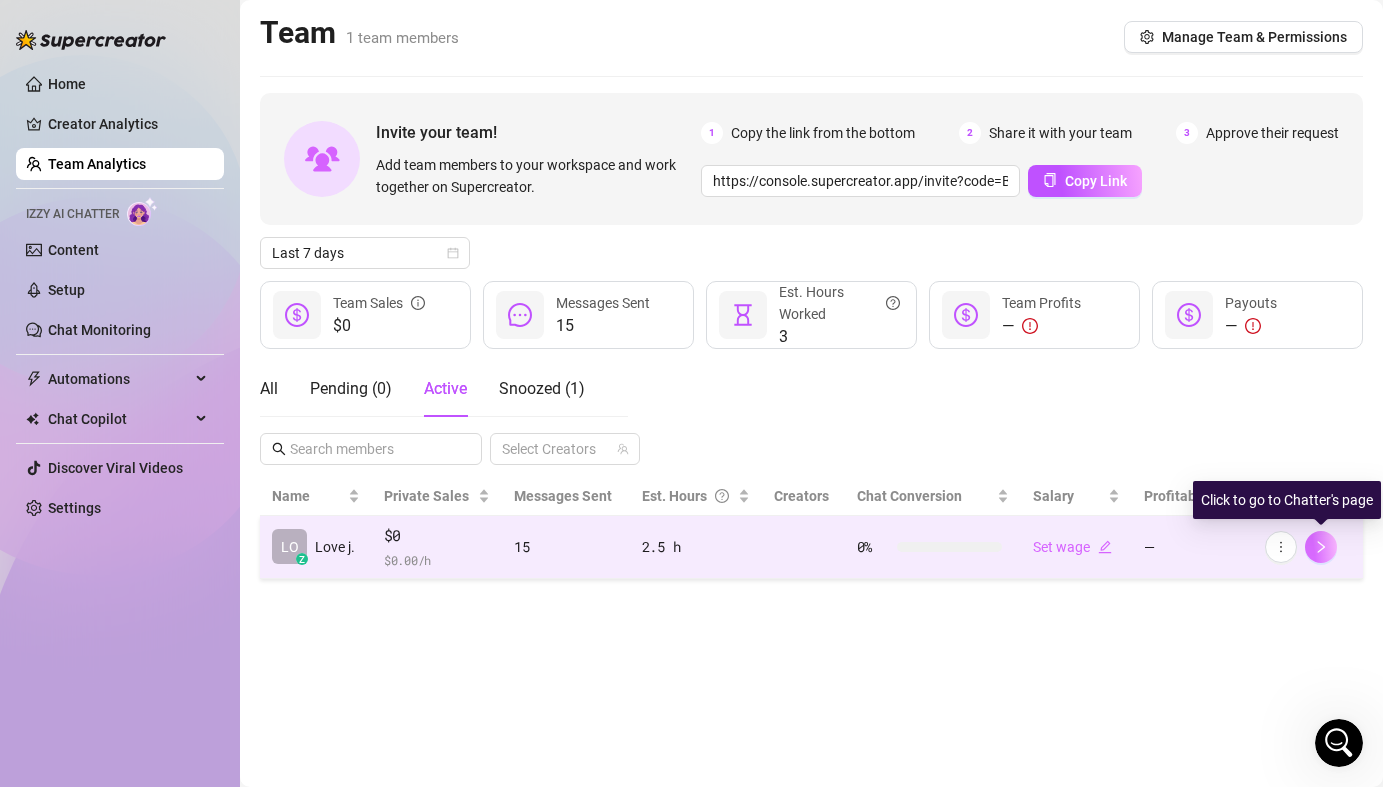 click 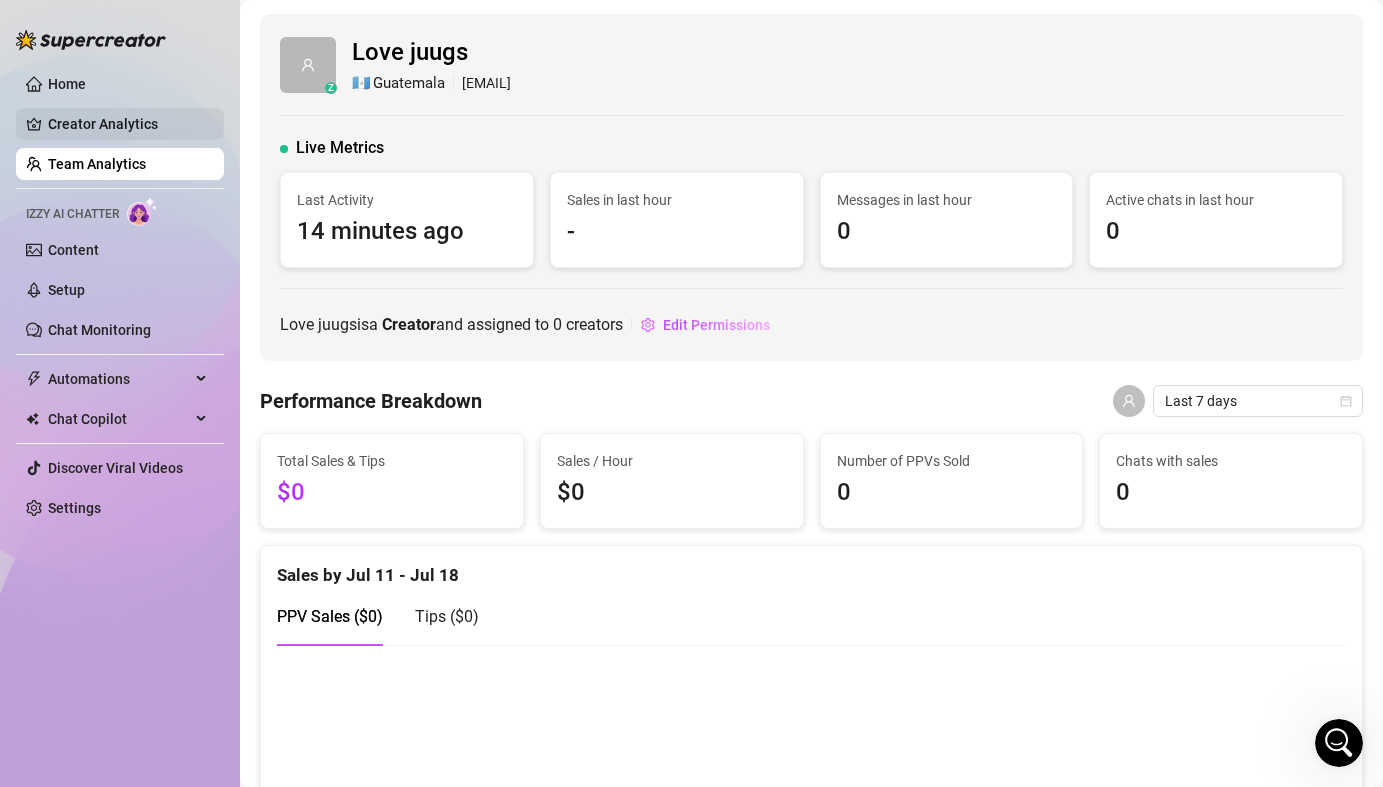 click on "Creator Analytics" at bounding box center [128, 124] 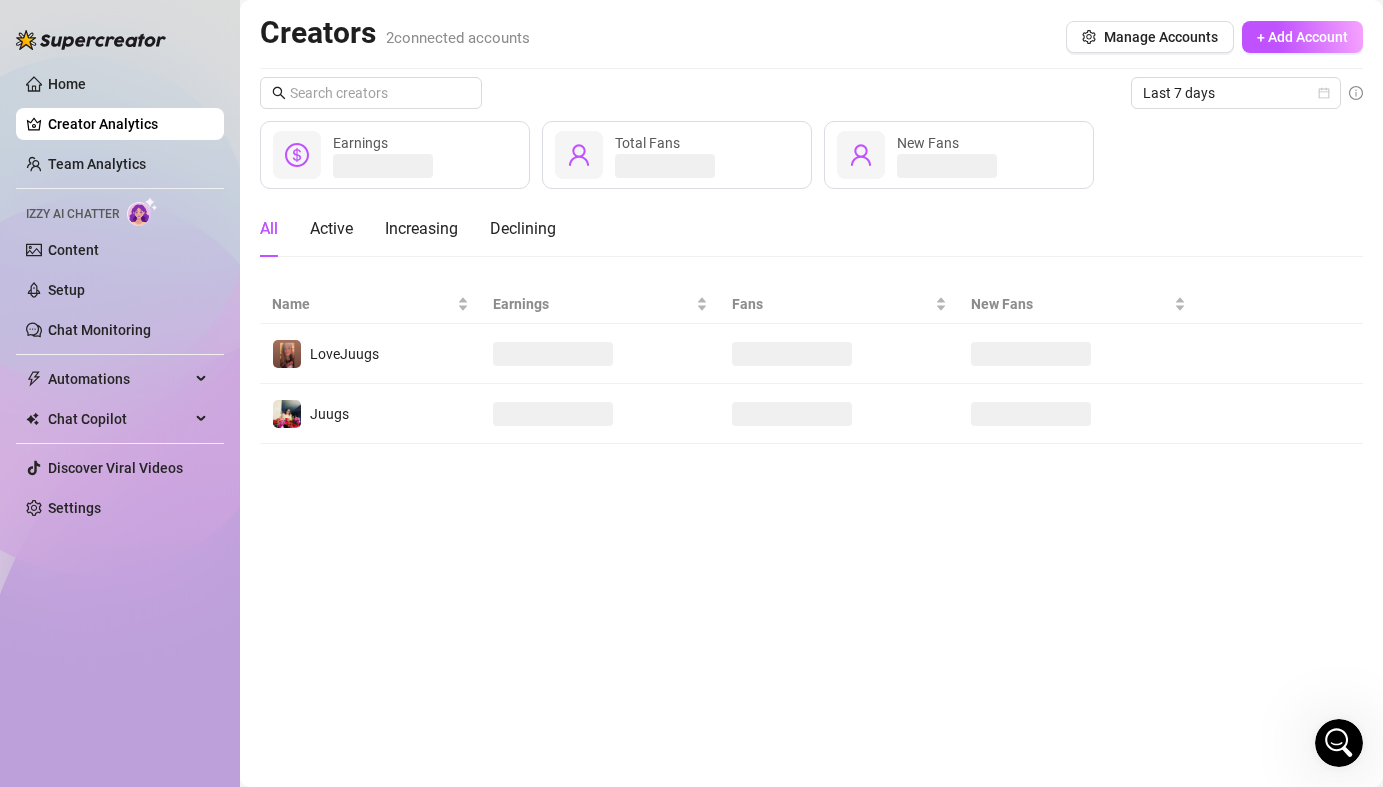 click on "Home Creator Analytics   Team Analytics Izzy AI Chatter Content Setup Chat Monitoring Automations All Message Flow Beta Bump Online Fans Expired Fans Chat Copilot All AI Reply Message Library Fan CRM Discover Viral Videos Settings" at bounding box center [120, 296] 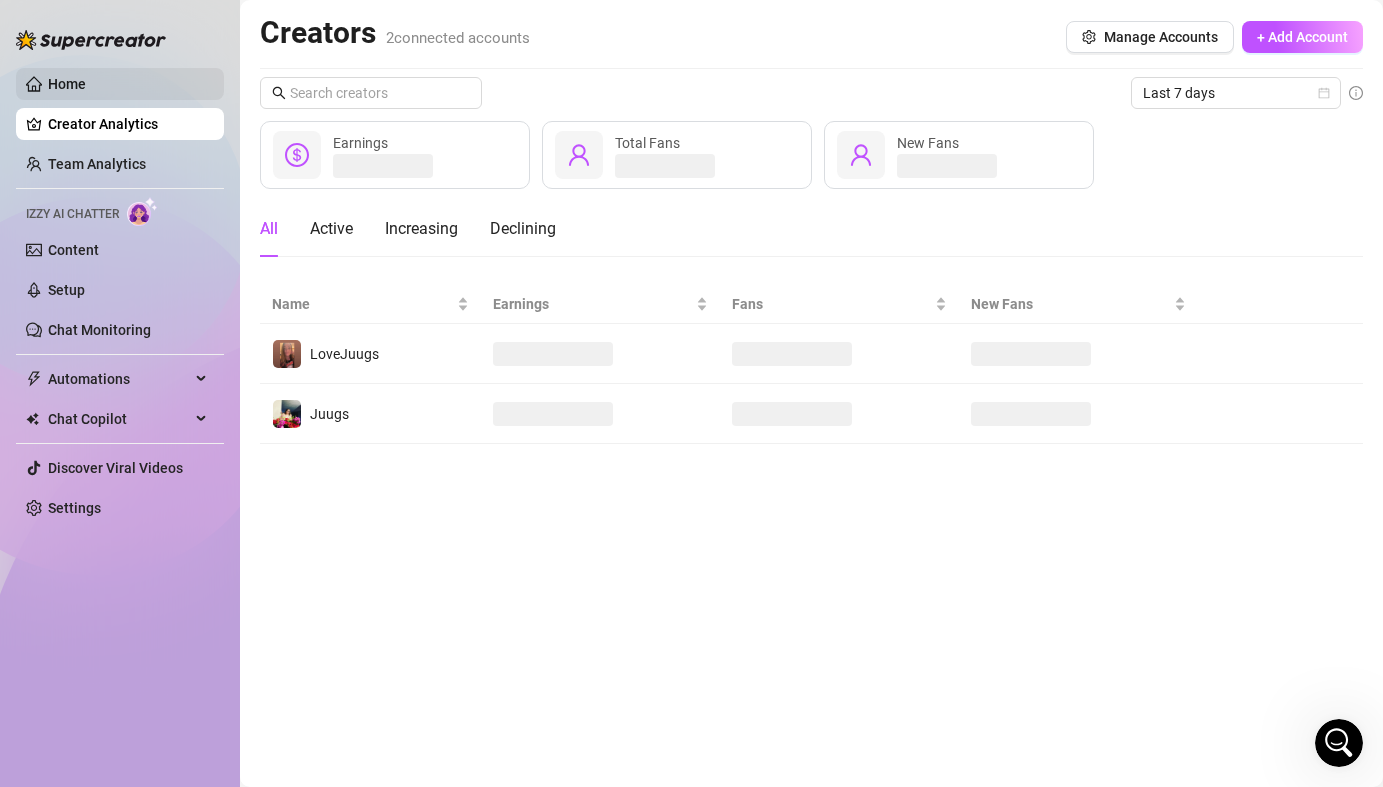 click on "Home" at bounding box center [67, 84] 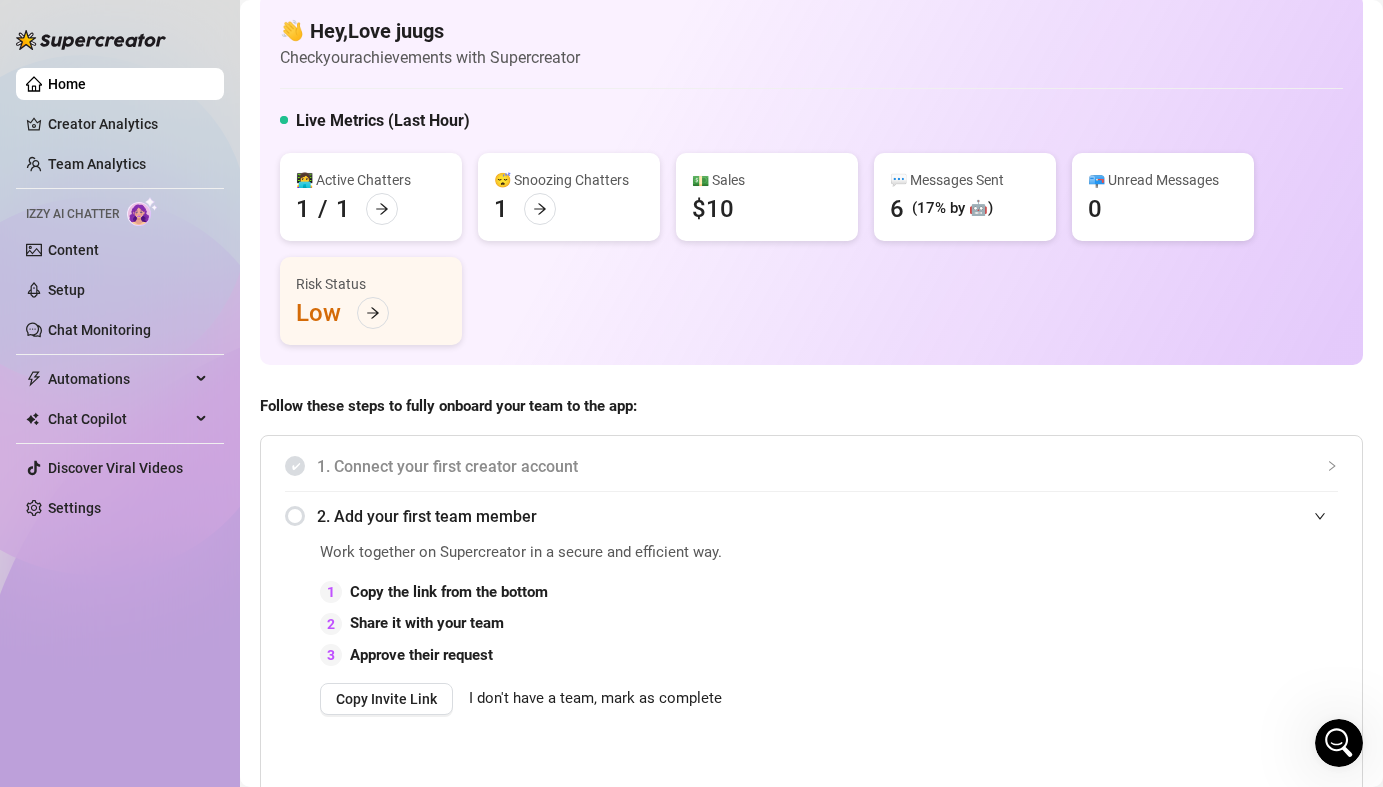 scroll, scrollTop: 0, scrollLeft: 0, axis: both 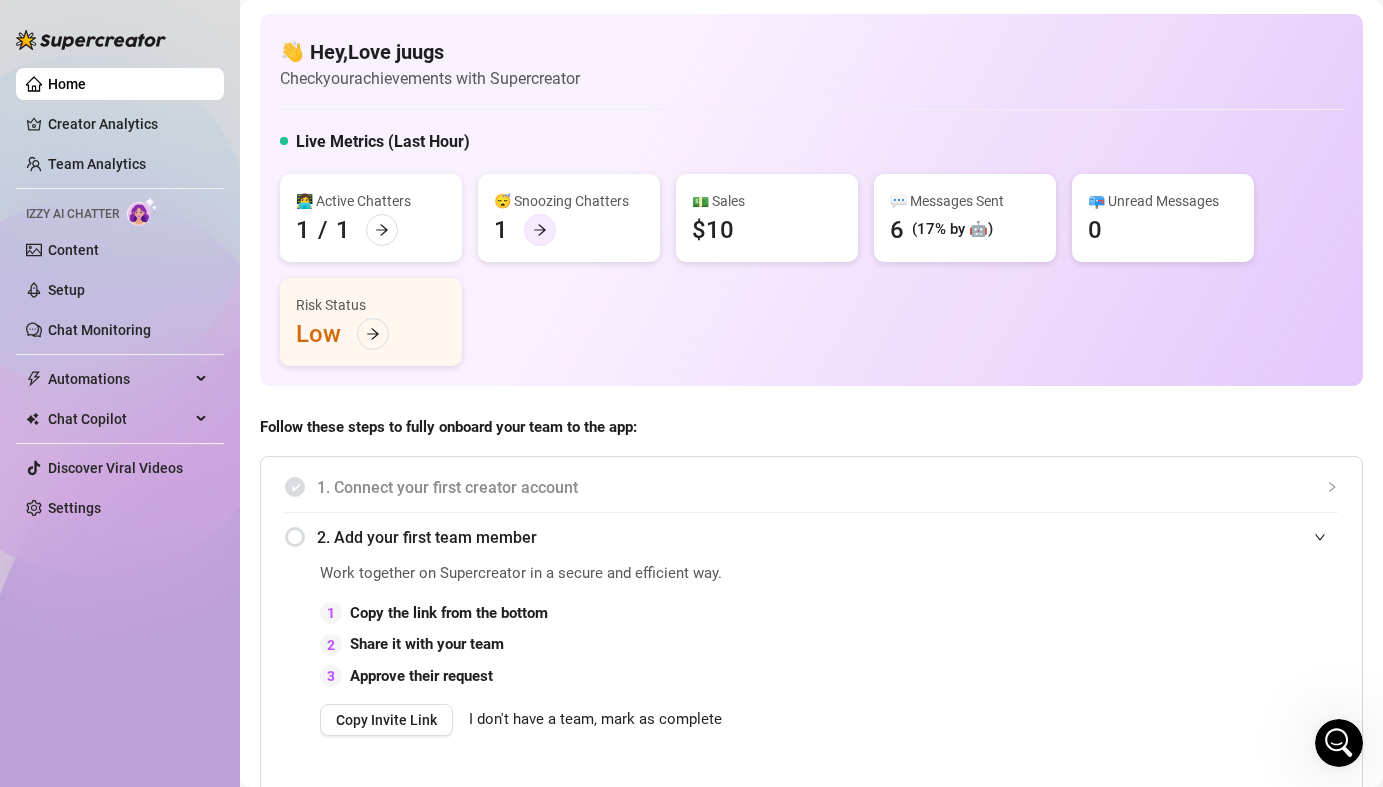 click at bounding box center [540, 230] 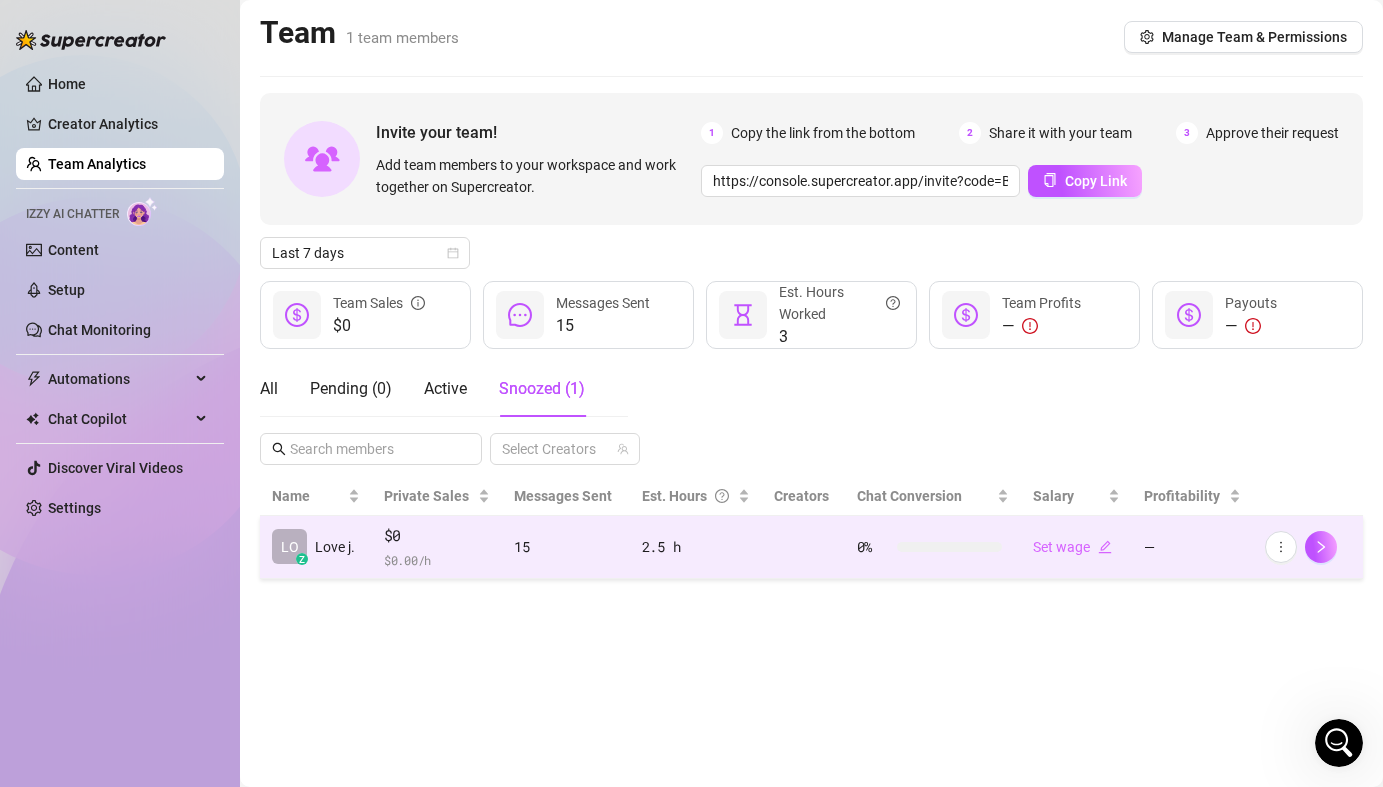 click on "$ 0.00 /h" at bounding box center (437, 560) 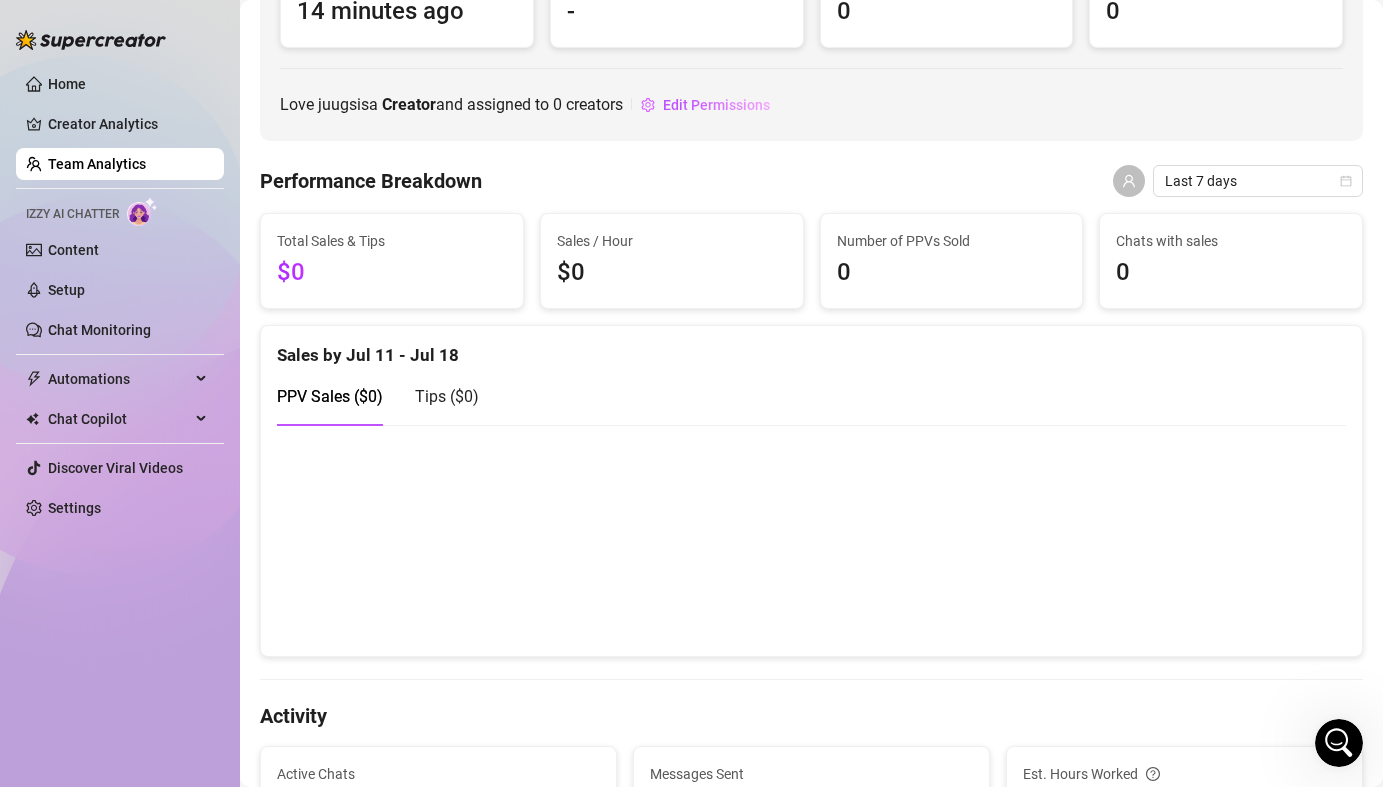 scroll, scrollTop: 0, scrollLeft: 0, axis: both 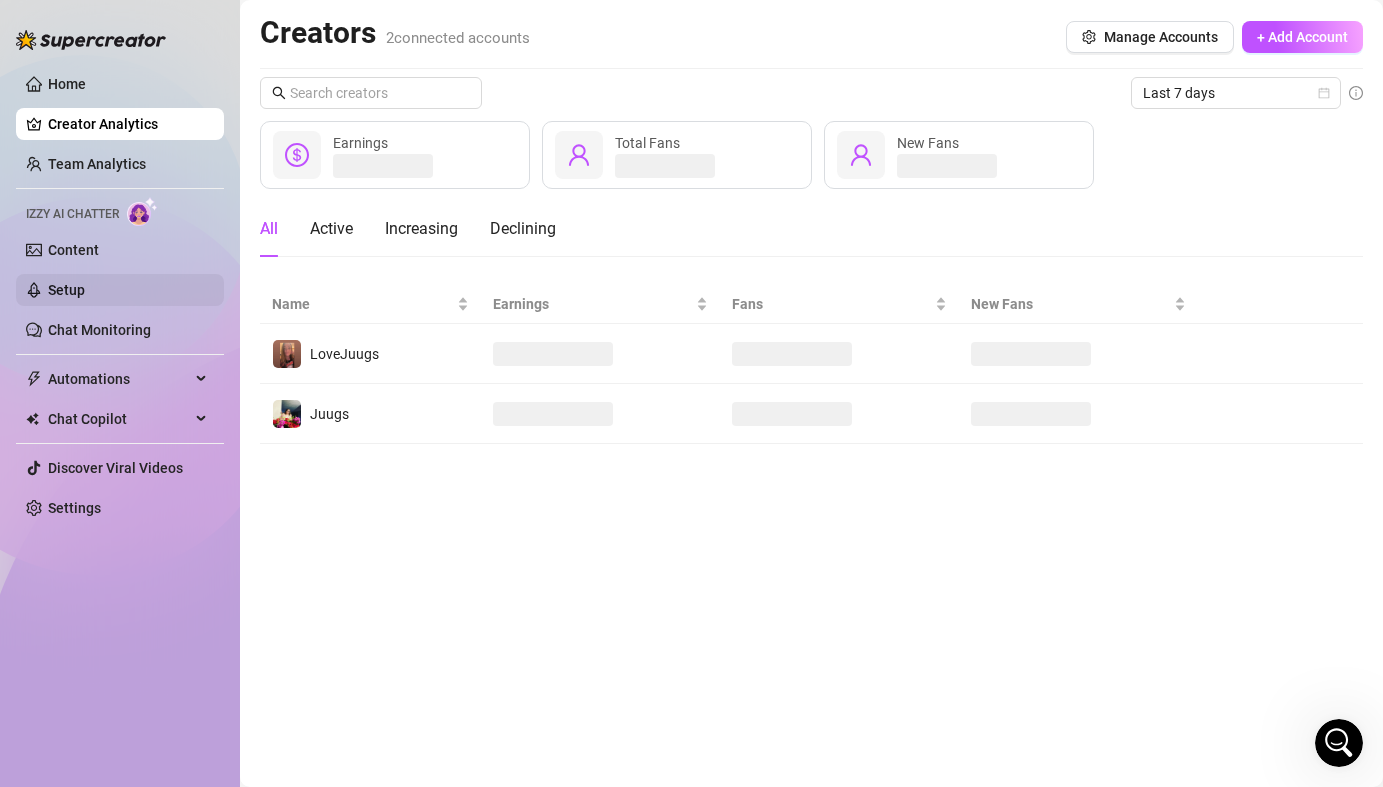 click on "Setup" at bounding box center (66, 290) 